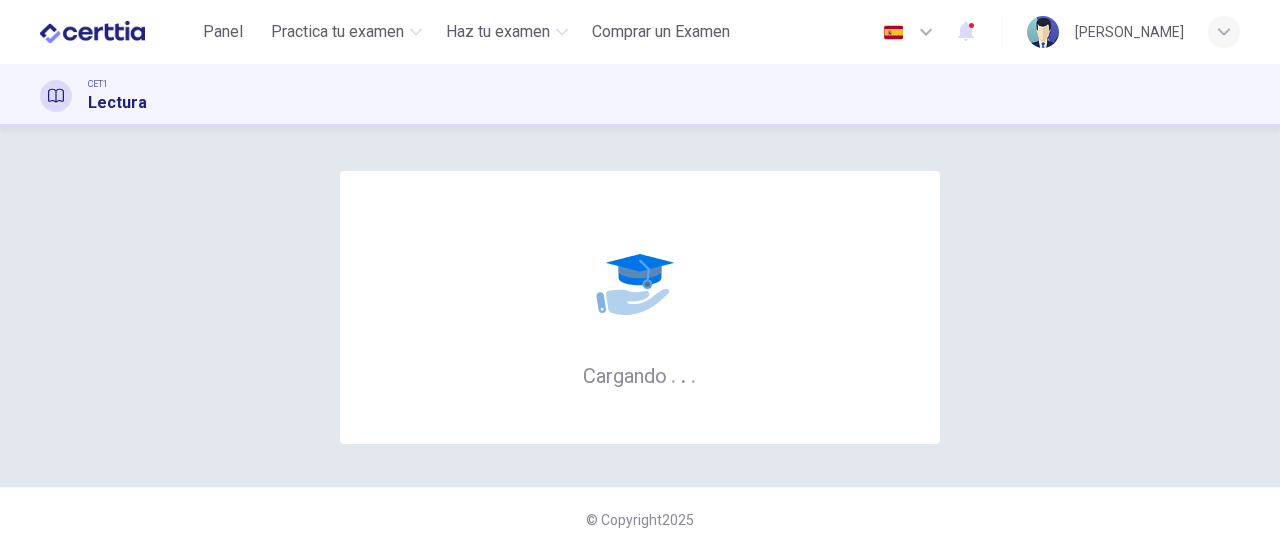 scroll, scrollTop: 0, scrollLeft: 0, axis: both 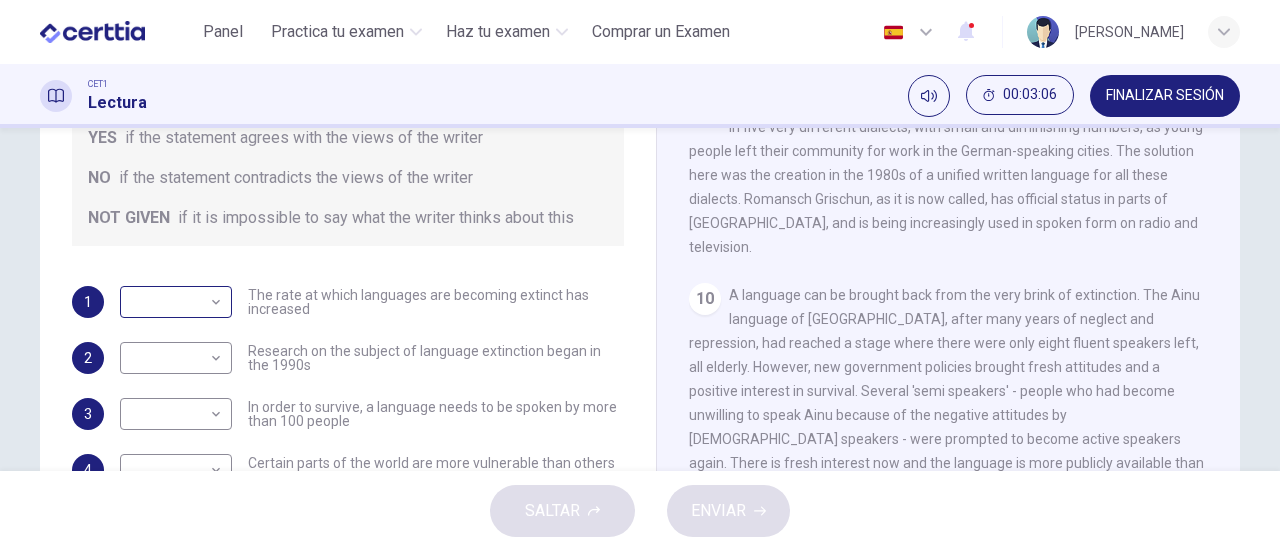 click on "​ ​" at bounding box center [176, 302] 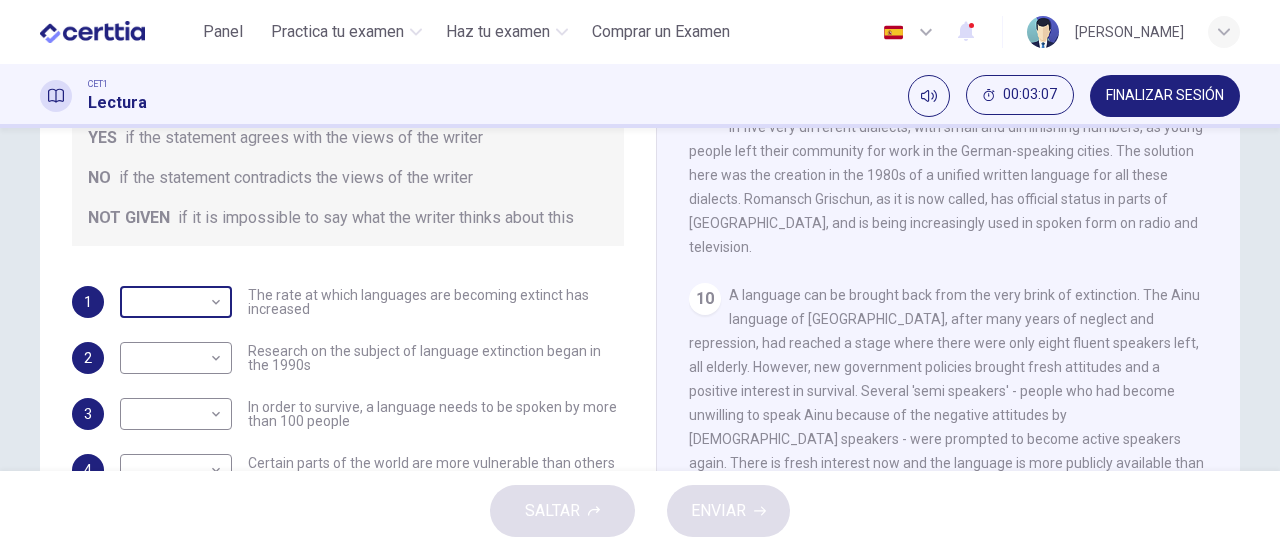 click on "This site uses cookies, as explained in our  Privacy Policy . If you agree to the use of cookies, please click the Accept button and continue to browse our site.   Privacy Policy Accept Panel Practica tu examen Haz tu examen Comprar un Examen Español ** ​ [PERSON_NAME] CET1 Lectura 00:03:07 FINALIZAR SESIÓN Preguntas 1 - 5 Do the following statements agree with the views of the writer in the Passage?  In the boxes below, write YES if the statement agrees with the views of the writer NO if the statement contradicts the views of the writer NOT GIVEN if it is impossible to say what the writer thinks about this 1 ​ ​ The rate at which languages are becoming extinct has increased 2 ​ ​ Research on the subject of language extinction began in the 1990s 3 ​ ​ In order to survive, a language needs to be spoken by more than 100 people 4 ​ ​ Certain parts of the world are more vulnerable than others to language extinction 5 ​ ​ Saving Language CLIC PARA ZOOM Clic para zoom 1 2 3 4 5 6 7 8 9 10 11 12   1" at bounding box center (640, 275) 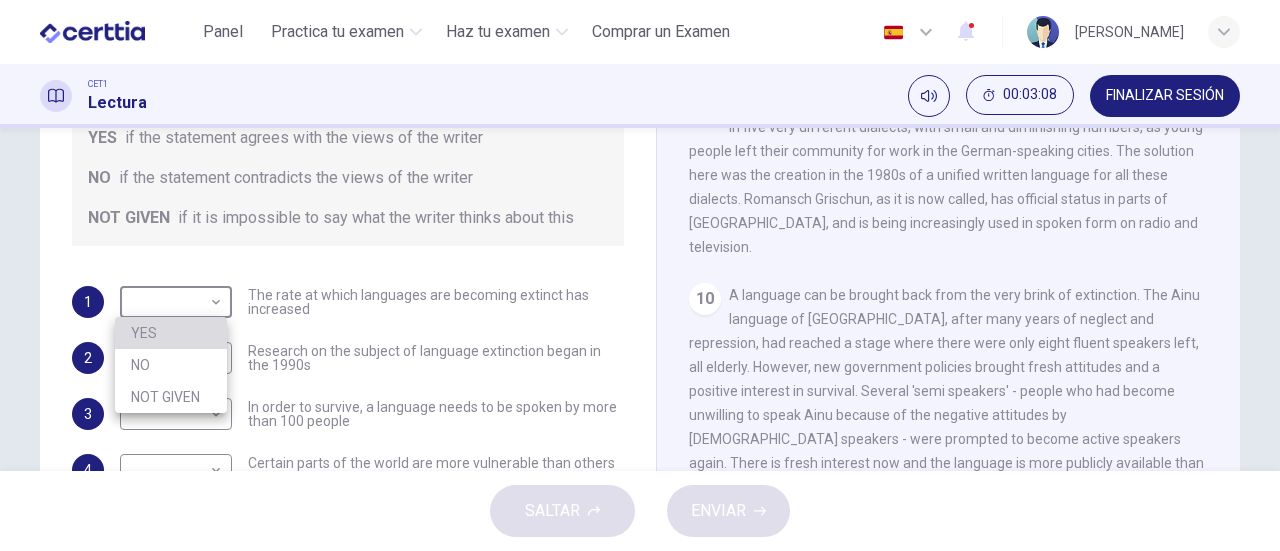 click on "YES" at bounding box center (171, 333) 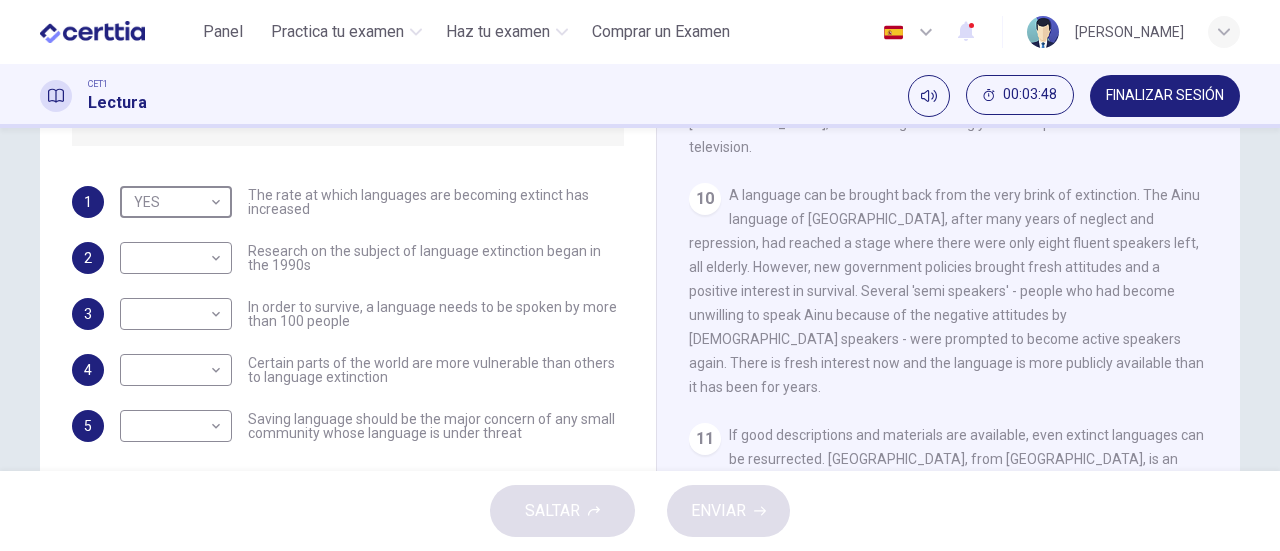 scroll, scrollTop: 432, scrollLeft: 0, axis: vertical 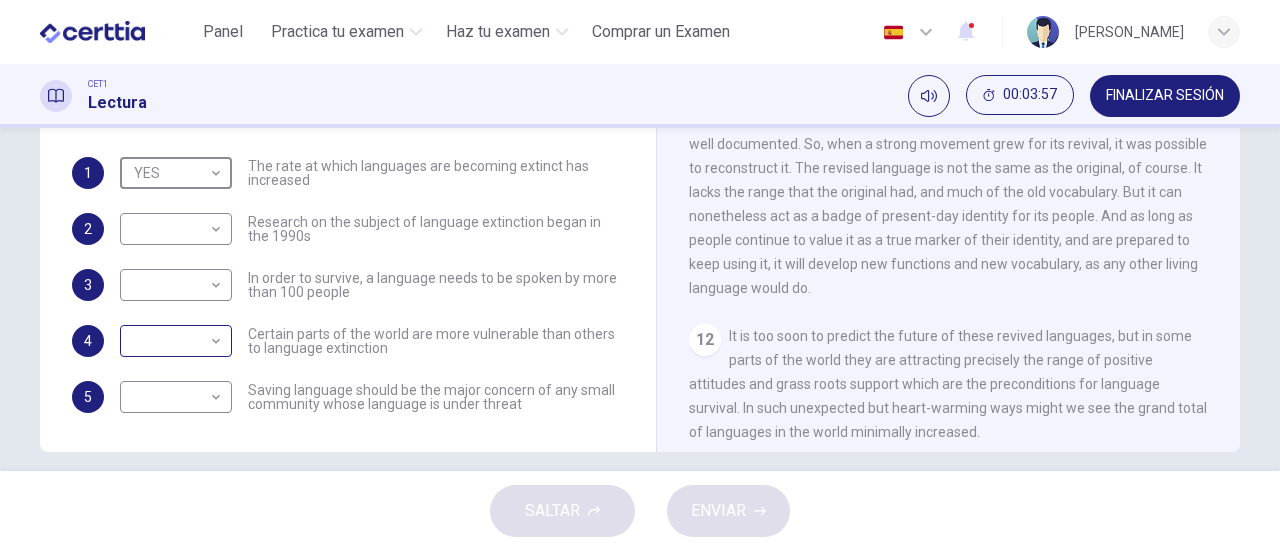 click on "This site uses cookies, as explained in our  Privacy Policy . If you agree to the use of cookies, please click the Accept button and continue to browse our site.   Privacy Policy Accept Panel Practica tu examen Haz tu examen Comprar un Examen Español ** ​ [PERSON_NAME] CET1 Lectura 00:03:57 FINALIZAR SESIÓN Preguntas 1 - 5 Do the following statements agree with the views of the writer in the Passage?  In the boxes below, write YES if the statement agrees with the views of the writer NO if the statement contradicts the views of the writer NOT GIVEN if it is impossible to say what the writer thinks about this 1 YES *** ​ The rate at which languages are becoming extinct has increased 2 ​ ​ Research on the subject of language extinction began in the 1990s 3 ​ ​ In order to survive, a language needs to be spoken by more than 100 people 4 ​ ​ Certain parts of the world are more vulnerable than others to language extinction 5 ​ ​ Saving Language CLIC PARA ZOOM Clic para zoom 1 2 3 4 5 6 7 8 9 10 11 12" at bounding box center [640, 275] 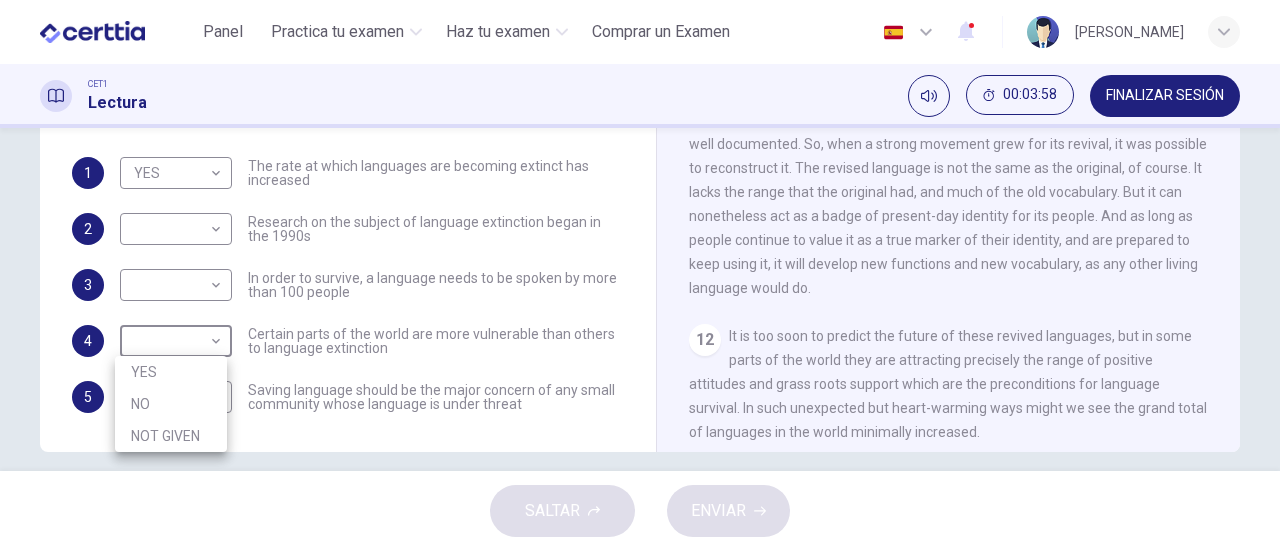 click on "YES" at bounding box center [171, 372] 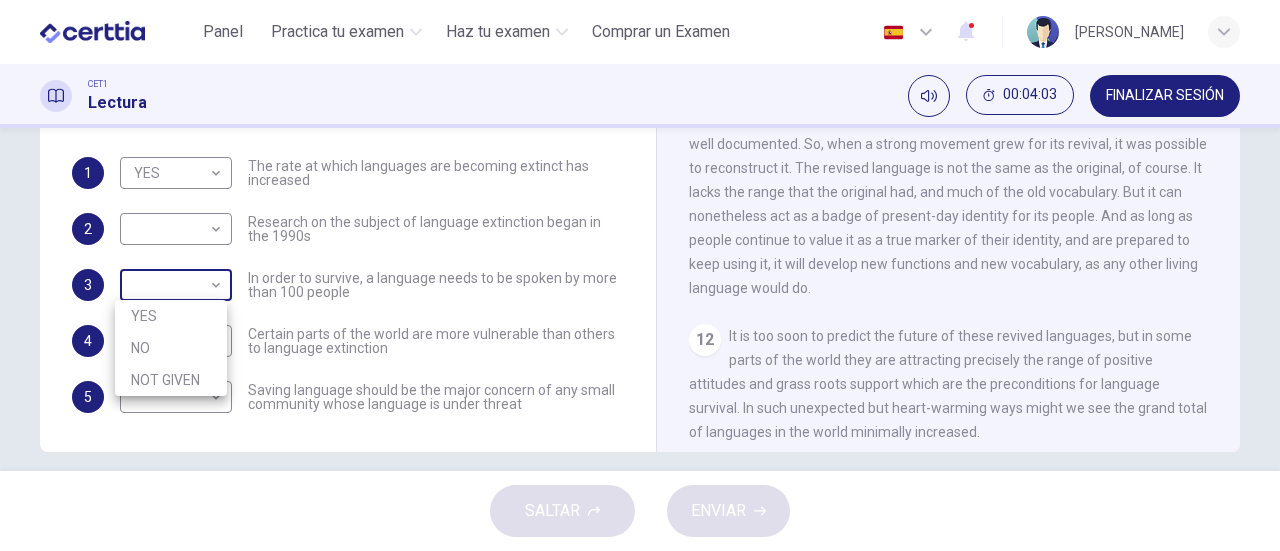 click on "This site uses cookies, as explained in our  Privacy Policy . If you agree to the use of cookies, please click the Accept button and continue to browse our site.   Privacy Policy Accept Panel Practica tu examen Haz tu examen Comprar un Examen Español ** ​ [PERSON_NAME] CET1 Lectura 00:04:03 FINALIZAR SESIÓN Preguntas 1 - 5 Do the following statements agree with the views of the writer in the Passage?  In the boxes below, write YES if the statement agrees with the views of the writer NO if the statement contradicts the views of the writer NOT GIVEN if it is impossible to say what the writer thinks about this 1 YES *** ​ The rate at which languages are becoming extinct has increased 2 ​ ​ Research on the subject of language extinction began in the 1990s 3 ​ ​ In order to survive, a language needs to be spoken by more than 100 people 4 YES *** ​ Certain parts of the world are more vulnerable than others to language extinction 5 ​ ​ Saving Language CLIC PARA ZOOM Clic para zoom 1 2 3 4 5 6 7 8 9 10" at bounding box center (640, 275) 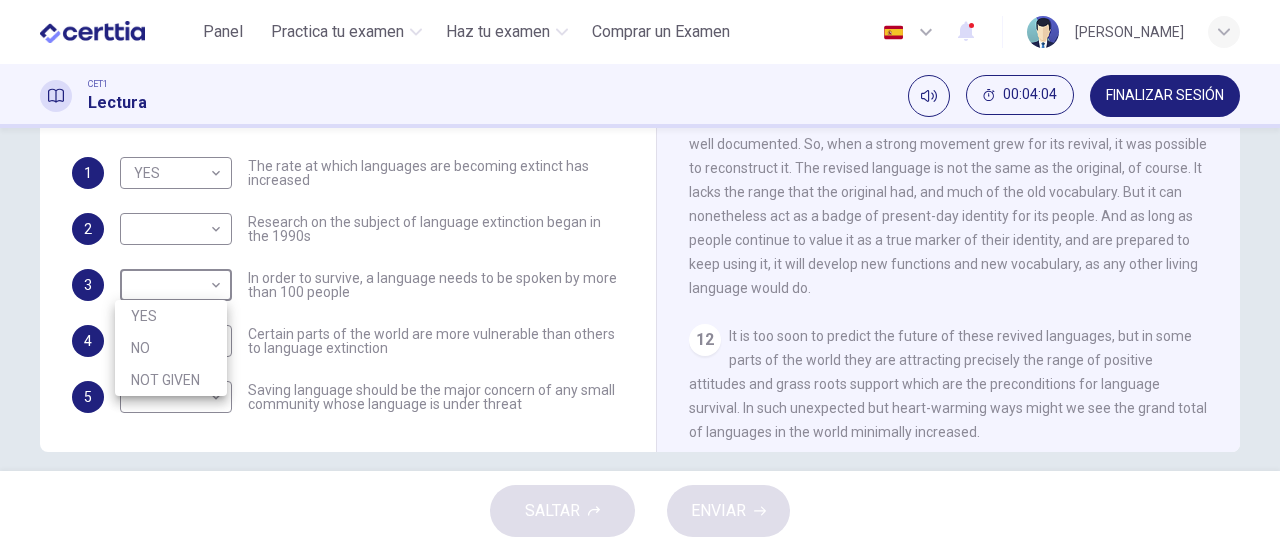 click on "NO" at bounding box center [171, 348] 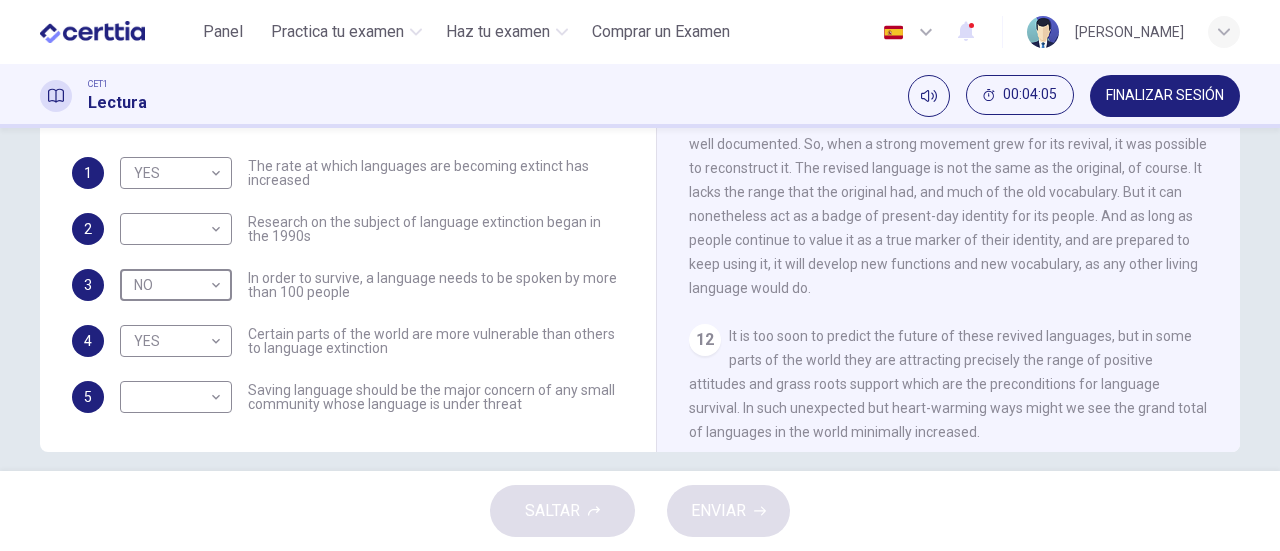 click on "​ ​ Research on the subject of language extinction began in the 1990s" at bounding box center (372, 229) 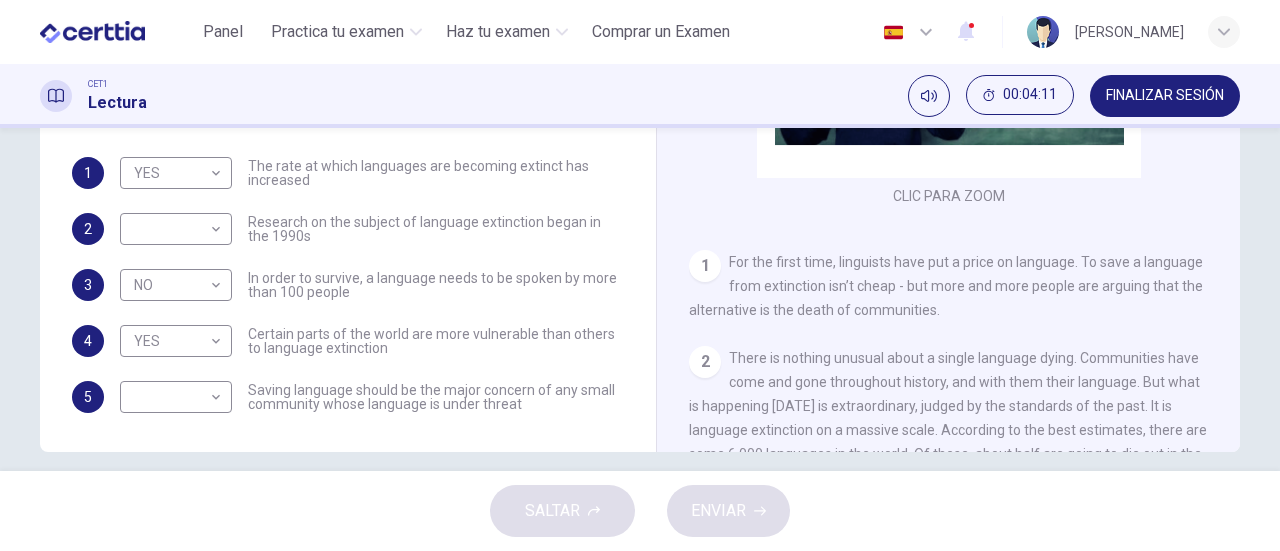 scroll, scrollTop: 0, scrollLeft: 0, axis: both 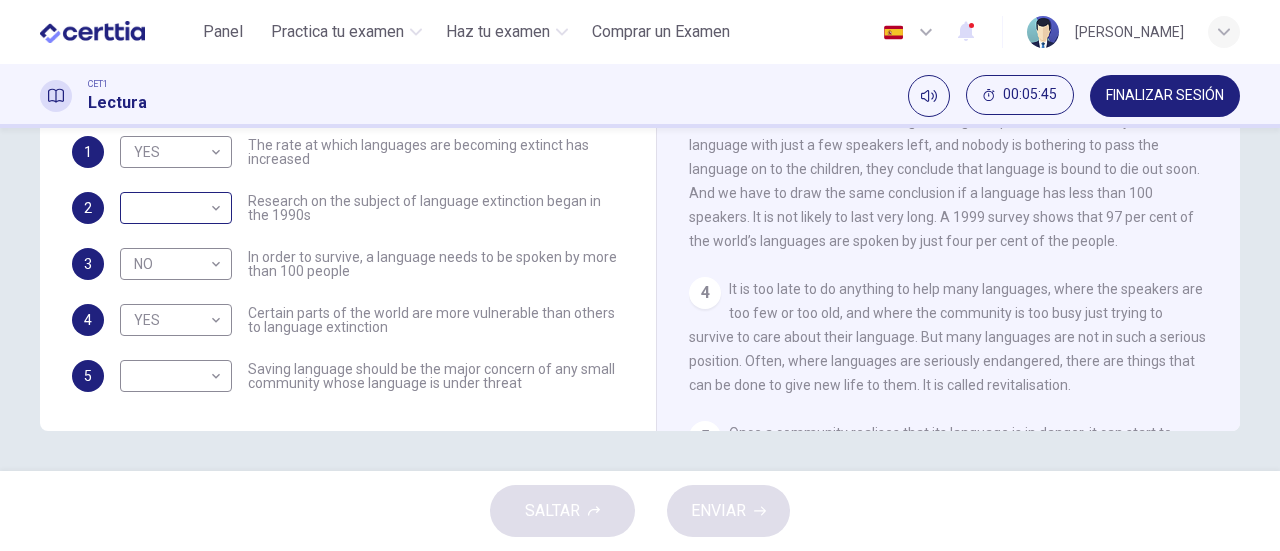 click on "This site uses cookies, as explained in our  Privacy Policy . If you agree to the use of cookies, please click the Accept button and continue to browse our site.   Privacy Policy Accept Panel Practica tu examen Haz tu examen Comprar un Examen Español ** ​ [PERSON_NAME] CET1 Lectura 00:05:45 FINALIZAR SESIÓN Preguntas 1 - 5 Do the following statements agree with the views of the writer in the Passage?  In the boxes below, write YES if the statement agrees with the views of the writer NO if the statement contradicts the views of the writer NOT GIVEN if it is impossible to say what the writer thinks about this 1 YES *** ​ The rate at which languages are becoming extinct has increased 2 ​ ​ Research on the subject of language extinction began in the 1990s 3 NO ** ​ In order to survive, a language needs to be spoken by more than 100 people 4 YES *** ​ Certain parts of the world are more vulnerable than others to language extinction 5 ​ ​ Saving Language CLIC PARA ZOOM Clic para zoom 1 2 3 4 5 6 7 8 9 10" at bounding box center (640, 275) 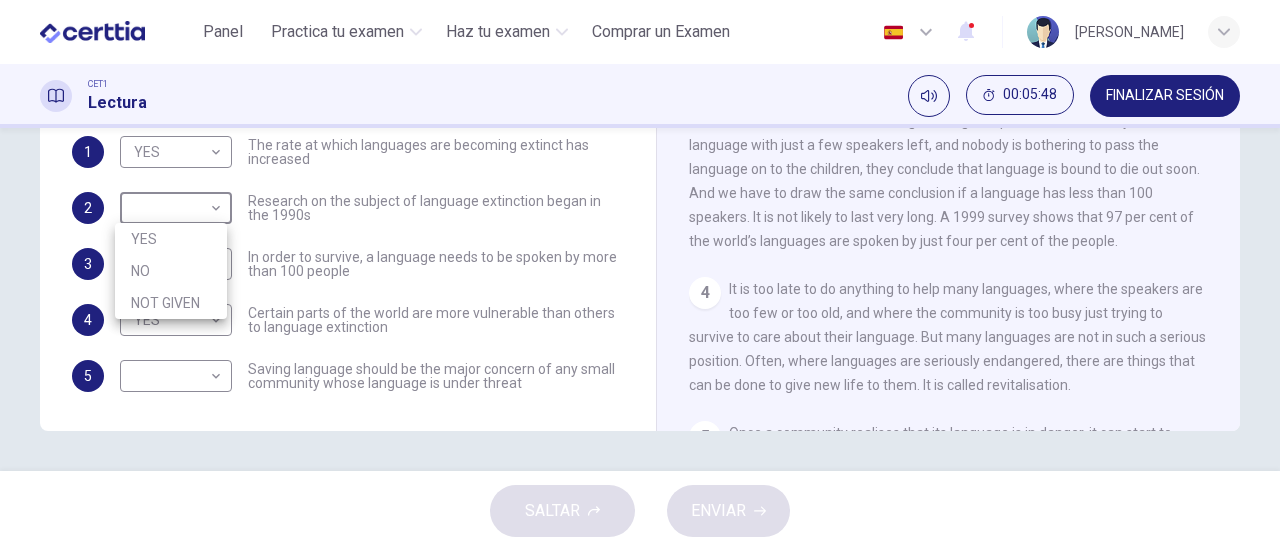 click on "NOT GIVEN" at bounding box center (171, 303) 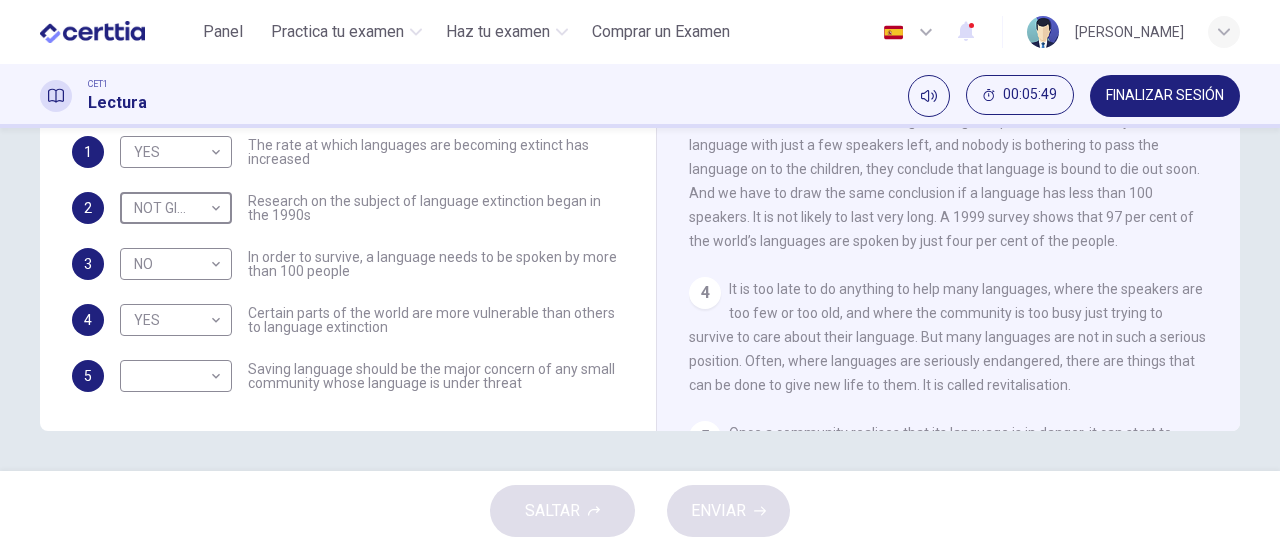 type on "*********" 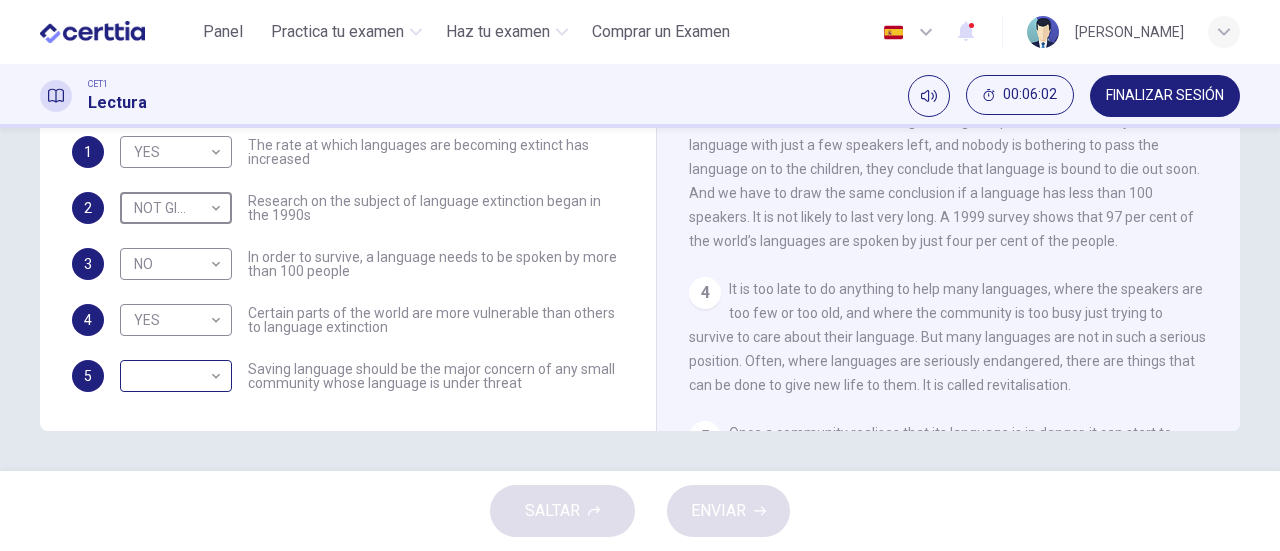 click on "​ ​" at bounding box center (176, 376) 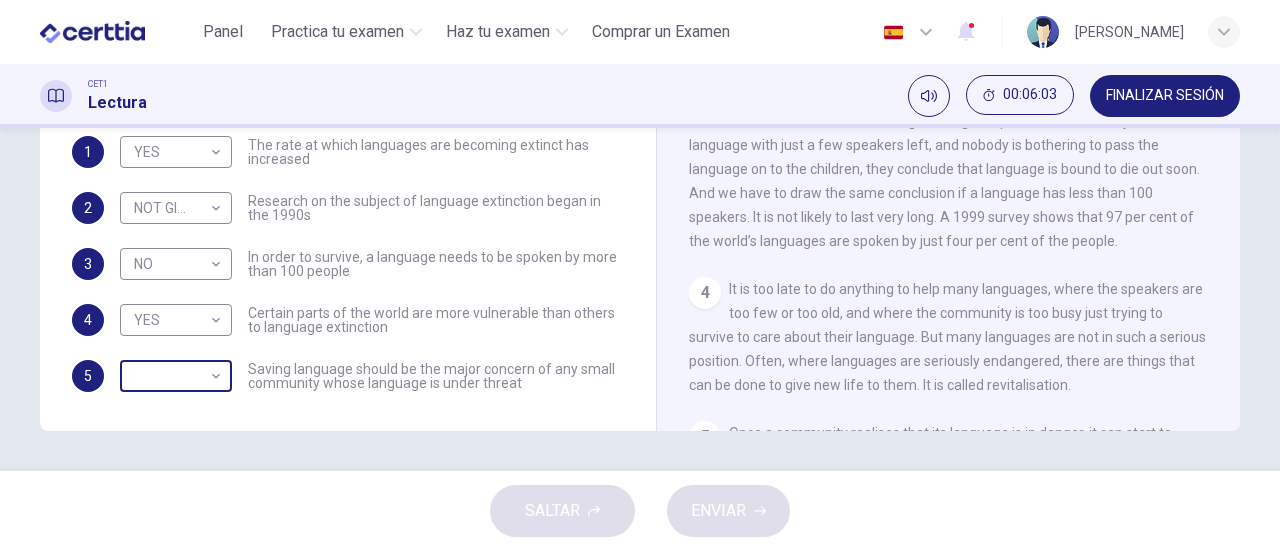 click on "This site uses cookies, as explained in our  Privacy Policy . If you agree to the use of cookies, please click the Accept button and continue to browse our site.   Privacy Policy Accept Panel Practica tu examen Haz tu examen Comprar un Examen Español ** ​ [PERSON_NAME] CET1 Lectura 00:06:03 FINALIZAR SESIÓN Preguntas 1 - 5 Do the following statements agree with the views of the writer in the Passage?  In the boxes below, write YES if the statement agrees with the views of the writer NO if the statement contradicts the views of the writer NOT GIVEN if it is impossible to say what the writer thinks about this 1 YES *** ​ The rate at which languages are becoming extinct has increased 2 NOT GIVEN ********* ​ Research on the subject of language extinction began in the 1990s 3 NO ** ​ In order to survive, a language needs to be spoken by more than 100 people 4 YES *** ​ Certain parts of the world are more vulnerable than others to language extinction 5 ​ ​ Saving Language CLIC PARA ZOOM Clic para zoom 1 2" at bounding box center (640, 275) 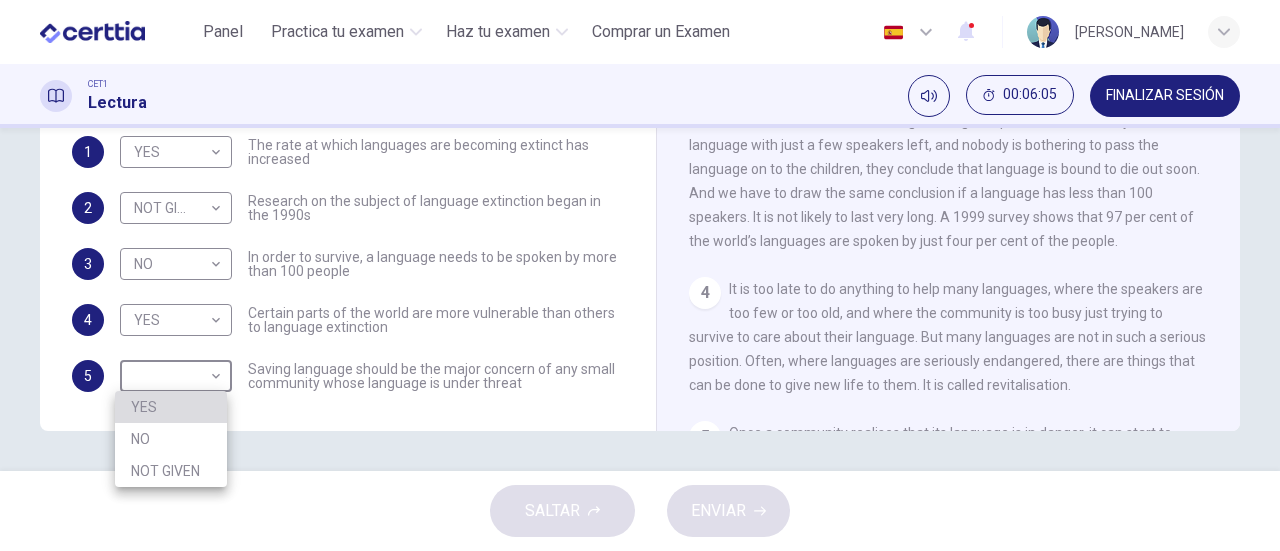 click on "YES" at bounding box center (171, 407) 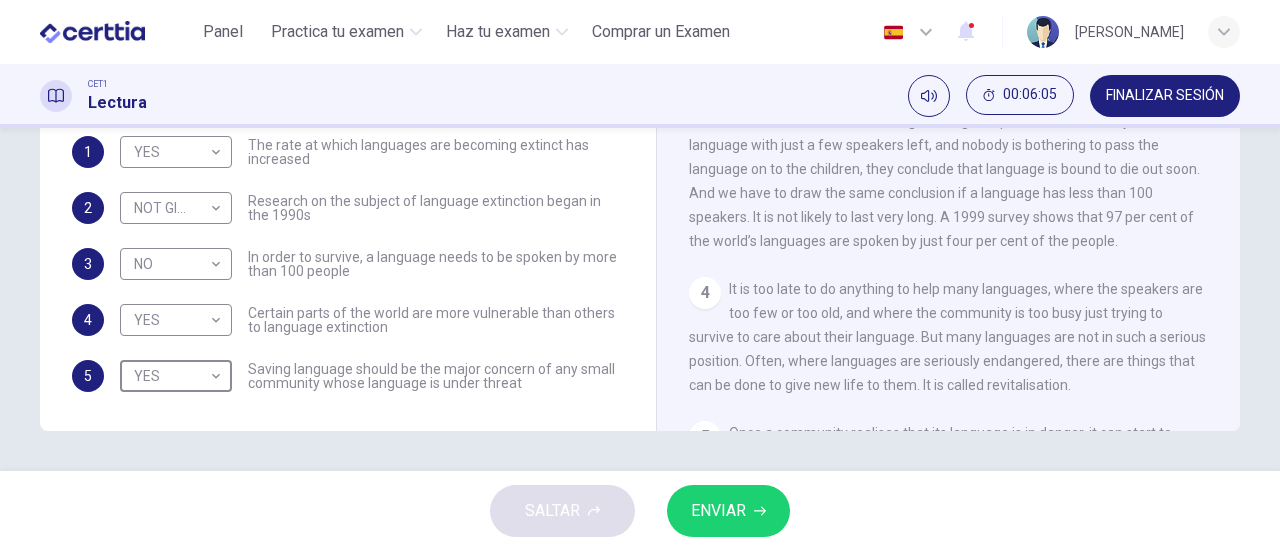 click on "ENVIAR" at bounding box center (728, 511) 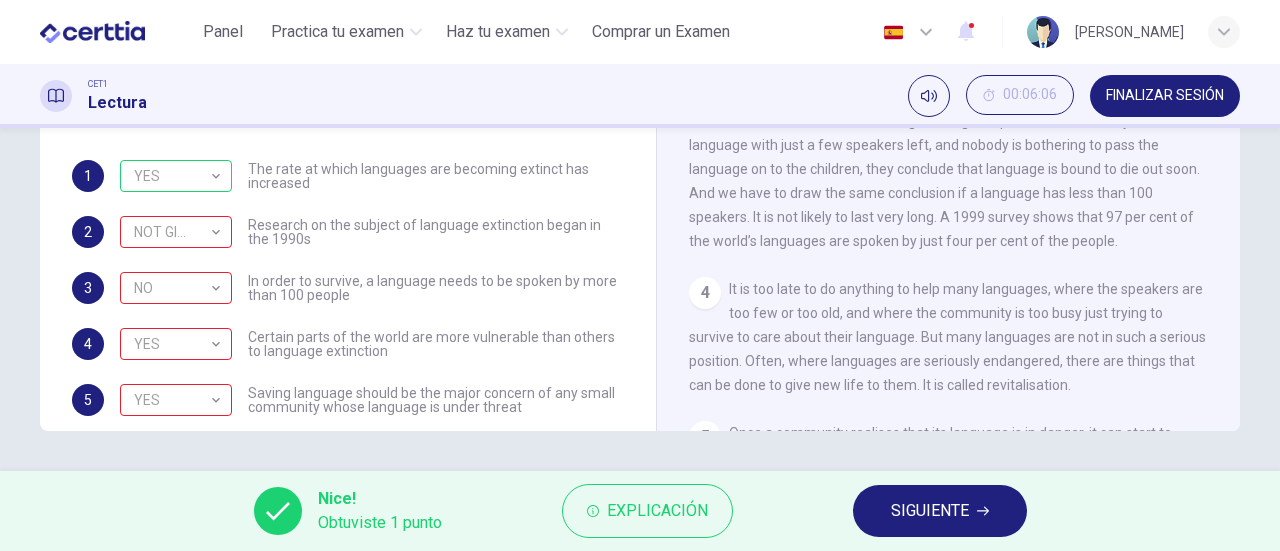 scroll, scrollTop: 0, scrollLeft: 0, axis: both 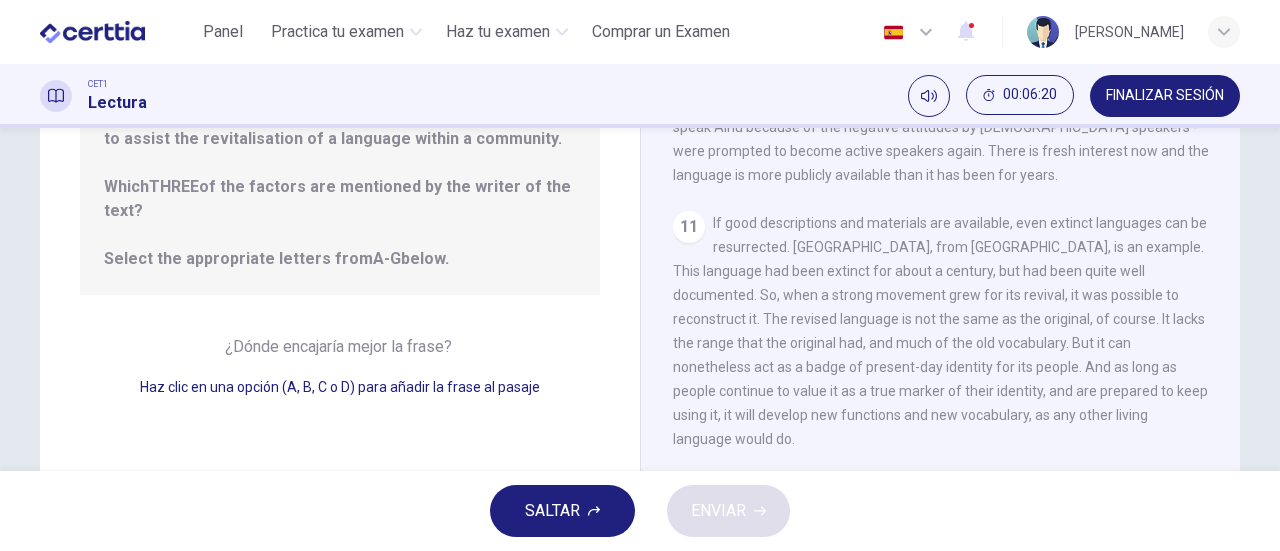 click on "¿Dónde encajaría mejor la frase?" at bounding box center (340, 346) 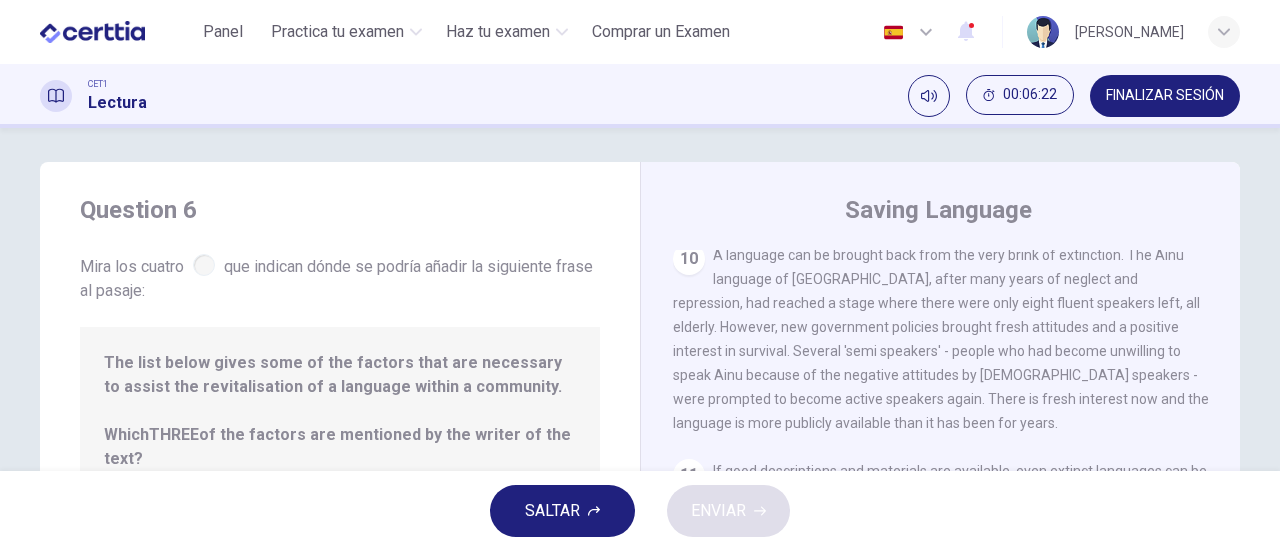 scroll, scrollTop: 0, scrollLeft: 0, axis: both 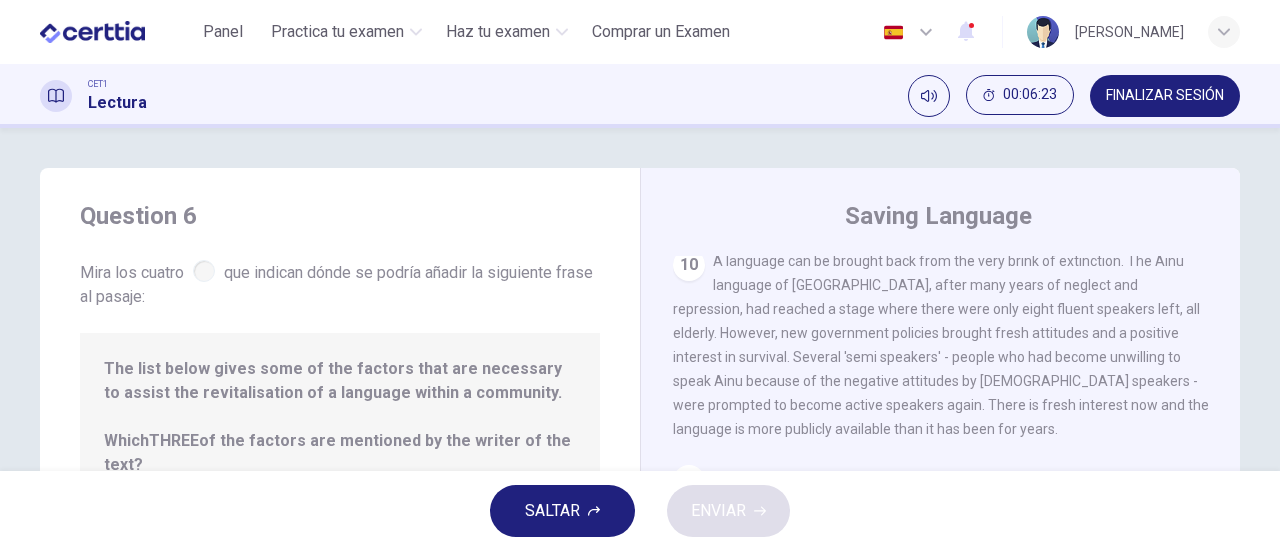 click on "The list below gives some of the factors that are necessary to assist the revitalisation of a language within a community.
Which  THREE  of the factors are mentioned by the writer of the text?
Select the appropriate letters from  A-G  below." at bounding box center [340, 441] 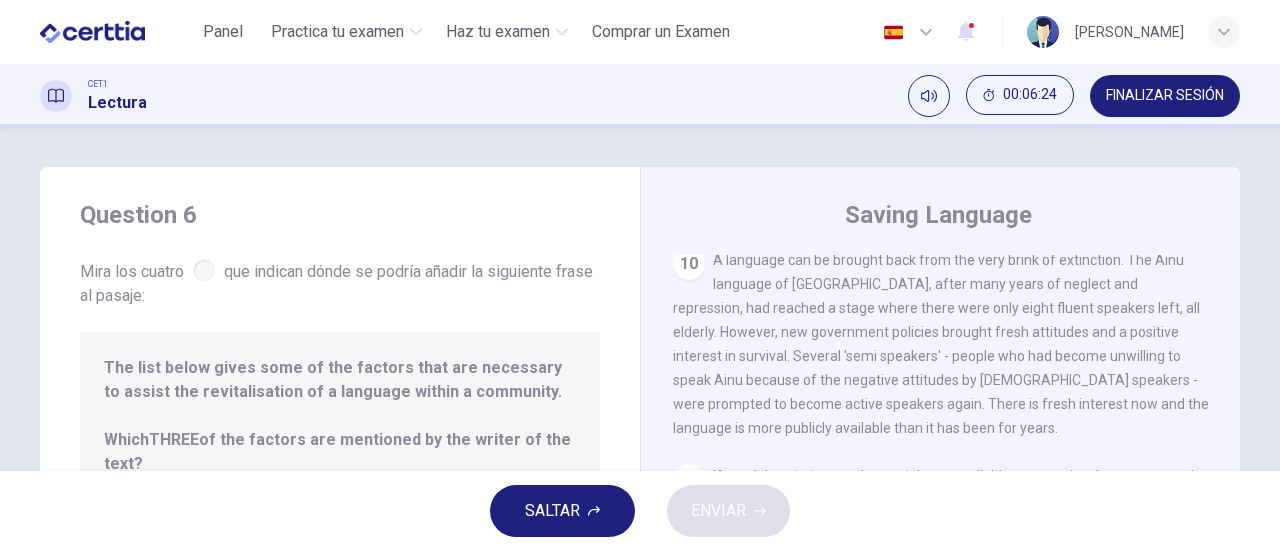 drag, startPoint x: 319, startPoint y: 367, endPoint x: 242, endPoint y: 285, distance: 112.48556 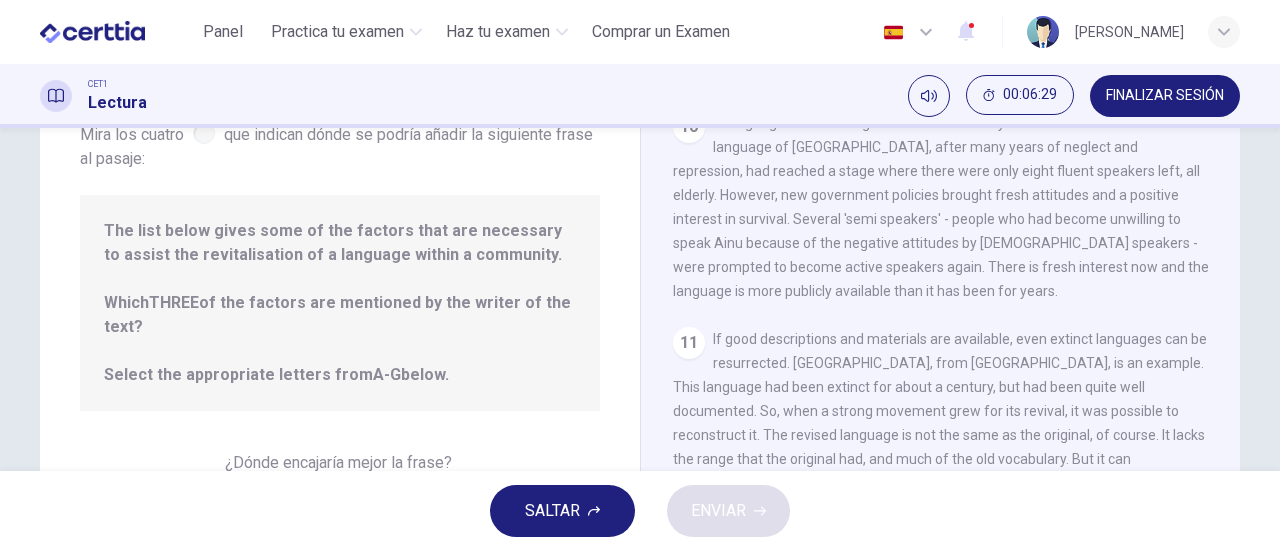 scroll, scrollTop: 150, scrollLeft: 0, axis: vertical 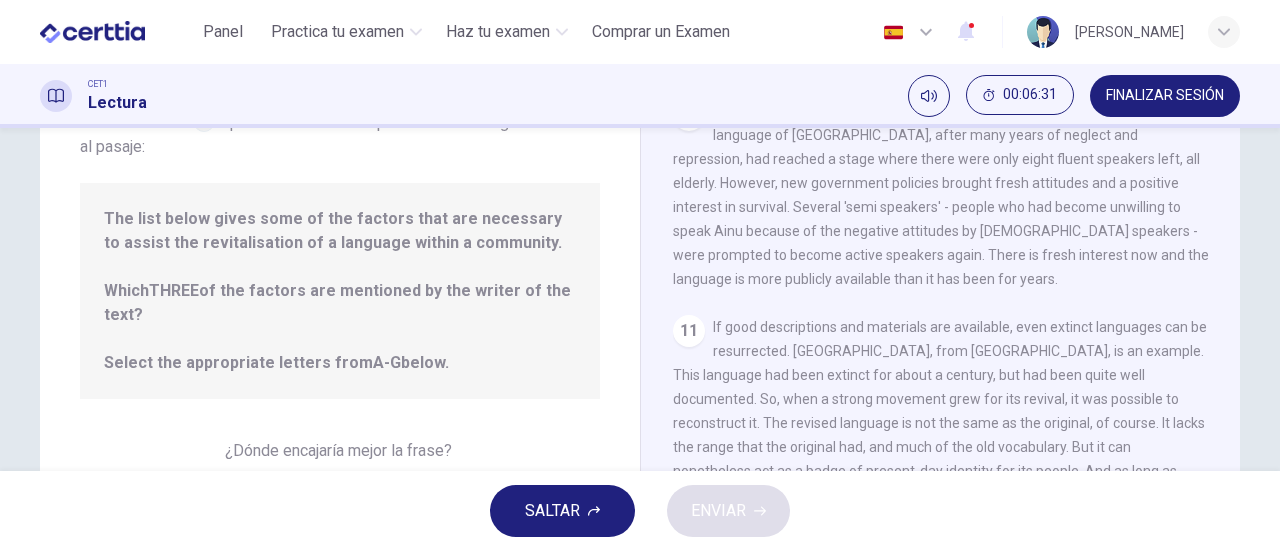 click on "The list below gives some of the factors that are necessary to assist the revitalisation of a language within a community.
Which  THREE  of the factors are mentioned by the writer of the text?
Select the appropriate letters from  A-G  below." at bounding box center (340, 291) 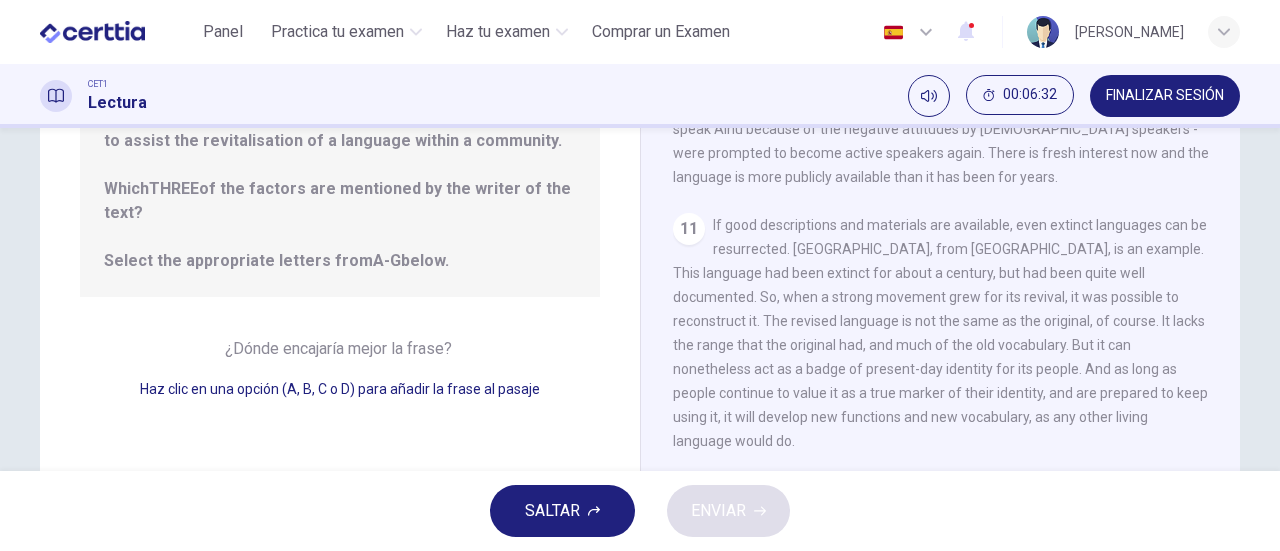 scroll, scrollTop: 309, scrollLeft: 0, axis: vertical 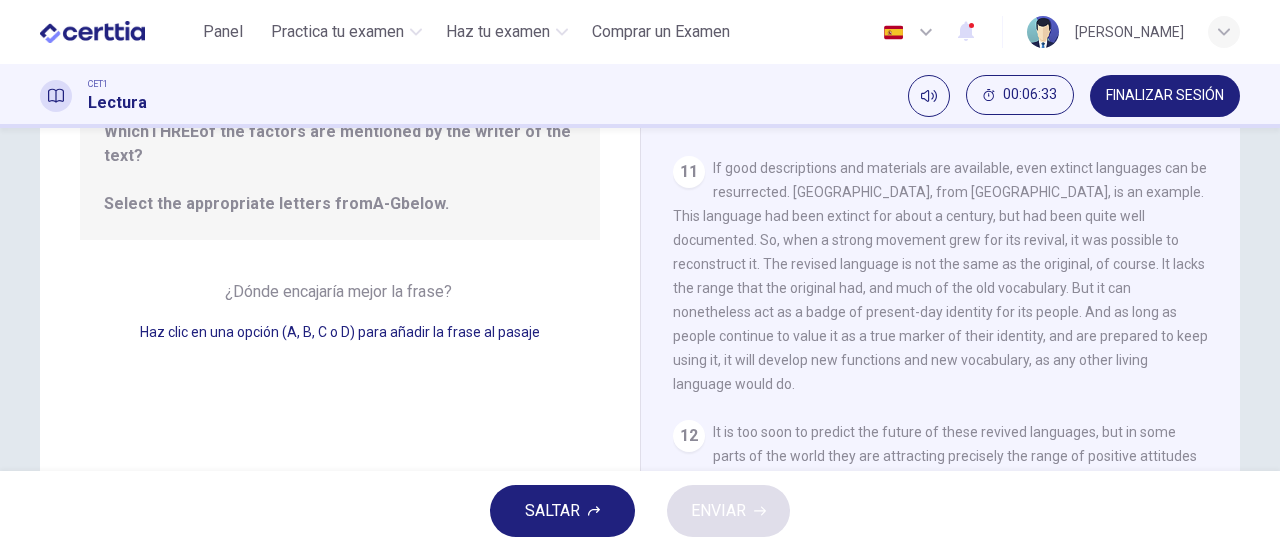 click on "Haz clic en una opción (A, B, C o D) para añadir la frase al pasaje" at bounding box center (340, 332) 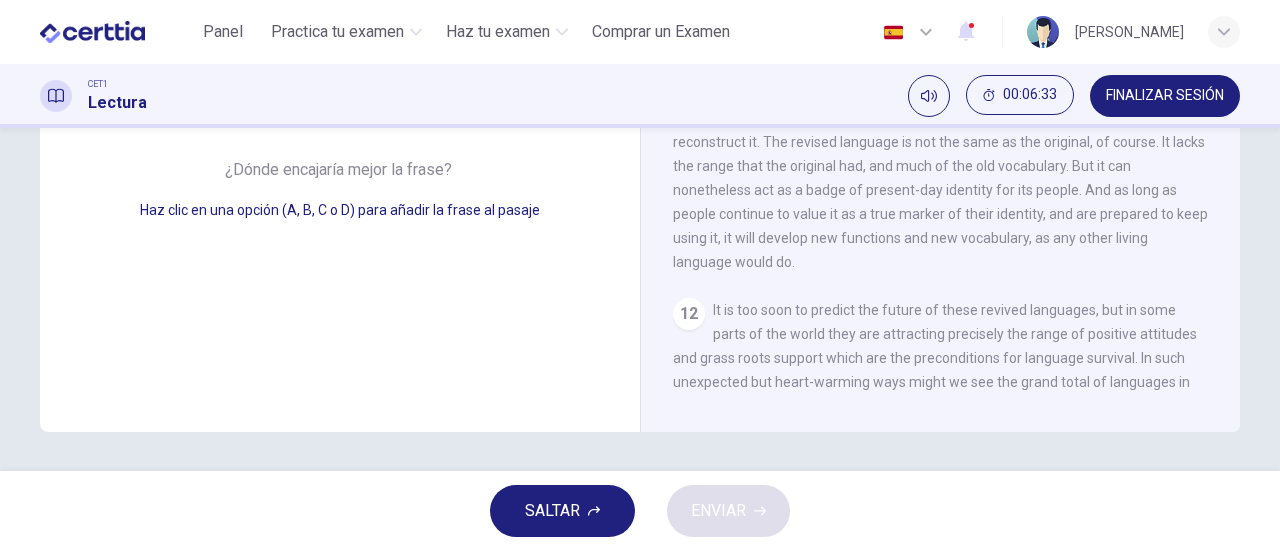 scroll, scrollTop: 432, scrollLeft: 0, axis: vertical 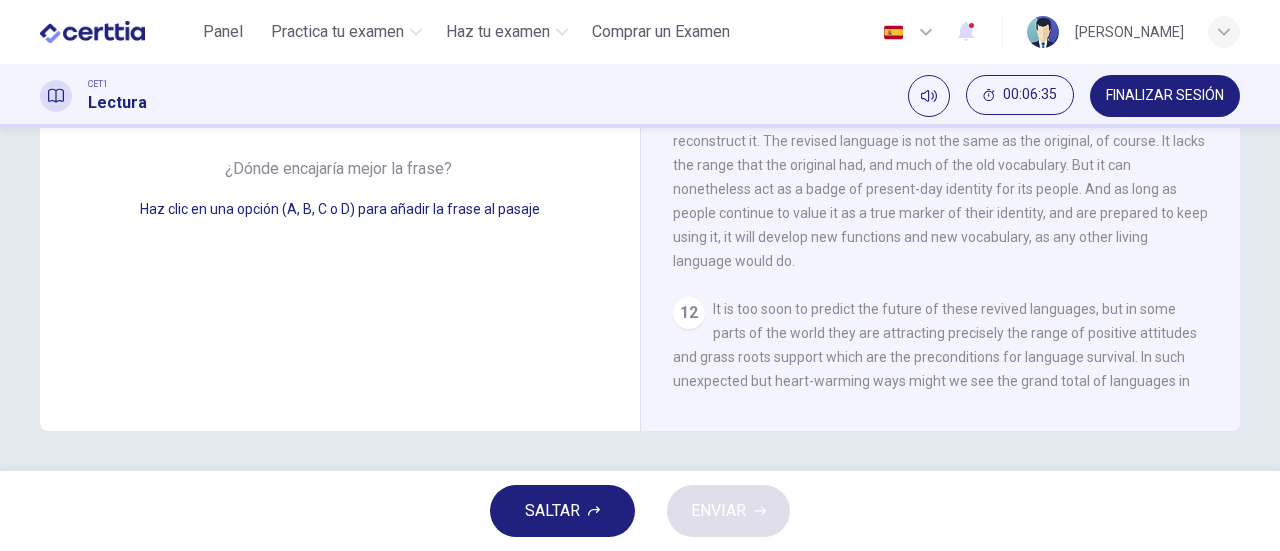 click on "Haz clic en una opción (A, B, C o D) para añadir la frase al pasaje" at bounding box center [340, 209] 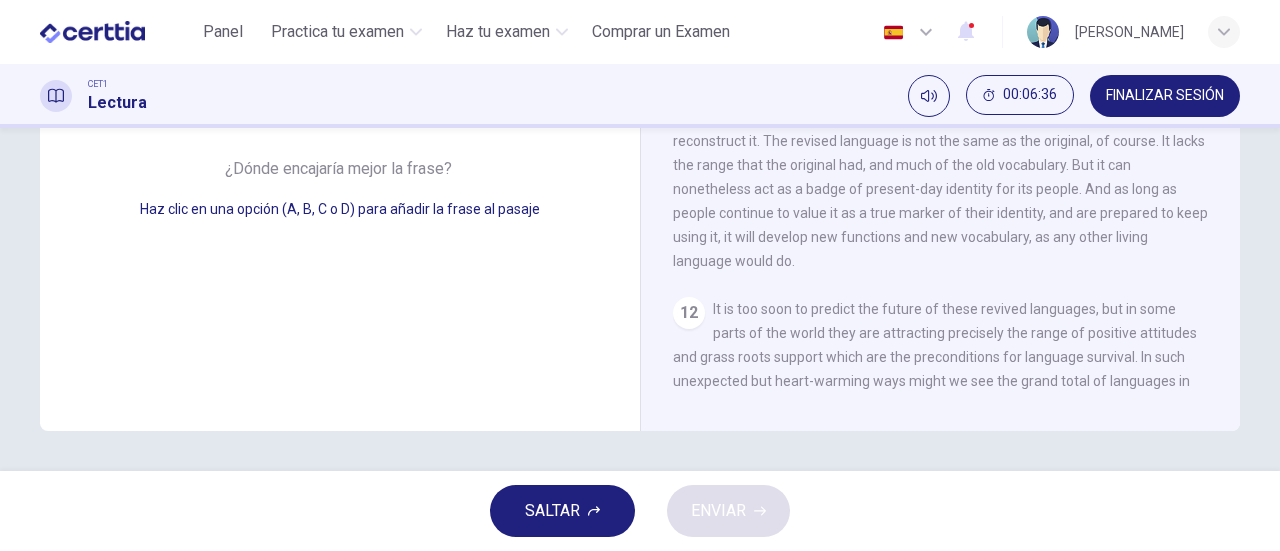click on "12" at bounding box center (689, 313) 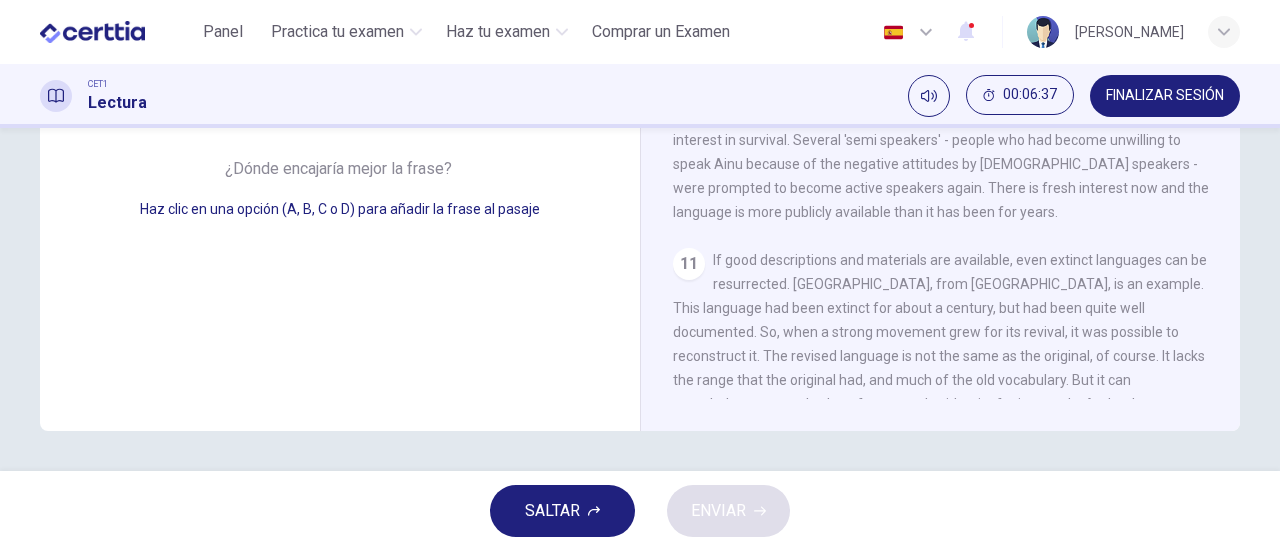 click on "If good descriptions and materials are available, even extinct languages can be resurrected. [GEOGRAPHIC_DATA], from [GEOGRAPHIC_DATA], is an example. This language had been extinct for about a century, but had been quite well documented. So, when a strong movement grew for its revival, it was possible to reconstruct it. The revised language is not the same as the original, of course. It lacks the range that the original had, and much of the old vocabulary. But it can nonetheless act as a badge of present-day identity for its people. And as long as people continue to value it as a true marker of their identity, and are prepared to keep using it, it will develop new functions and new vocabulary, as any other living language would do." at bounding box center (940, 368) 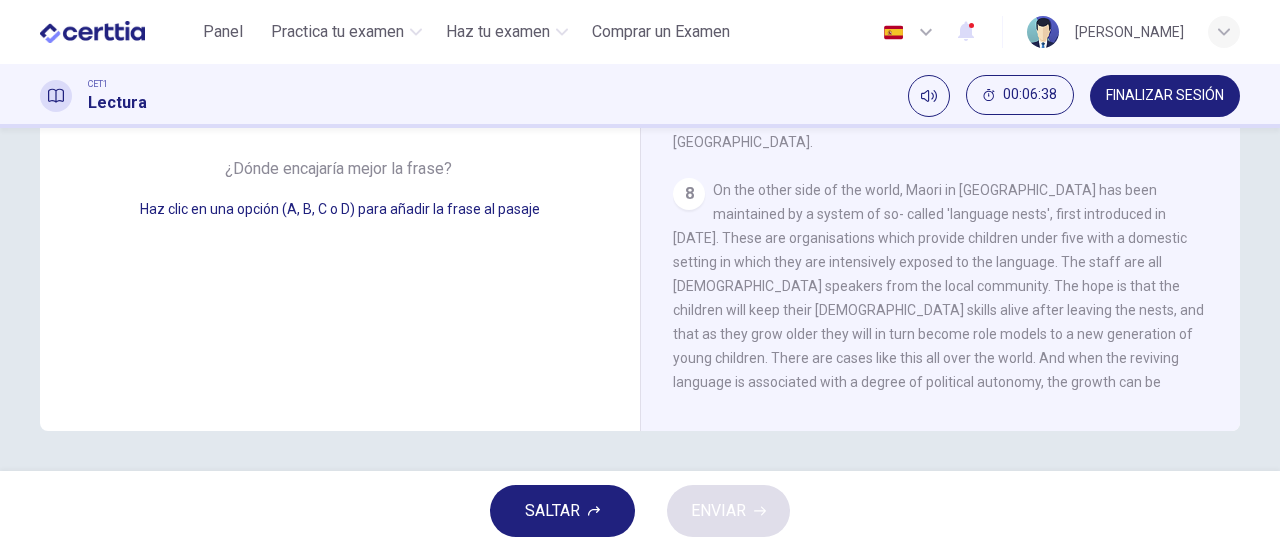 click on "8 On the other side of the world, Maori in [GEOGRAPHIC_DATA] has been maintained by a system of so- called 'language nests', first introduced in [DATE]. These are organisations which provide children under five with a domestic setting in which they are intensively exposed to the language. The staff are all [DEMOGRAPHIC_DATA] speakers from the local community. The hope is that the children will keep their [DEMOGRAPHIC_DATA] skills alive after leaving the nests, and that as they grow older they will in turn become role models to a new generation of young children. There are cases like this all over the world. And when the reviving language is associated with a degree of political autonomy, the growth can be especially striking, as shown by [PERSON_NAME], spoken in the [GEOGRAPHIC_DATA], after the islanders
received a measure of autonomy from [GEOGRAPHIC_DATA]." at bounding box center [941, 322] 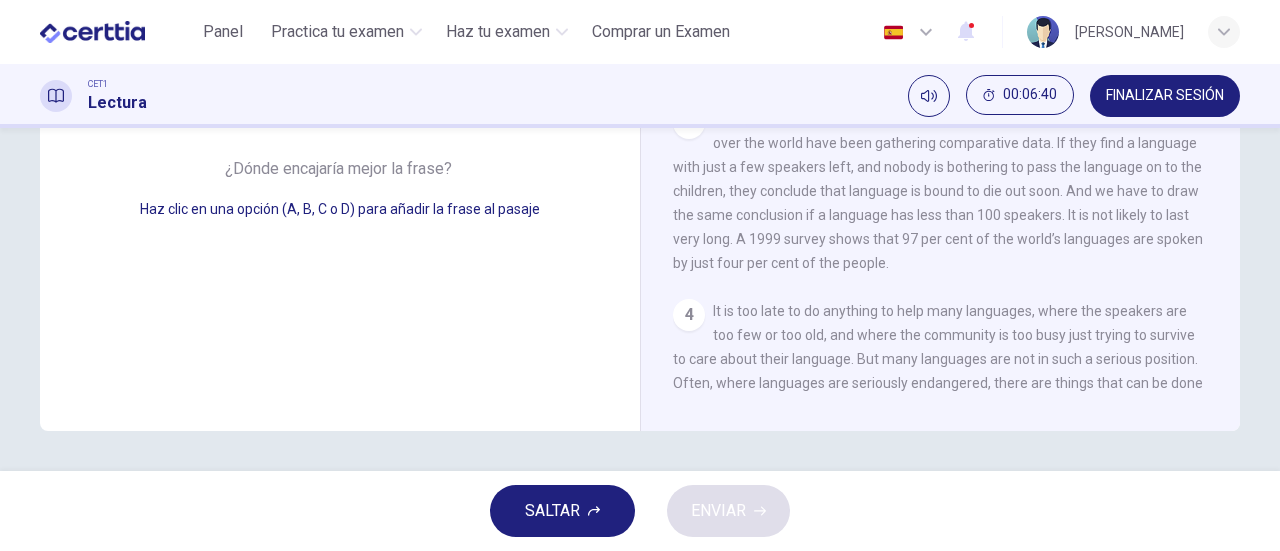 scroll, scrollTop: 0, scrollLeft: 0, axis: both 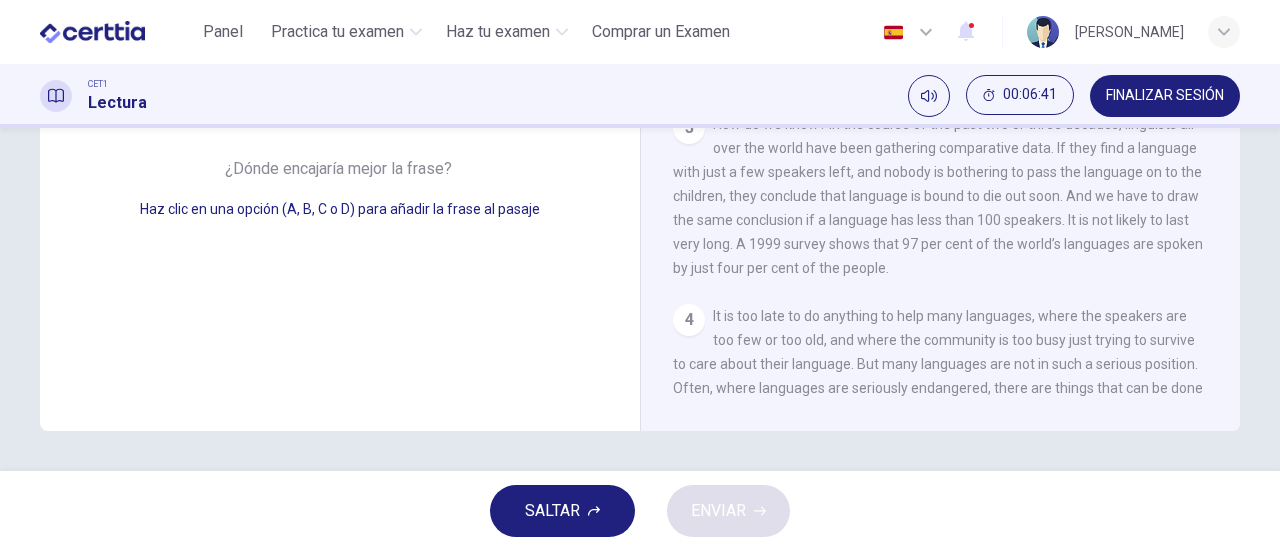 click on "How do we know? In the course of the past two or three decades, linguists all over the world have been gathering comparative data. If they find a language with just a few speakers left, and nobody is bothering to pass the language on to the children, they conclude that language is bound to die out soon. And we have to draw the same conclusion if a language has less than 100 speakers. It is not likely to last very long. A 1999 survey shows that 97 per cent of the world’s languages are spoken by just four per cent of the people." at bounding box center (938, 196) 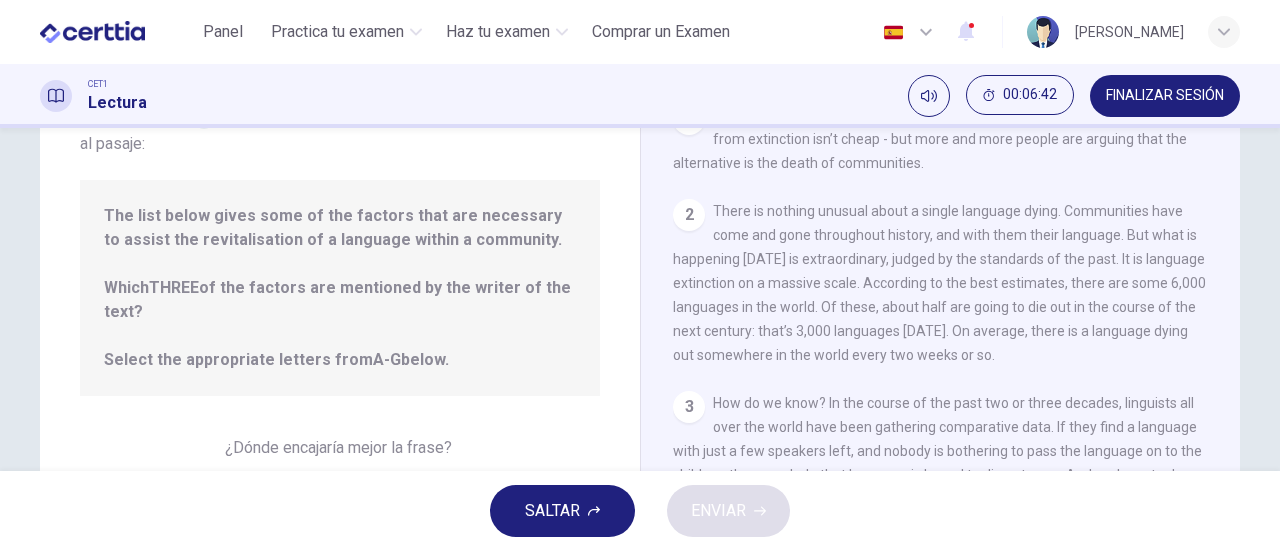 scroll, scrollTop: 44, scrollLeft: 0, axis: vertical 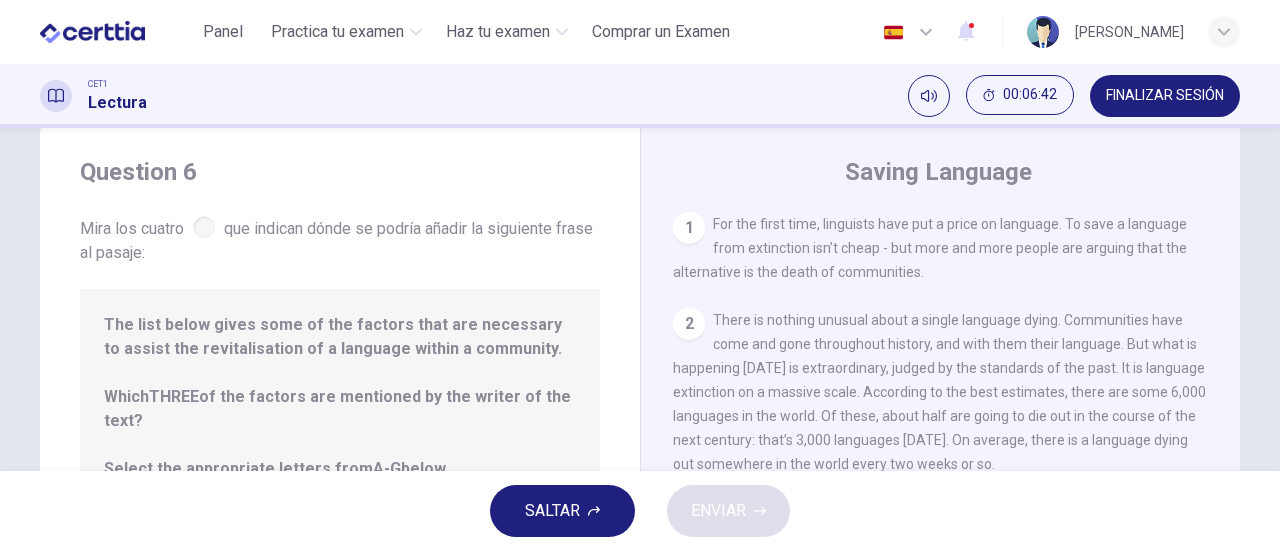 click on "For the first time, linguists have put a price on language. To save a language from extinction isn’t cheap - but more and more people are arguing that the alternative is the death of communities." at bounding box center (930, 248) 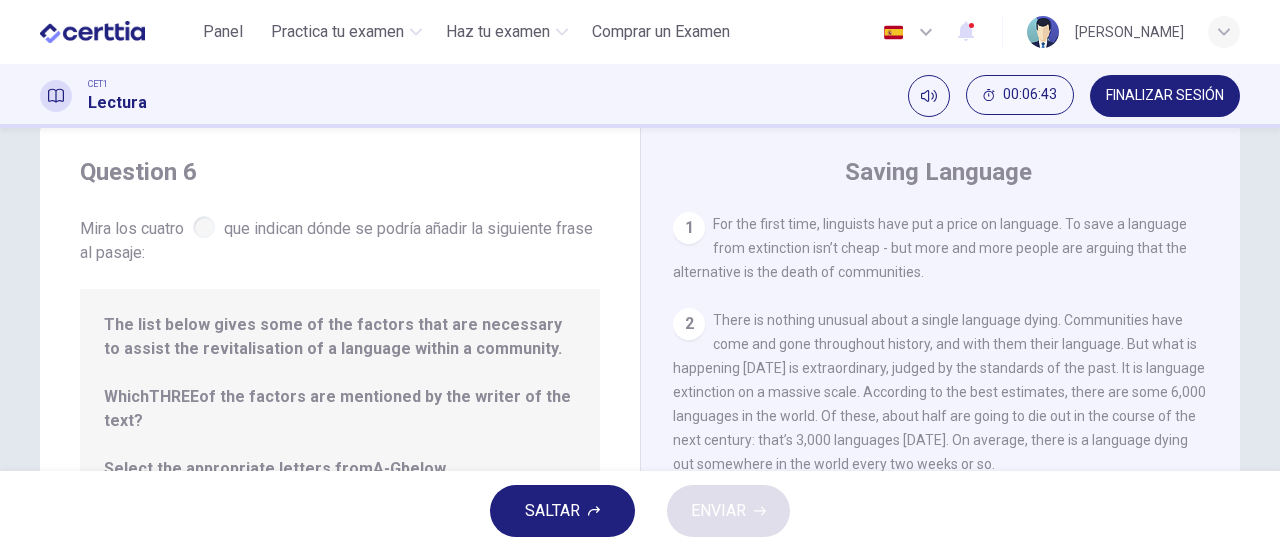 click on "The list below gives some of the factors that are necessary to assist the revitalisation of a language within a community.
Which  THREE  of the factors are mentioned by the writer of the text?
Select the appropriate letters from  A-G  below." at bounding box center (340, 397) 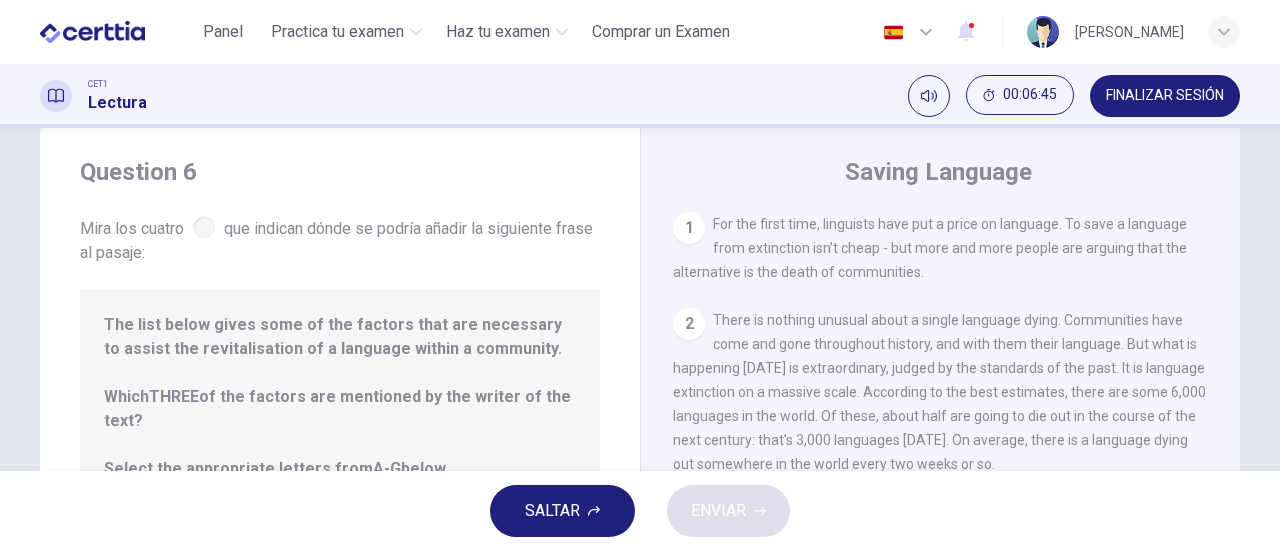 click at bounding box center [204, 227] 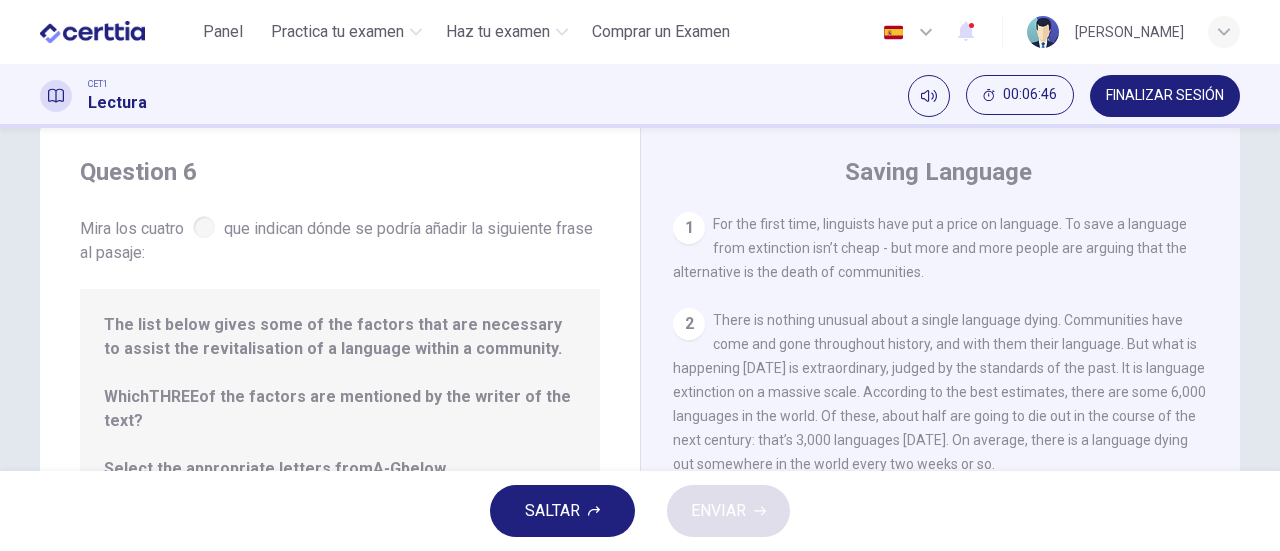 click at bounding box center [204, 227] 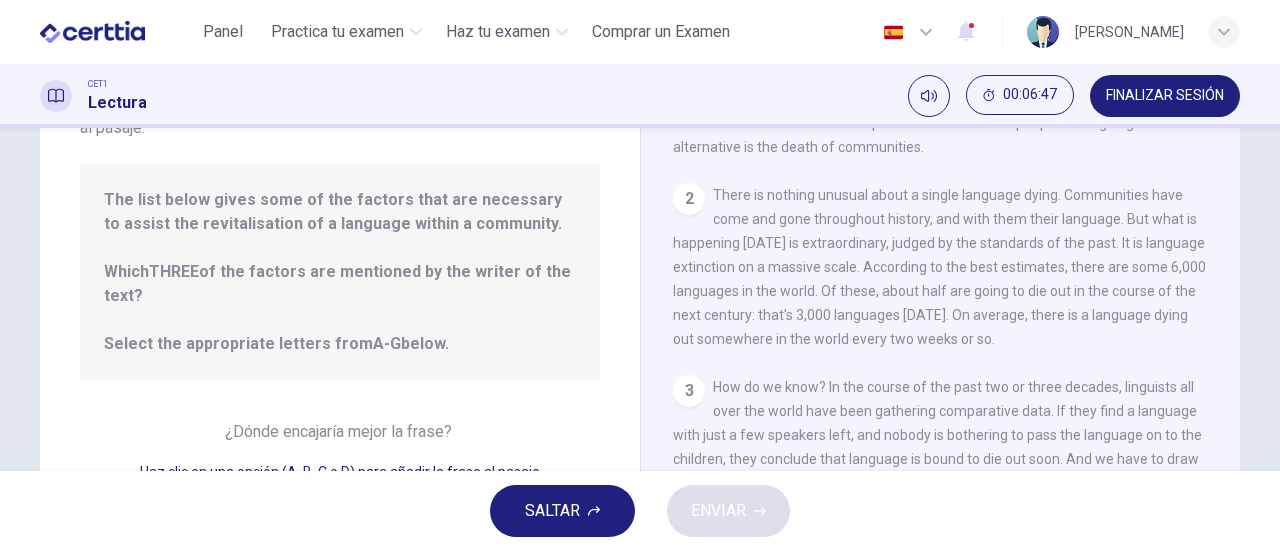 scroll, scrollTop: 186, scrollLeft: 0, axis: vertical 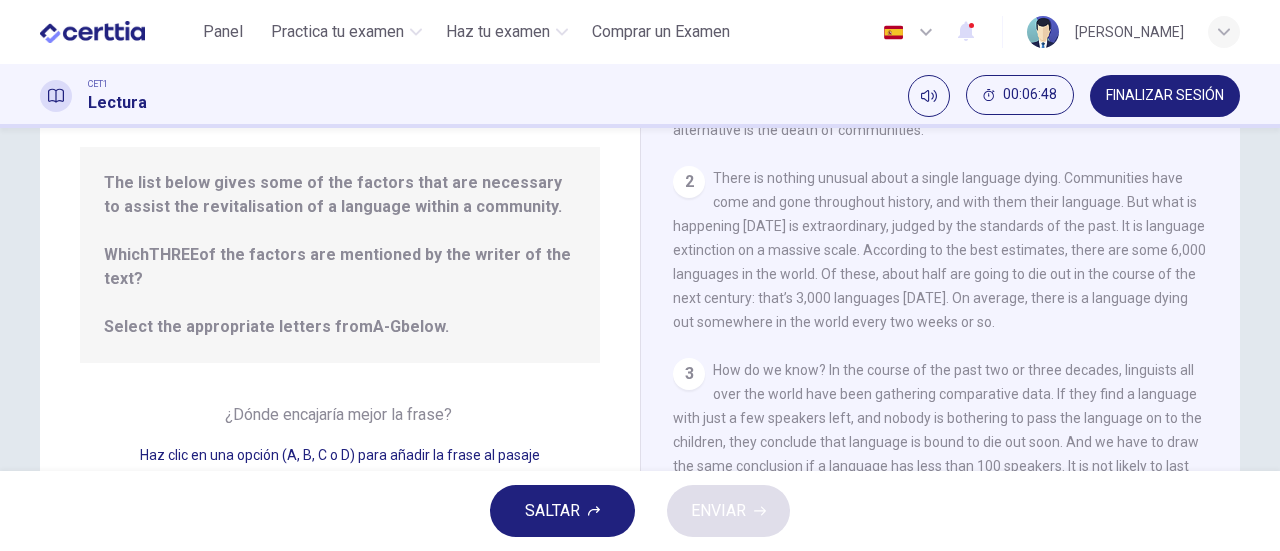 click on "The list below gives some of the factors that are necessary to assist the revitalisation of a language within a community.
Which  THREE  of the factors are mentioned by the writer of the text?
Select the appropriate letters from  A-G  below." at bounding box center [340, 255] 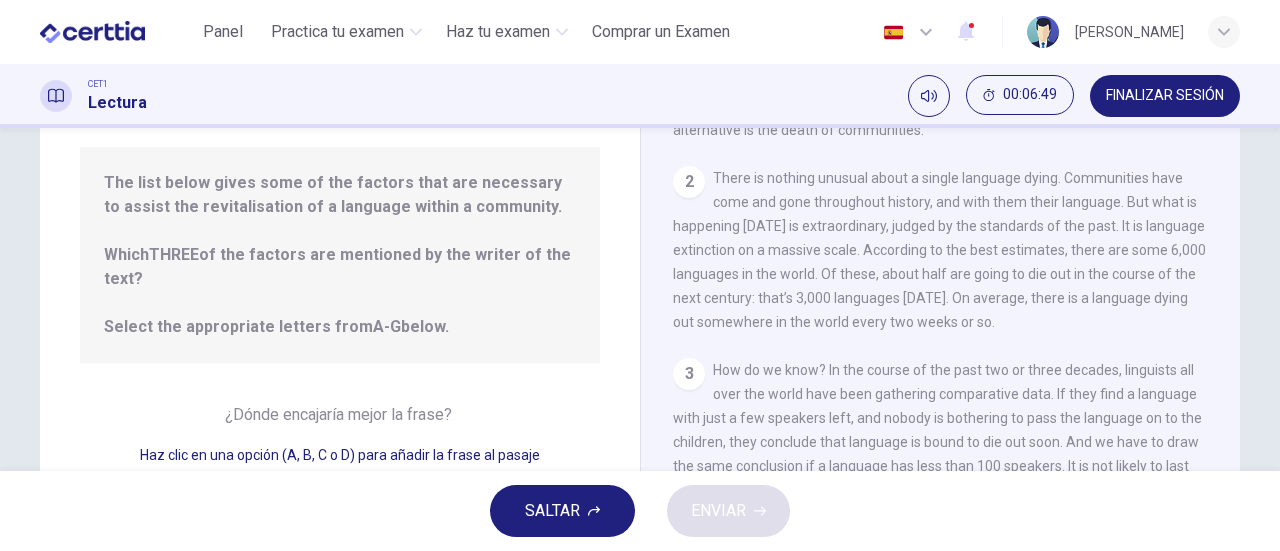 click on "The list below gives some of the factors that are necessary to assist the revitalisation of a language within a community.
Which  THREE  of the factors are mentioned by the writer of the text?
Select the appropriate letters from  A-G  below." at bounding box center (340, 255) 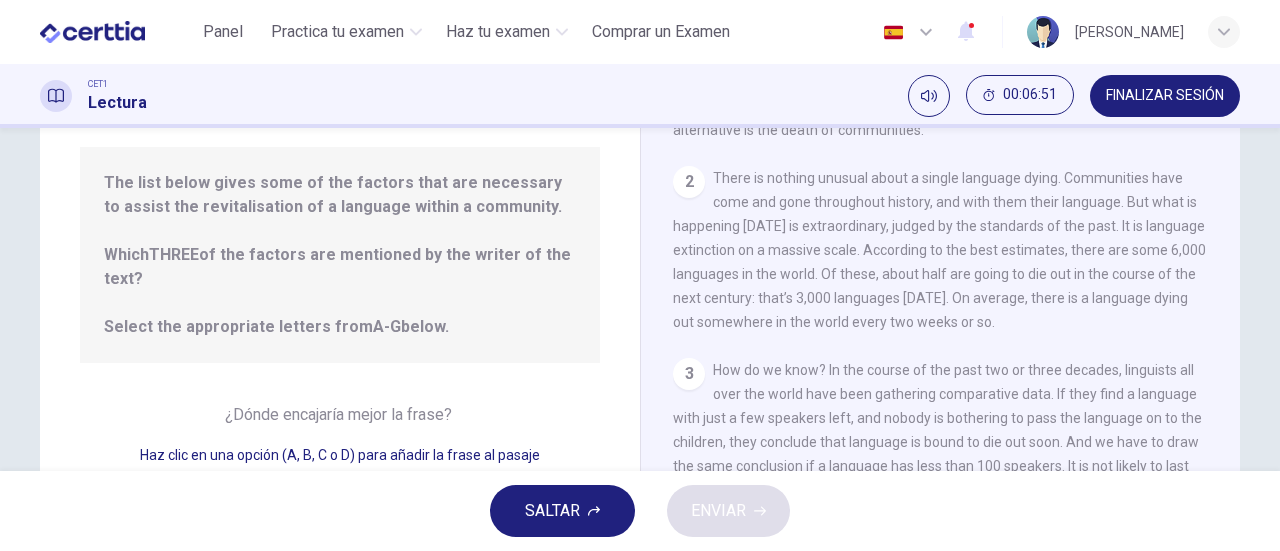 click on "SALTAR" at bounding box center [562, 511] 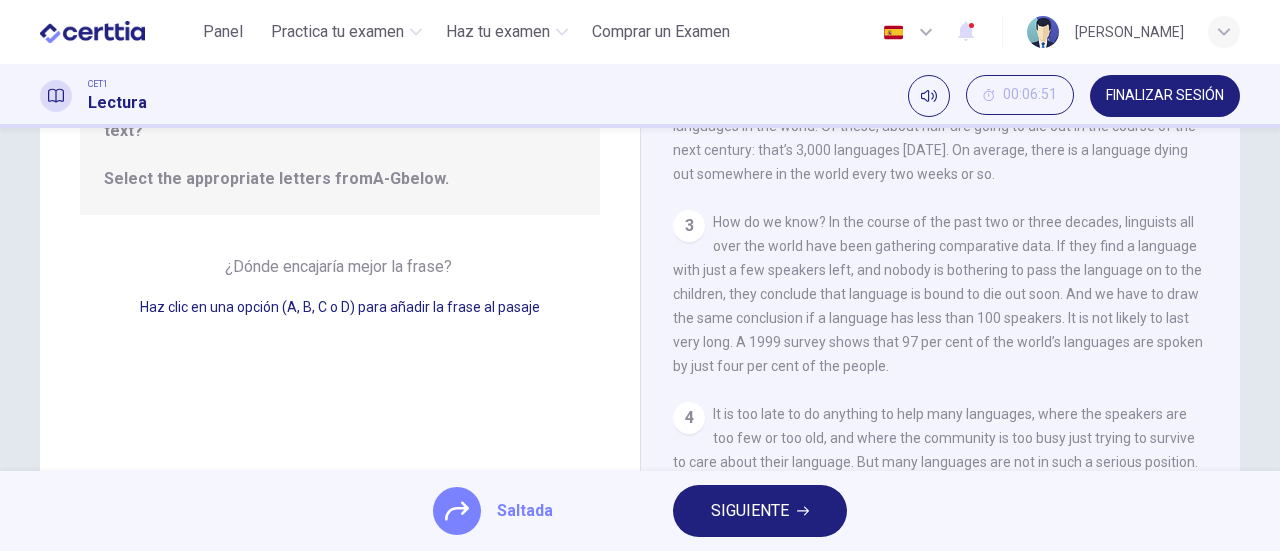 scroll, scrollTop: 359, scrollLeft: 0, axis: vertical 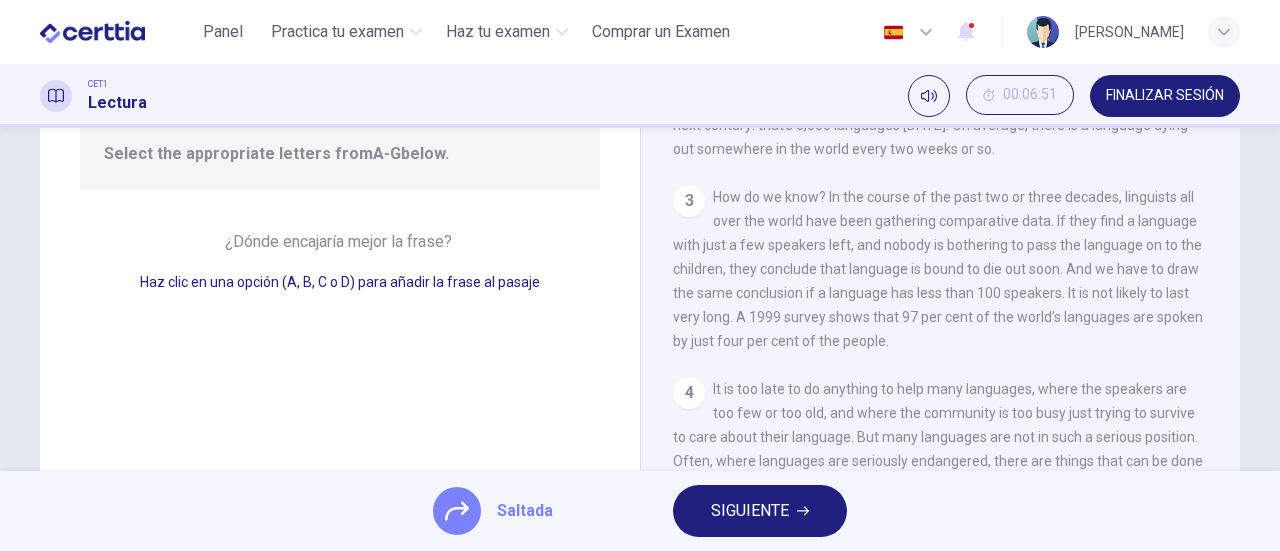 click on "SIGUIENTE" at bounding box center [750, 511] 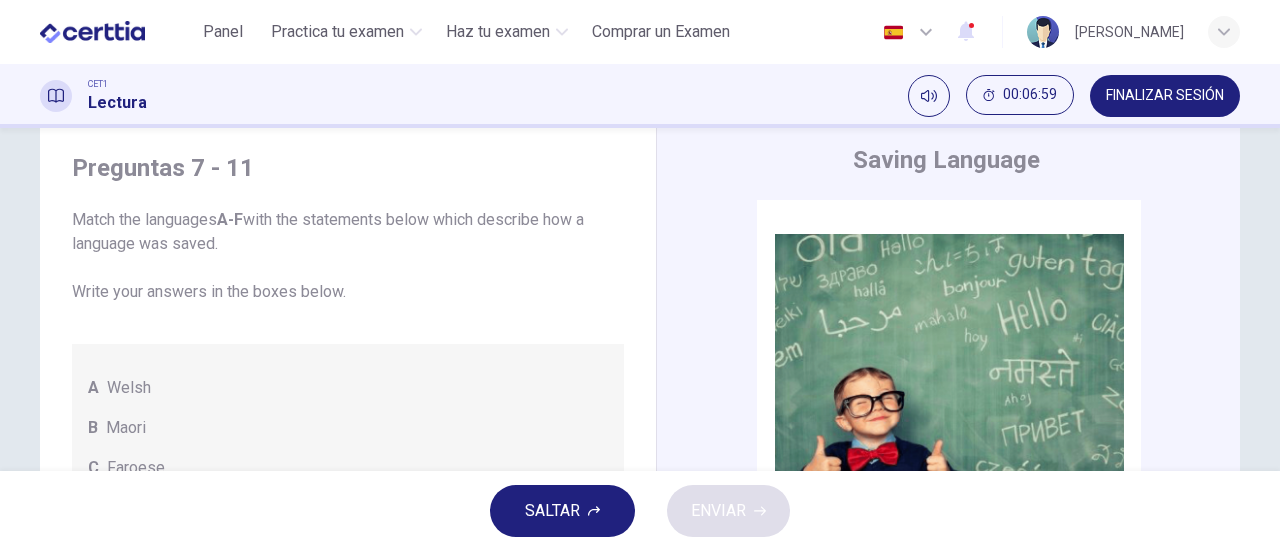 scroll, scrollTop: 56, scrollLeft: 0, axis: vertical 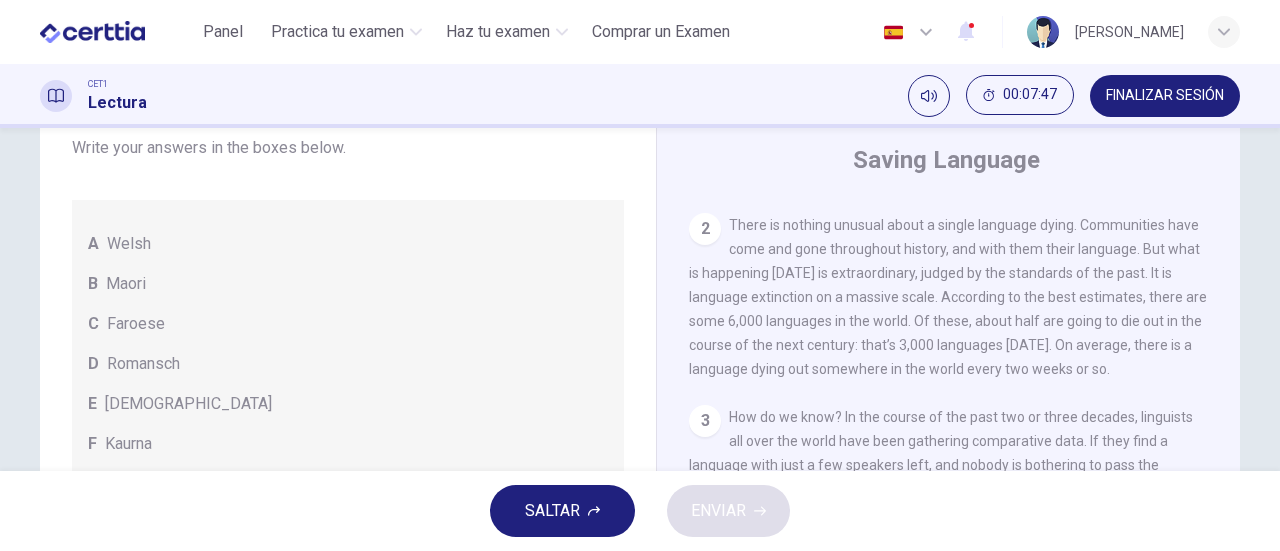 click on "A" at bounding box center [93, 244] 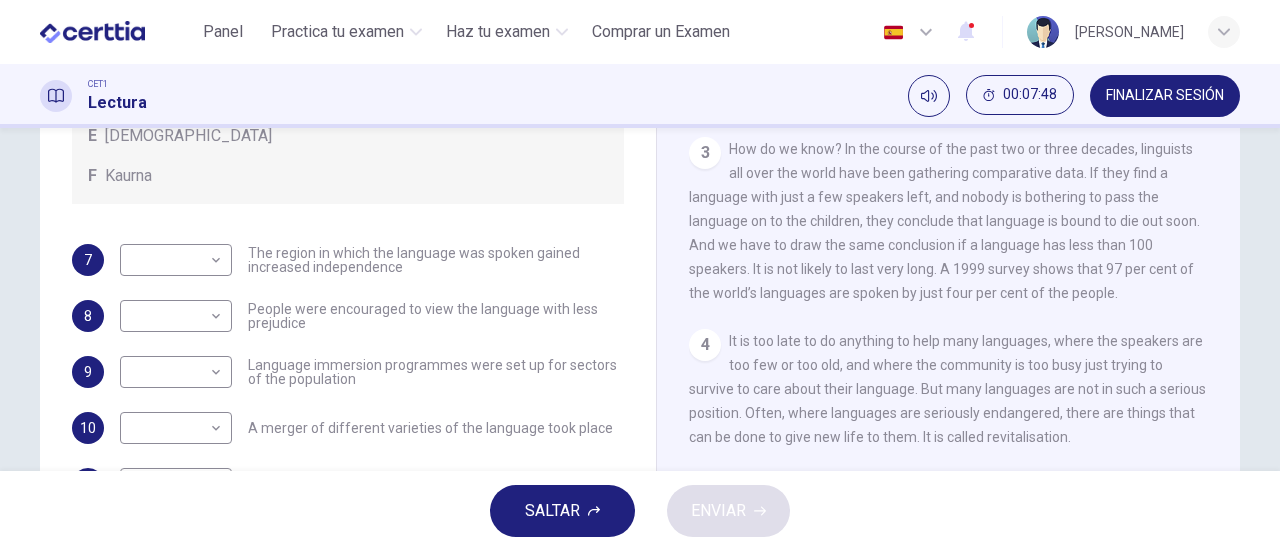 scroll, scrollTop: 326, scrollLeft: 0, axis: vertical 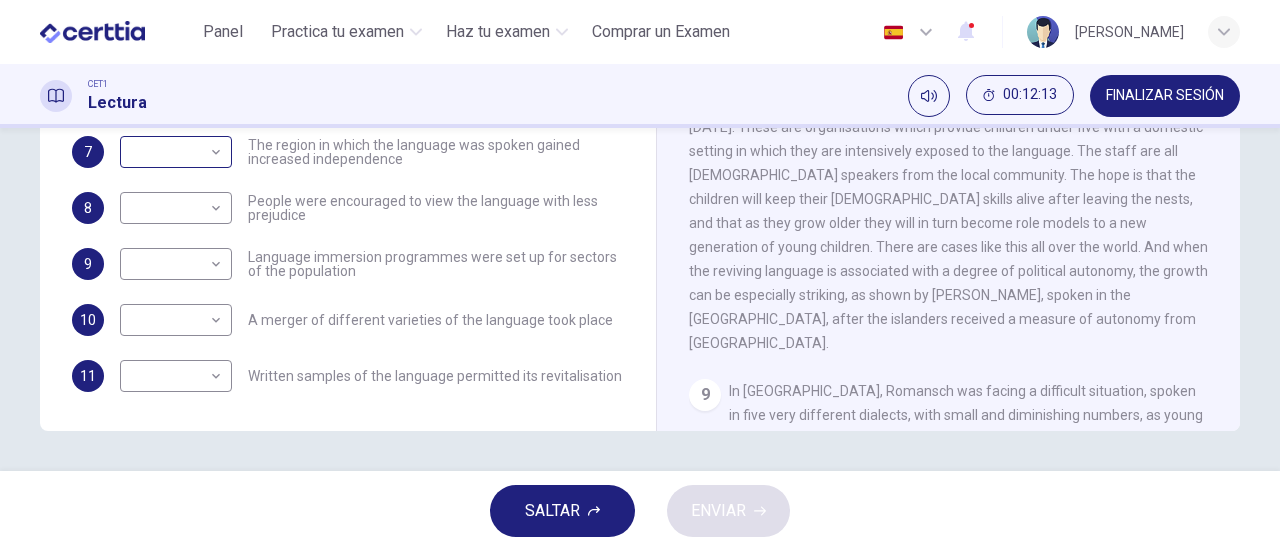 click on "​ ​" at bounding box center (176, 152) 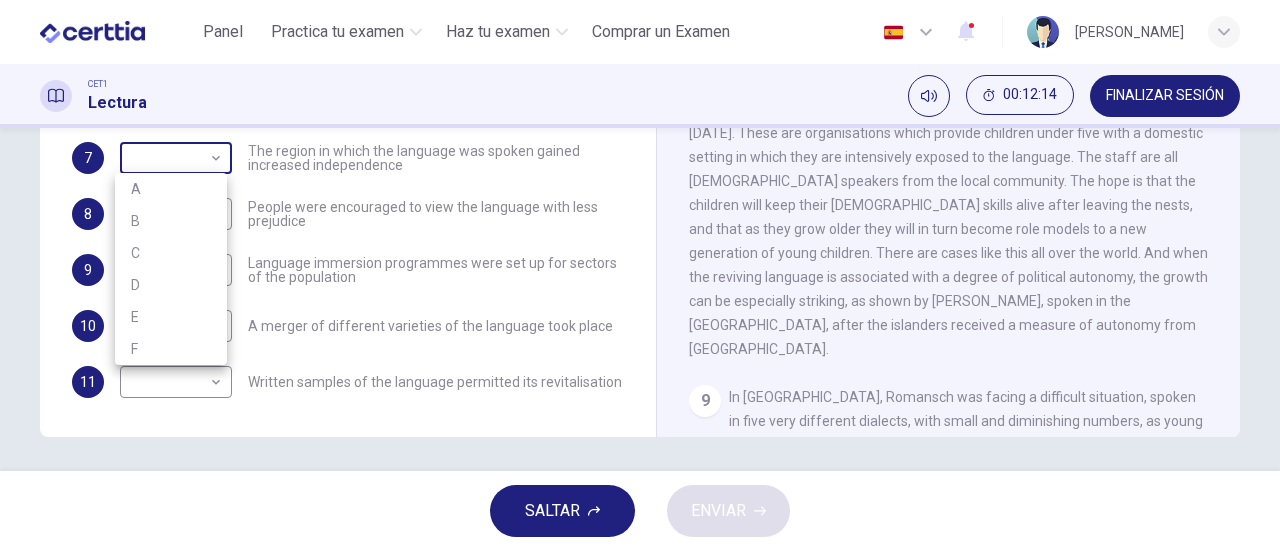 click on "This site uses cookies, as explained in our  Privacy Policy . If you agree to the use of cookies, please click the Accept button and continue to browse our site.   Privacy Policy Accept Panel Practica tu examen Haz tu examen Comprar un Examen Español ** ​ [PERSON_NAME] CET1 Lectura 00:12:14 FINALIZAR SESIÓN Preguntas 7 - 11 Match the languages  A-F  with the statements below which describe how a language was saved.
Write your answers in the boxes below. A Welsh B Maori C Faroese D Romansch E Ainu F Kaurna 7 ​ ​ The region in which the language was spoken gained increased independence 8 ​ ​ People were encouraged to view the language with less prejudice 9 ​ ​ Language immersion programmes were set up for sectors of the population 10 ​ ​ A merger of different varieties of the language took place 11 ​ ​ Written samples of the language permitted its revitalisation Saving Language CLIC PARA ZOOM Clic para zoom 1 2 3 4 5 6 7 8 9 10 11 12 SALTAR ENVIAR Panel Practica tu examen Haz tu examen   1 A B" at bounding box center [640, 275] 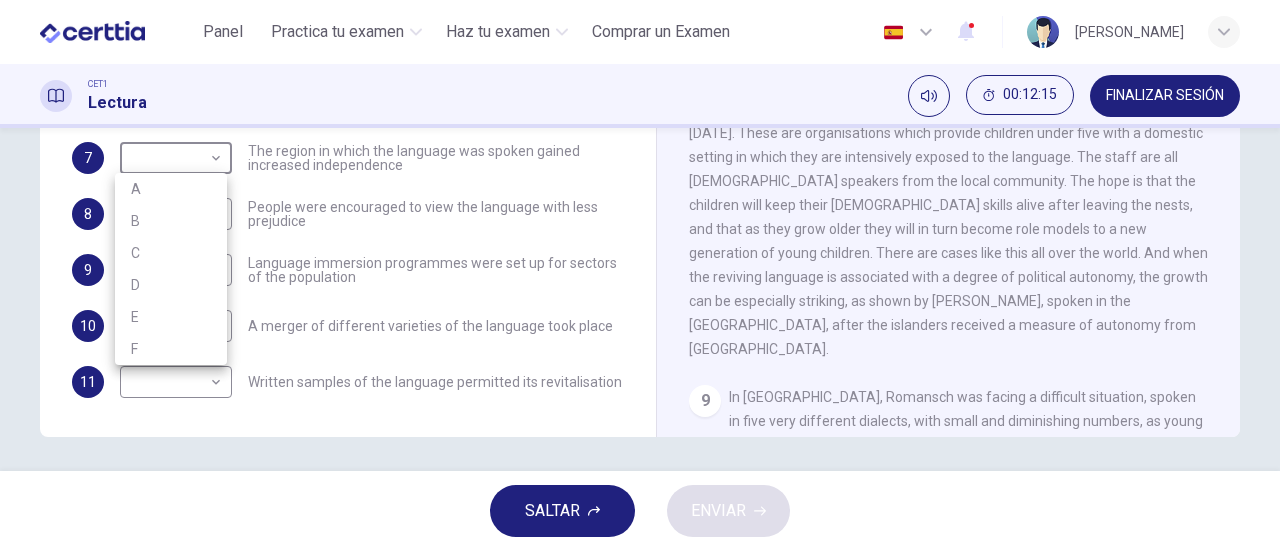 click on "B" at bounding box center (171, 221) 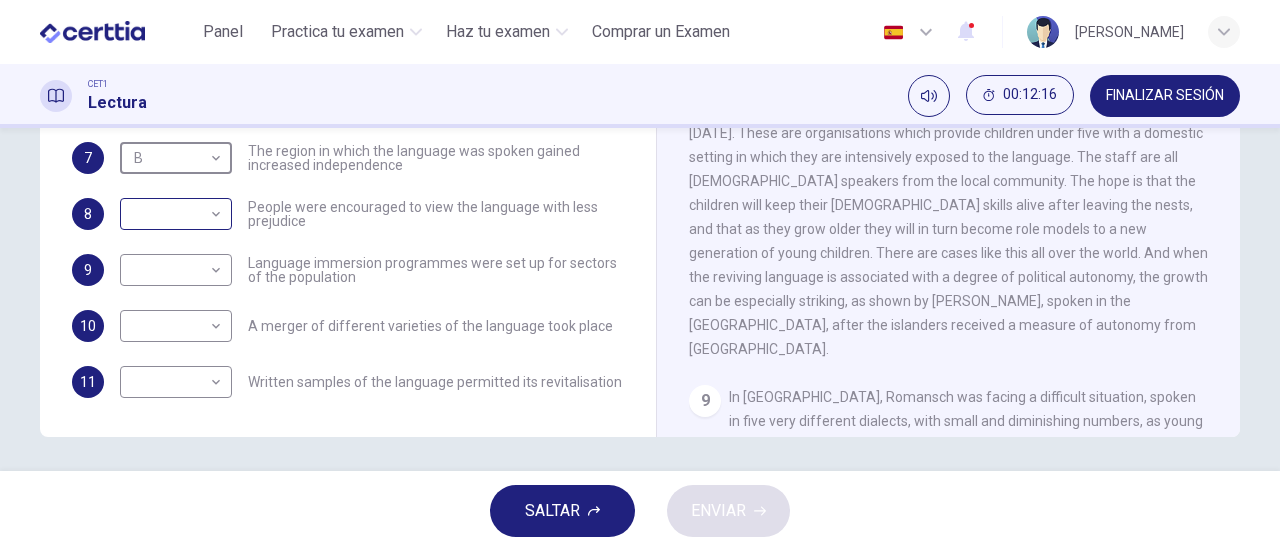 click on "This site uses cookies, as explained in our  Privacy Policy . If you agree to the use of cookies, please click the Accept button and continue to browse our site.   Privacy Policy Accept Panel Practica tu examen Haz tu examen Comprar un Examen Español ** ​ [PERSON_NAME] CET1 Lectura 00:12:16 FINALIZAR SESIÓN Preguntas 7 - 11 Match the languages  A-F  with the statements below which describe how a language was saved.
Write your answers in the boxes below. A Welsh B Maori C Faroese D Romansch E Ainu F Kaurna 7 B * ​ The region in which the language was spoken gained increased independence 8 ​ ​ People were encouraged to view the language with less prejudice 9 ​ ​ Language immersion programmes were set up for sectors of the population 10 ​ ​ A merger of different varieties of the language took place 11 ​ ​ Written samples of the language permitted its revitalisation Saving Language CLIC PARA ZOOM Clic para zoom 1 2 3 4 5 6 7 8 9 10 11 12 SALTAR ENVIAR Panel Practica tu examen Haz tu examen   1" at bounding box center (640, 275) 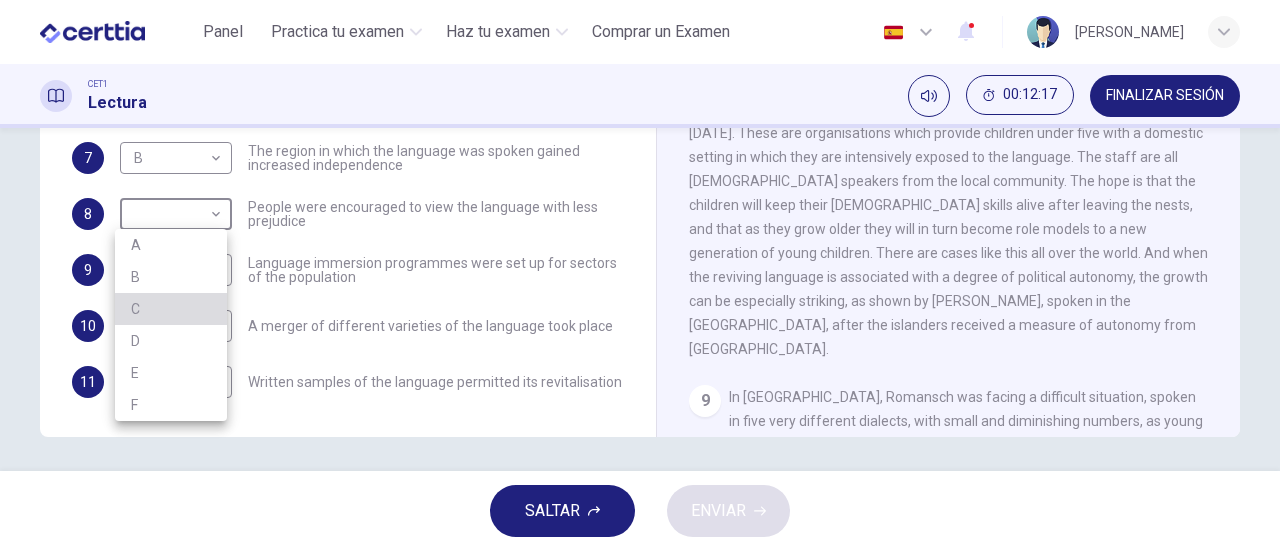 click on "C" at bounding box center [171, 309] 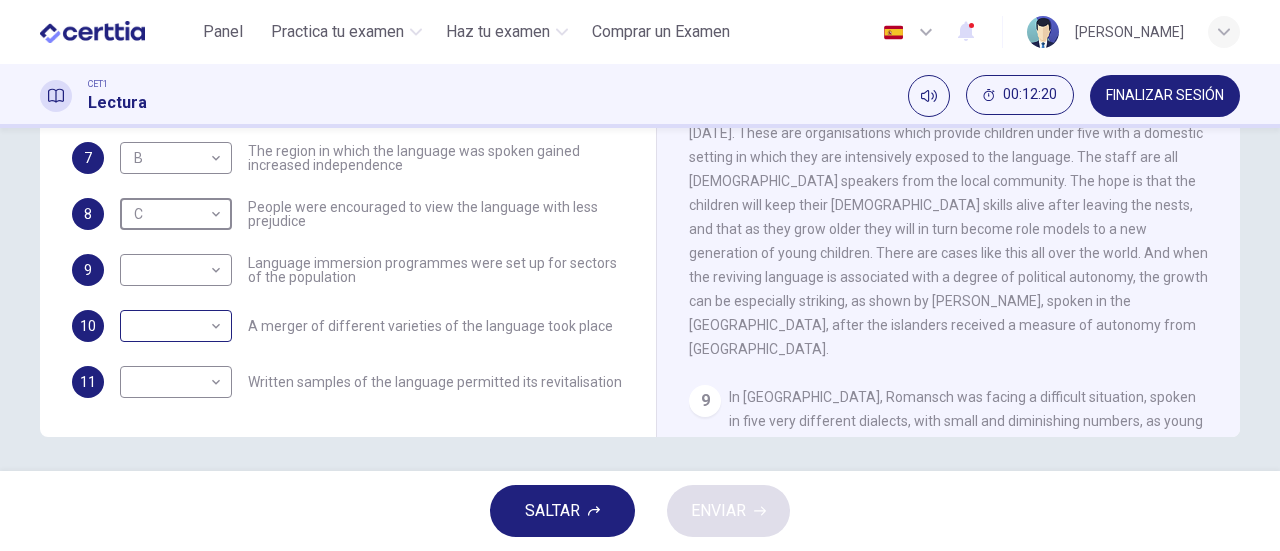 scroll, scrollTop: 432, scrollLeft: 0, axis: vertical 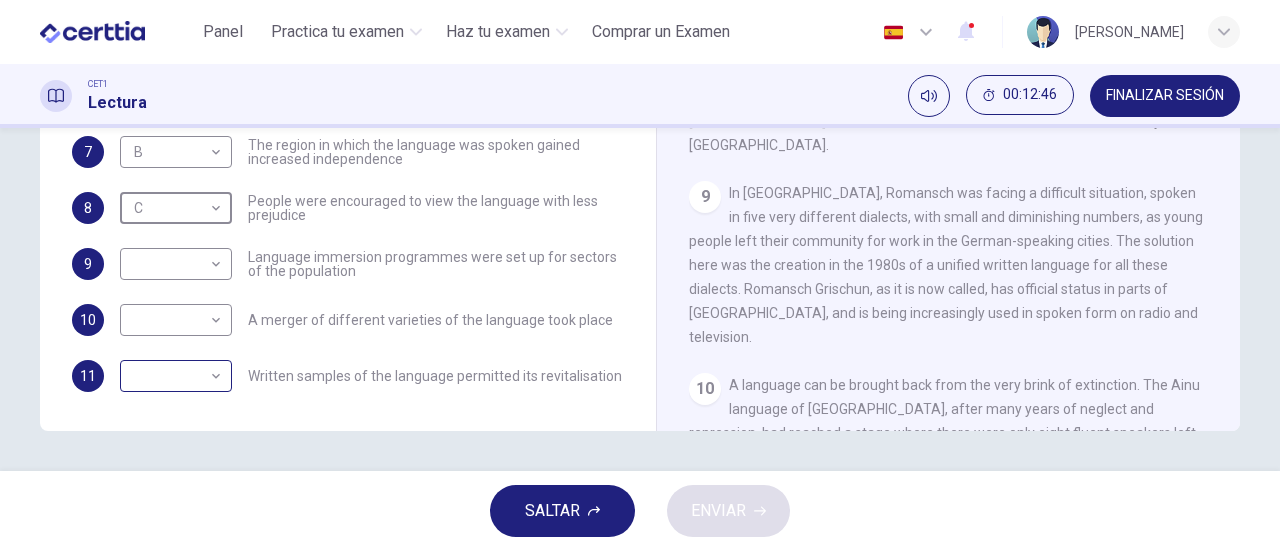 click on "This site uses cookies, as explained in our  Privacy Policy . If you agree to the use of cookies, please click the Accept button and continue to browse our site.   Privacy Policy Accept Panel Practica tu examen Haz tu examen Comprar un Examen Español ** ​ [PERSON_NAME] CET1 Lectura 00:12:46 FINALIZAR SESIÓN Preguntas 7 - 11 Match the languages  A-F  with the statements below which describe how a language was saved.
Write your answers in the boxes below. A Welsh B Maori C Faroese D Romansch E Ainu F Kaurna 7 B * ​ The region in which the language was spoken gained increased independence 8 C * ​ People were encouraged to view the language with less prejudice 9 ​ ​ Language immersion programmes were set up for sectors of the population 10 ​ ​ A merger of different varieties of the language took place 11 ​ ​ Written samples of the language permitted its revitalisation Saving Language CLIC PARA ZOOM Clic para zoom 1 2 3 4 5 6 7 8 9 10 11 12 SALTAR ENVIAR Panel Practica tu examen Haz tu examen   1" at bounding box center (640, 275) 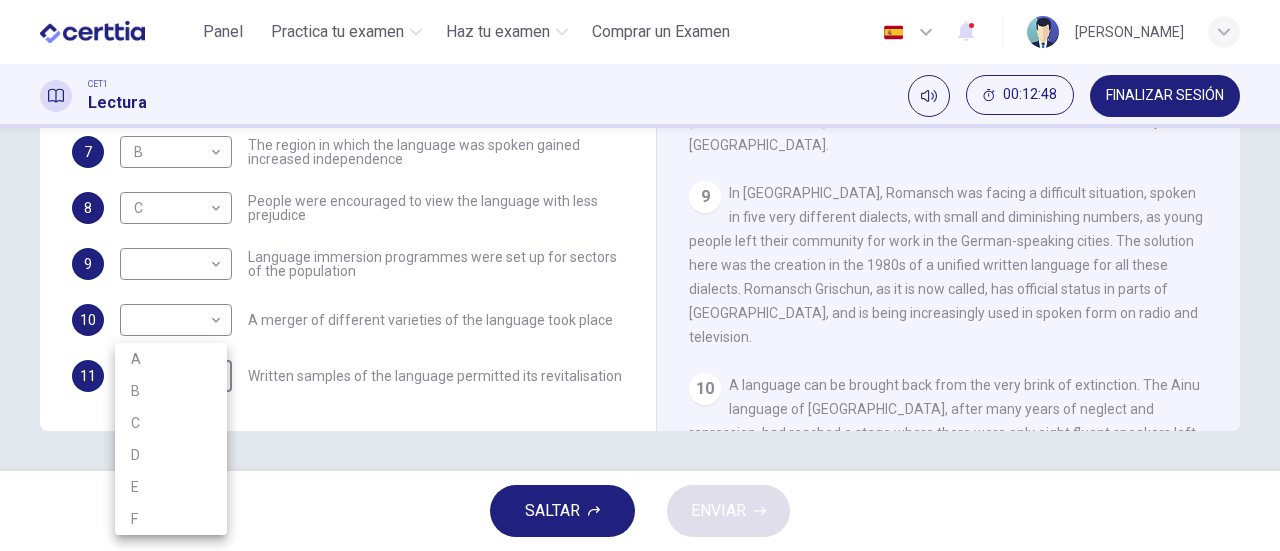 click at bounding box center [640, 275] 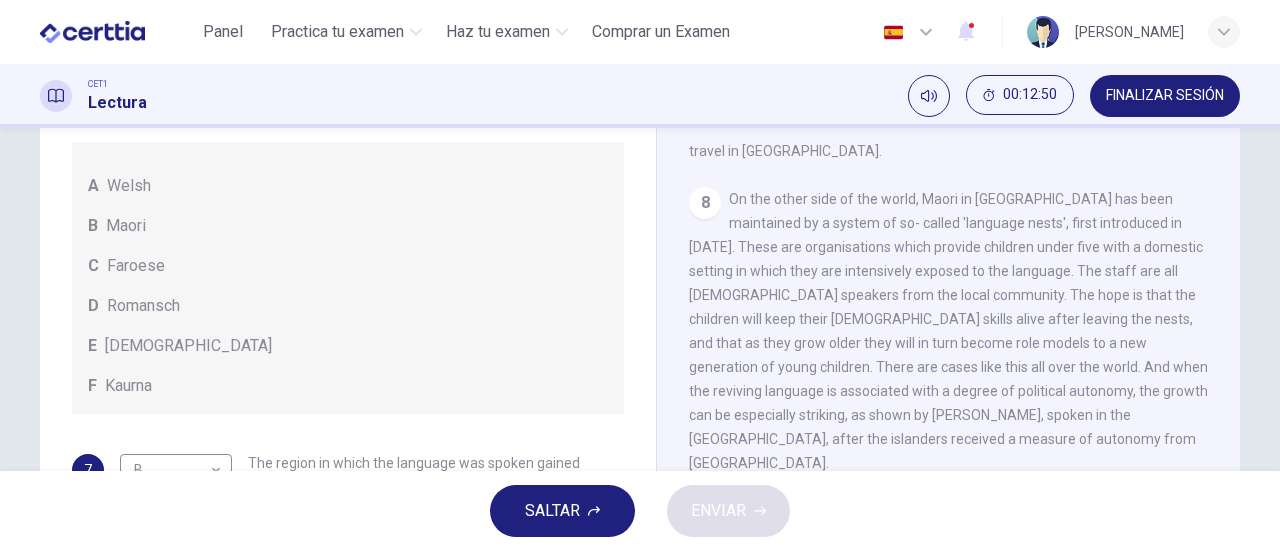 scroll, scrollTop: 432, scrollLeft: 0, axis: vertical 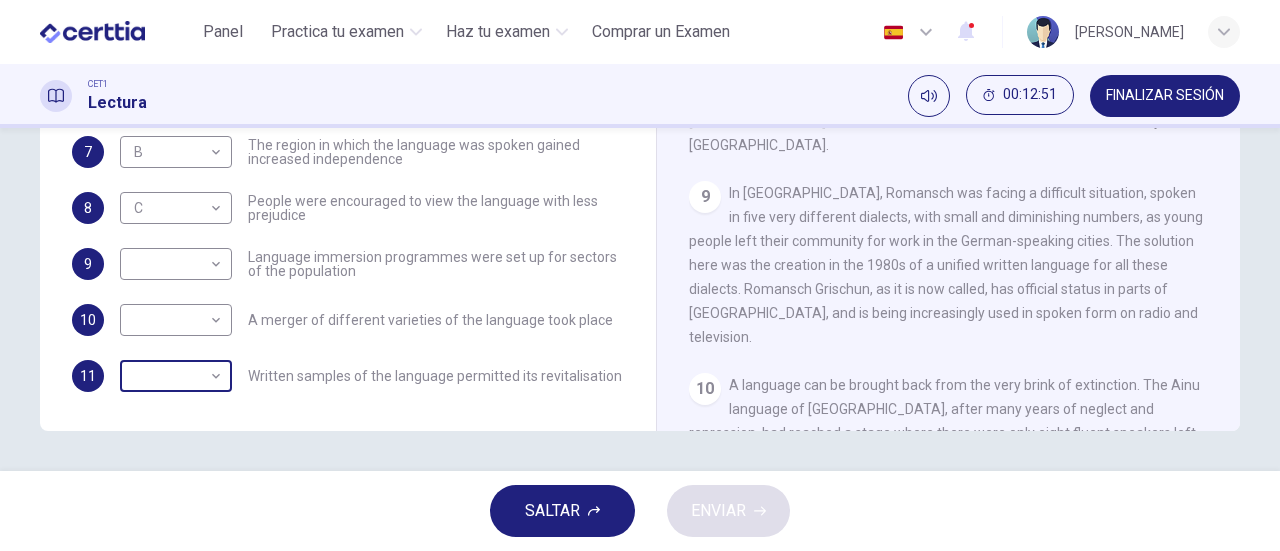 click on "This site uses cookies, as explained in our  Privacy Policy . If you agree to the use of cookies, please click the Accept button and continue to browse our site.   Privacy Policy Accept Panel Practica tu examen Haz tu examen Comprar un Examen Español ** ​ [PERSON_NAME] CET1 Lectura 00:12:51 FINALIZAR SESIÓN Preguntas 7 - 11 Match the languages  A-F  with the statements below which describe how a language was saved.
Write your answers in the boxes below. A Welsh B Maori C Faroese D Romansch E Ainu F Kaurna 7 B * ​ The region in which the language was spoken gained increased independence 8 C * ​ People were encouraged to view the language with less prejudice 9 ​ ​ Language immersion programmes were set up for sectors of the population 10 ​ ​ A merger of different varieties of the language took place 11 ​ ​ Written samples of the language permitted its revitalisation Saving Language CLIC PARA ZOOM Clic para zoom 1 2 3 4 5 6 7 8 9 10 11 12 SALTAR ENVIAR Panel Practica tu examen Haz tu examen   1" at bounding box center (640, 275) 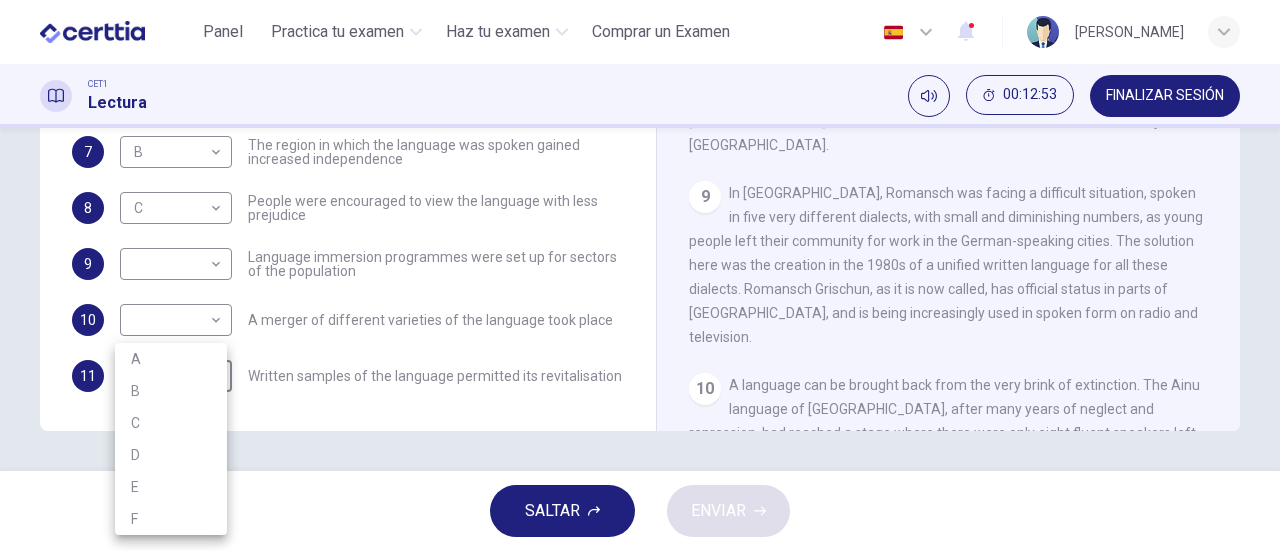 click on "D" at bounding box center (171, 455) 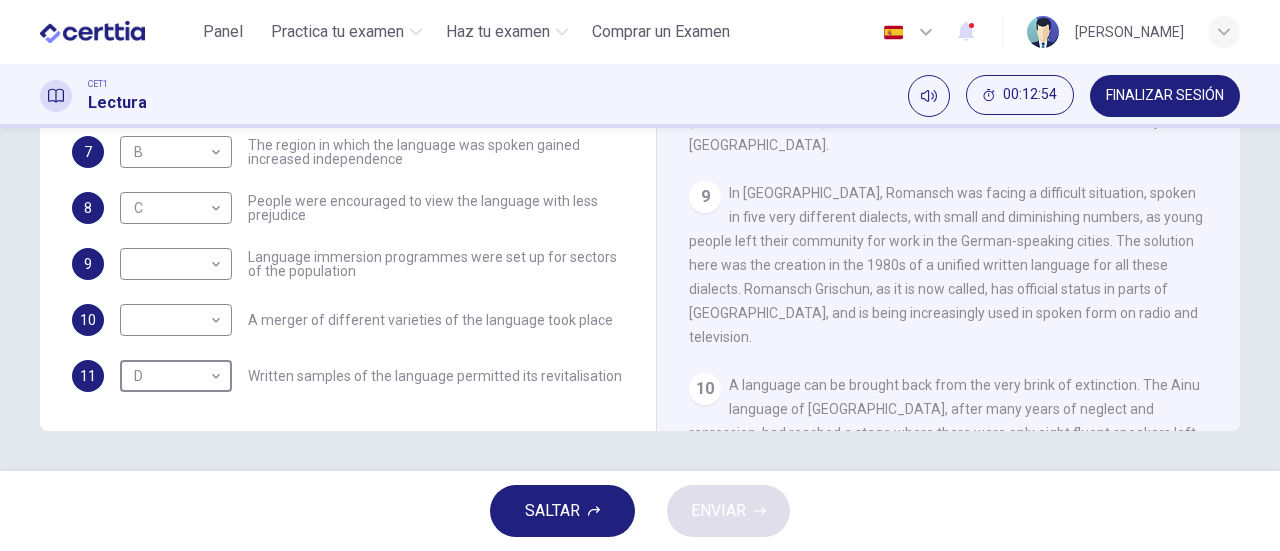 click on "In [GEOGRAPHIC_DATA], Romansch was facing a difficult situation, spoken in five very different dialects, with small and diminishing numbers, as young people left their community for work in the German-speaking cities. The solution here was the creation in the 1980s of a unified written language for all these dialects. Romansch Grischun, as it is now called, has official status in parts of [GEOGRAPHIC_DATA], and is being increasingly used in spoken form on radio and television." at bounding box center [946, 265] 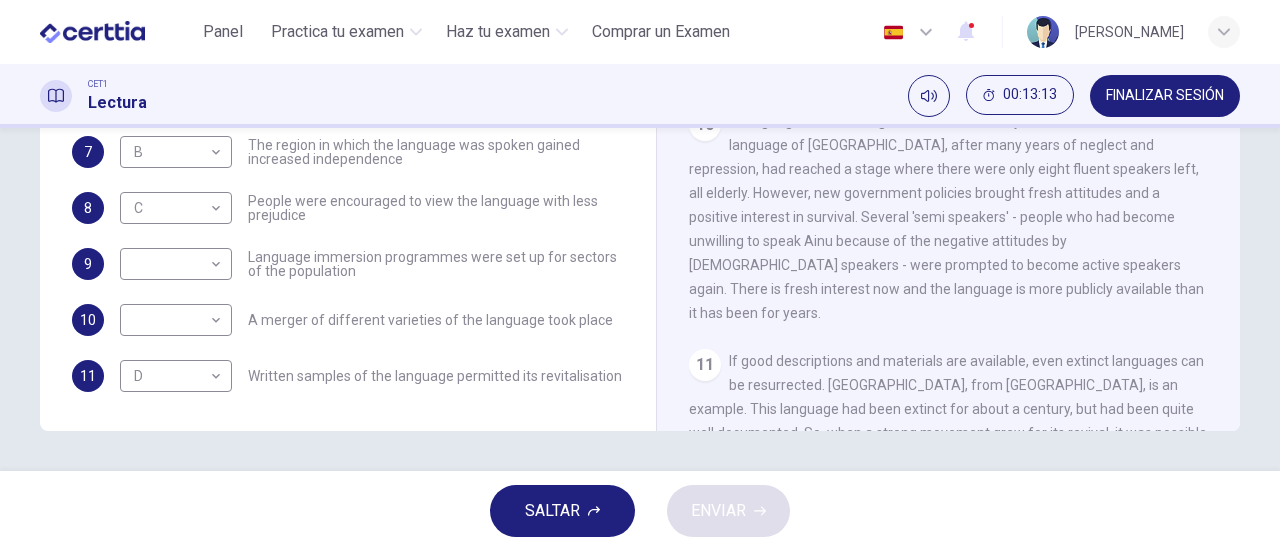 scroll, scrollTop: 1865, scrollLeft: 0, axis: vertical 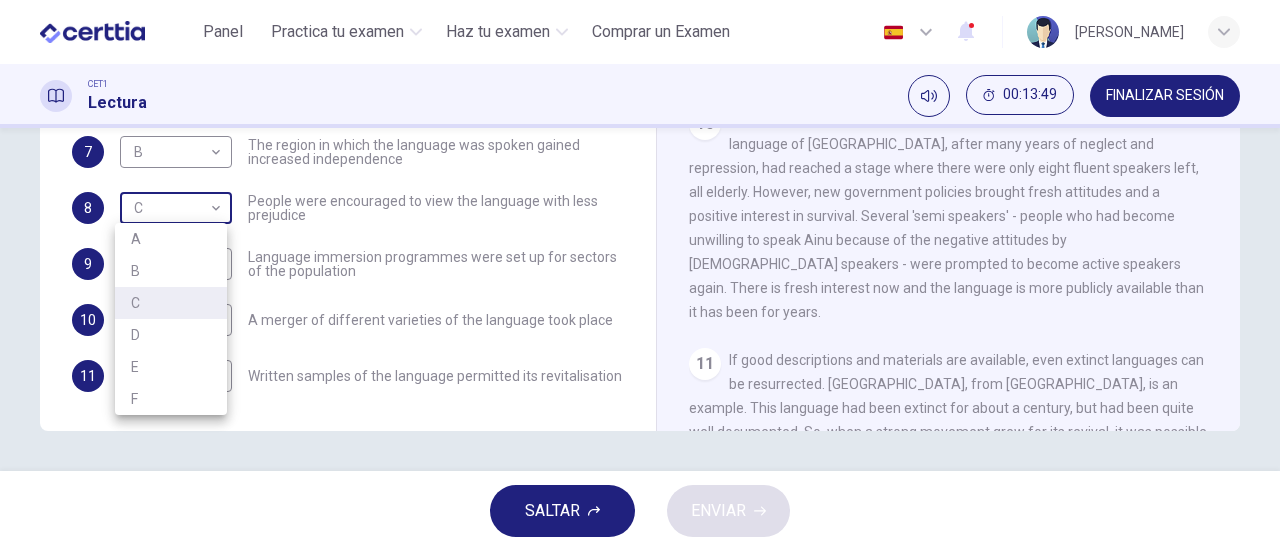 click on "This site uses cookies, as explained in our  Privacy Policy . If you agree to the use of cookies, please click the Accept button and continue to browse our site.   Privacy Policy Accept Panel Practica tu examen Haz tu examen Comprar un Examen Español ** ​ [PERSON_NAME] CET1 Lectura 00:13:49 FINALIZAR SESIÓN Preguntas 7 - 11 Match the languages  A-F  with the statements below which describe how a language was saved.
Write your answers in the boxes below. A Welsh B Maori C Faroese D Romansch E Ainu F Kaurna 7 B * ​ The region in which the language was spoken gained increased independence 8 C * ​ People were encouraged to view the language with less prejudice 9 ​ ​ Language immersion programmes were set up for sectors of the population 10 ​ ​ A merger of different varieties of the language took place 11 D * ​ Written samples of the language permitted its revitalisation Saving Language CLIC PARA ZOOM Clic para zoom 1 2 3 4 5 6 7 8 9 10 11 12 SALTAR ENVIAR Panel Practica tu examen Haz tu examen   1 A B" at bounding box center (640, 275) 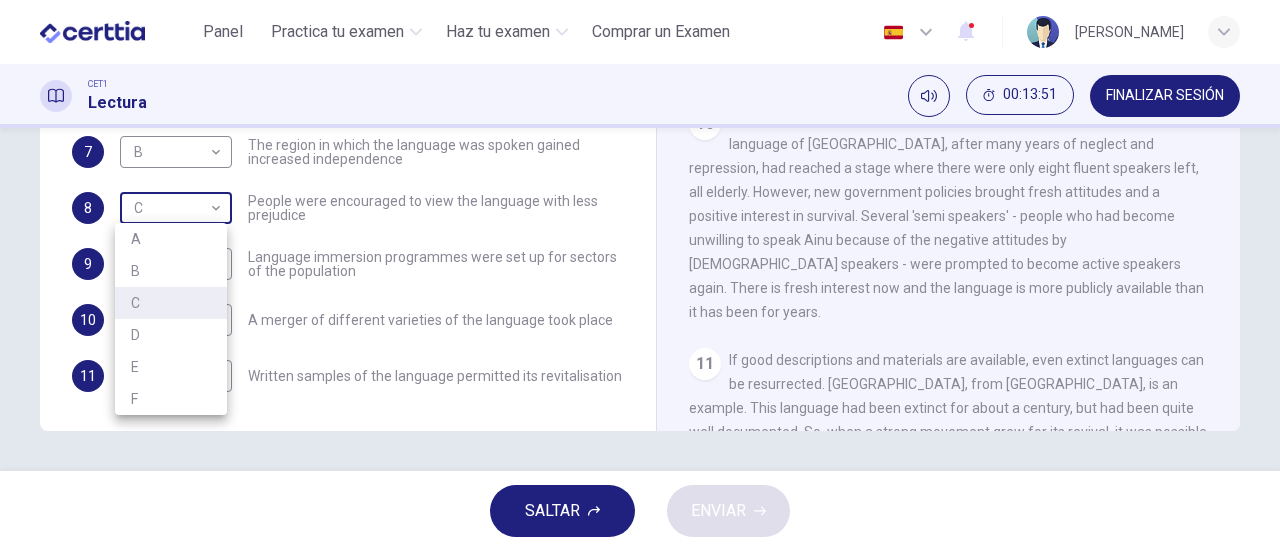 click at bounding box center [640, 275] 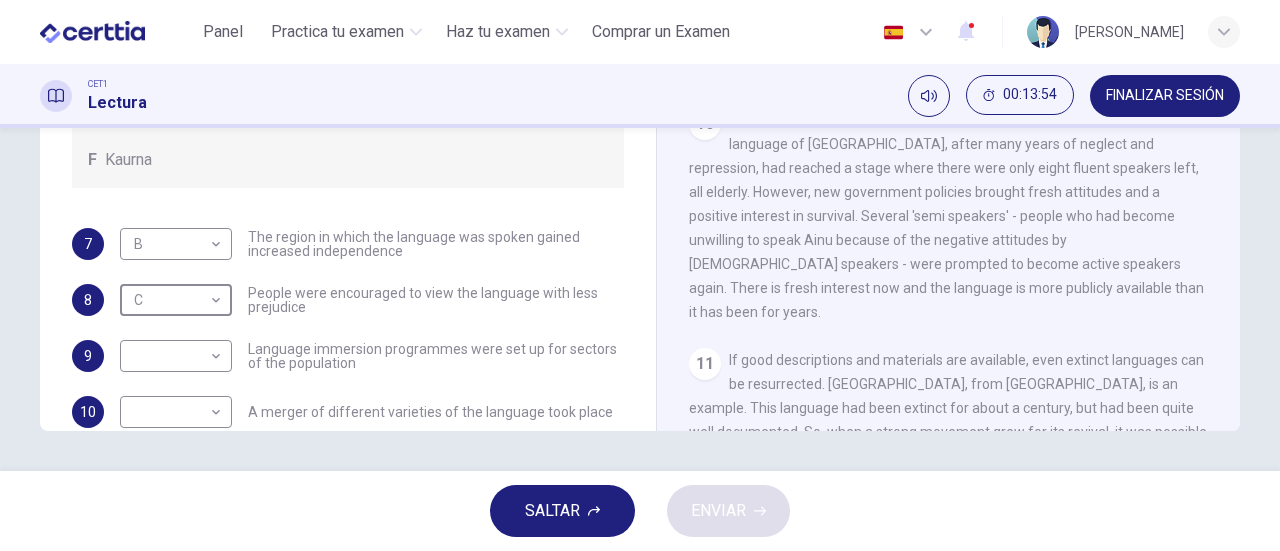 scroll, scrollTop: 144, scrollLeft: 0, axis: vertical 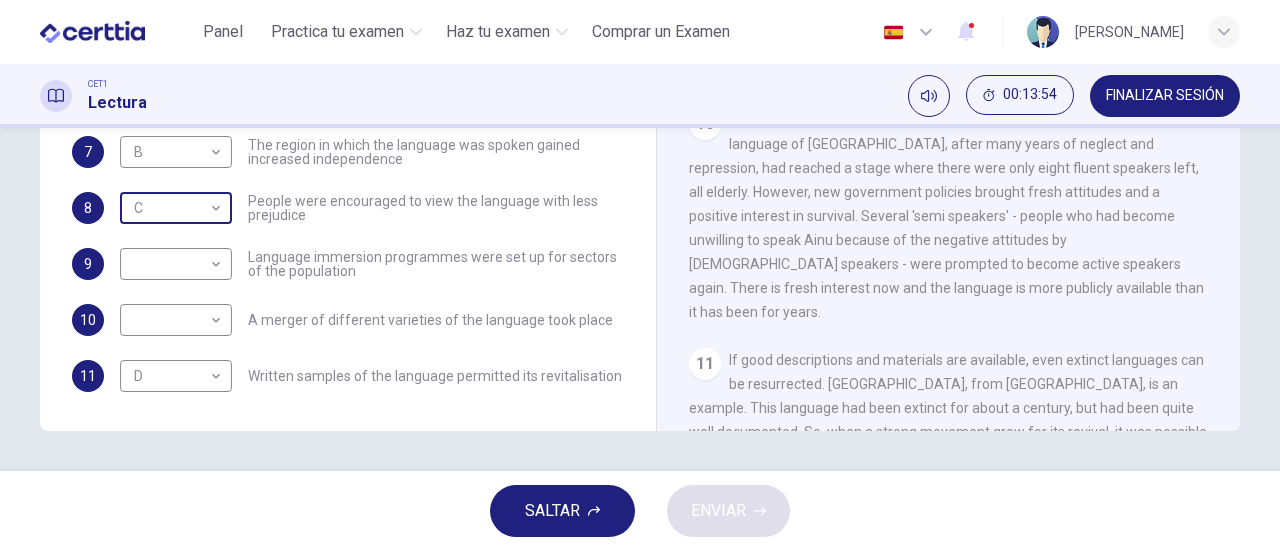 click on "This site uses cookies, as explained in our  Privacy Policy . If you agree to the use of cookies, please click the Accept button and continue to browse our site.   Privacy Policy Accept Panel Practica tu examen Haz tu examen Comprar un Examen Español ** ​ [PERSON_NAME] CET1 Lectura 00:13:54 FINALIZAR SESIÓN Preguntas 7 - 11 Match the languages  A-F  with the statements below which describe how a language was saved.
Write your answers in the boxes below. A Welsh B Maori C Faroese D Romansch E Ainu F Kaurna 7 B * ​ The region in which the language was spoken gained increased independence 8 C * ​ People were encouraged to view the language with less prejudice 9 ​ ​ Language immersion programmes were set up for sectors of the population 10 ​ ​ A merger of different varieties of the language took place 11 D * ​ Written samples of the language permitted its revitalisation Saving Language CLIC PARA ZOOM Clic para zoom 1 2 3 4 5 6 7 8 9 10 11 12 SALTAR ENVIAR Panel Practica tu examen Haz tu examen   1" at bounding box center [640, 275] 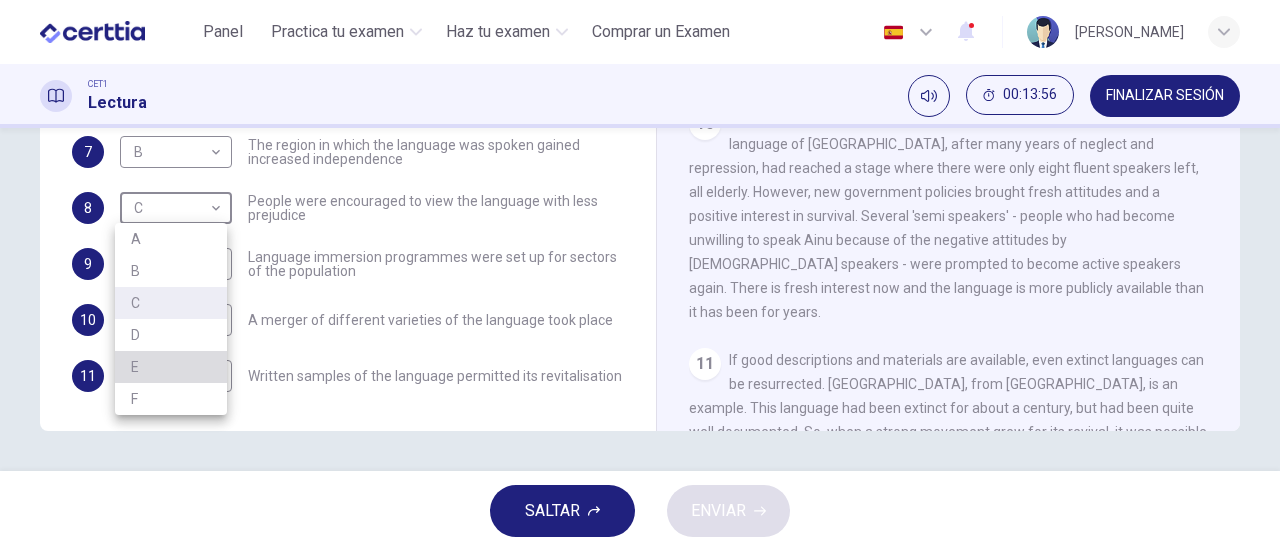 click on "E" at bounding box center (171, 367) 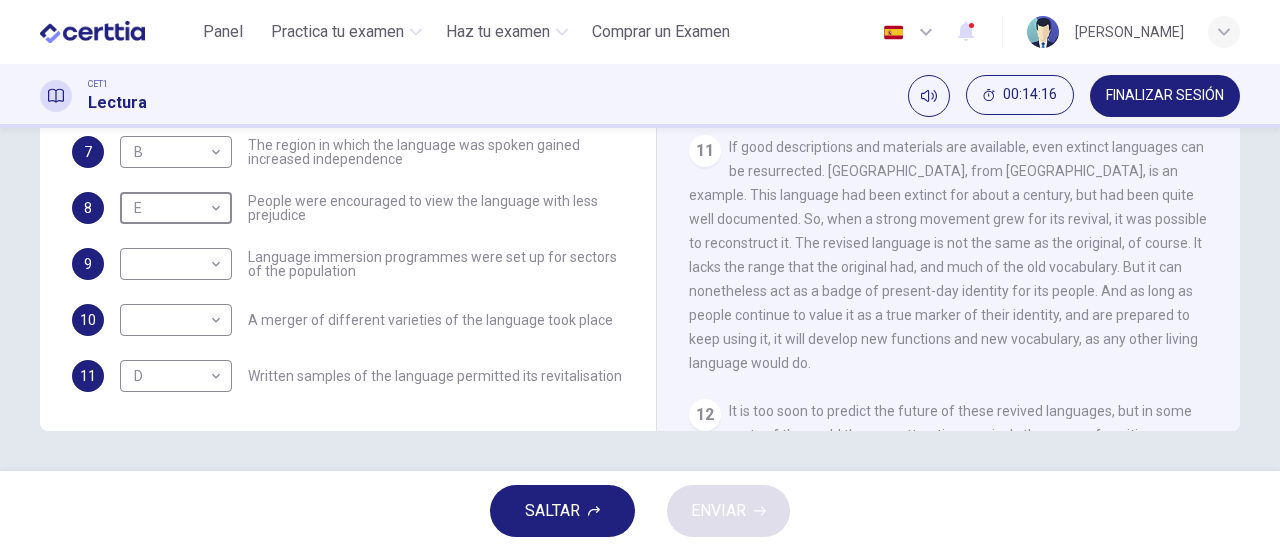 scroll, scrollTop: 2080, scrollLeft: 0, axis: vertical 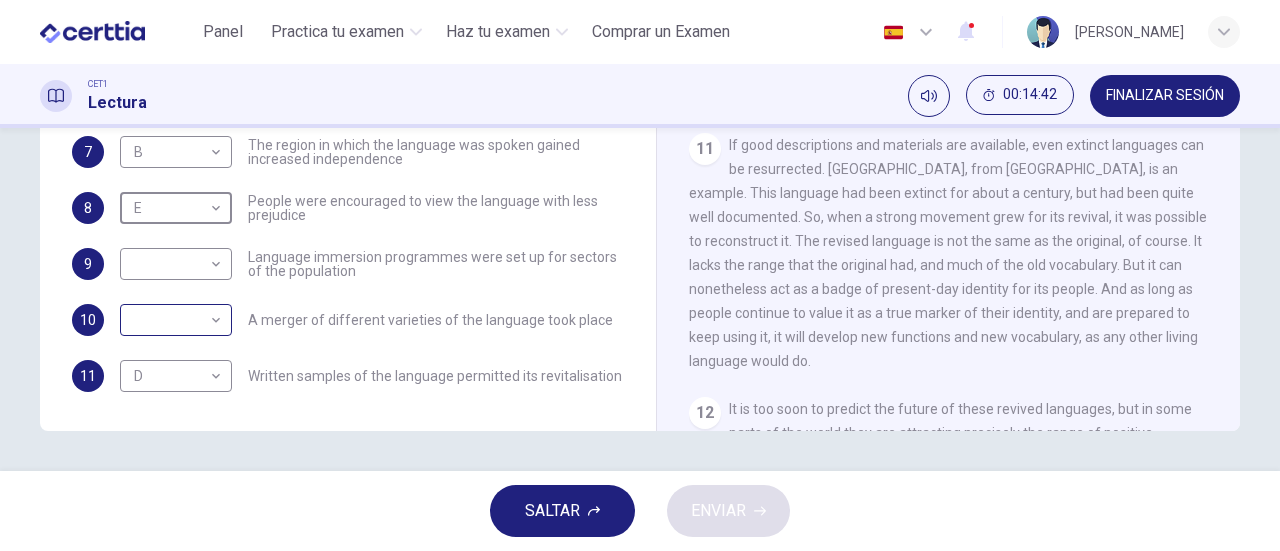 click on "This site uses cookies, as explained in our  Privacy Policy . If you agree to the use of cookies, please click the Accept button and continue to browse our site.   Privacy Policy Accept Panel Practica tu examen Haz tu examen Comprar un Examen Español ** ​ [PERSON_NAME] CET1 Lectura 00:14:42 FINALIZAR SESIÓN Preguntas 7 - 11 Match the languages  A-F  with the statements below which describe how a language was saved.
Write your answers in the boxes below. A Welsh B Maori C Faroese D Romansch E Ainu F Kaurna 7 B * ​ The region in which the language was spoken gained increased independence 8 E * ​ People were encouraged to view the language with less prejudice 9 ​ ​ Language immersion programmes were set up for sectors of the population 10 ​ ​ A merger of different varieties of the language took place 11 D * ​ Written samples of the language permitted its revitalisation Saving Language CLIC PARA ZOOM Clic para zoom 1 2 3 4 5 6 7 8 9 10 11 12 SALTAR ENVIAR Panel Practica tu examen Haz tu examen   1" at bounding box center [640, 275] 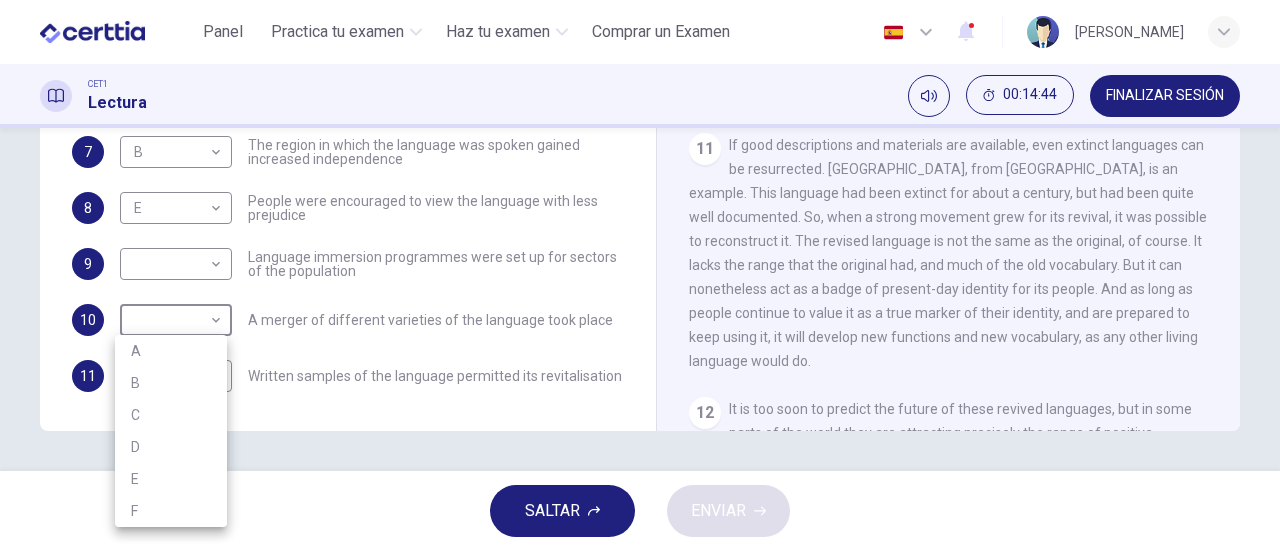 click at bounding box center [640, 275] 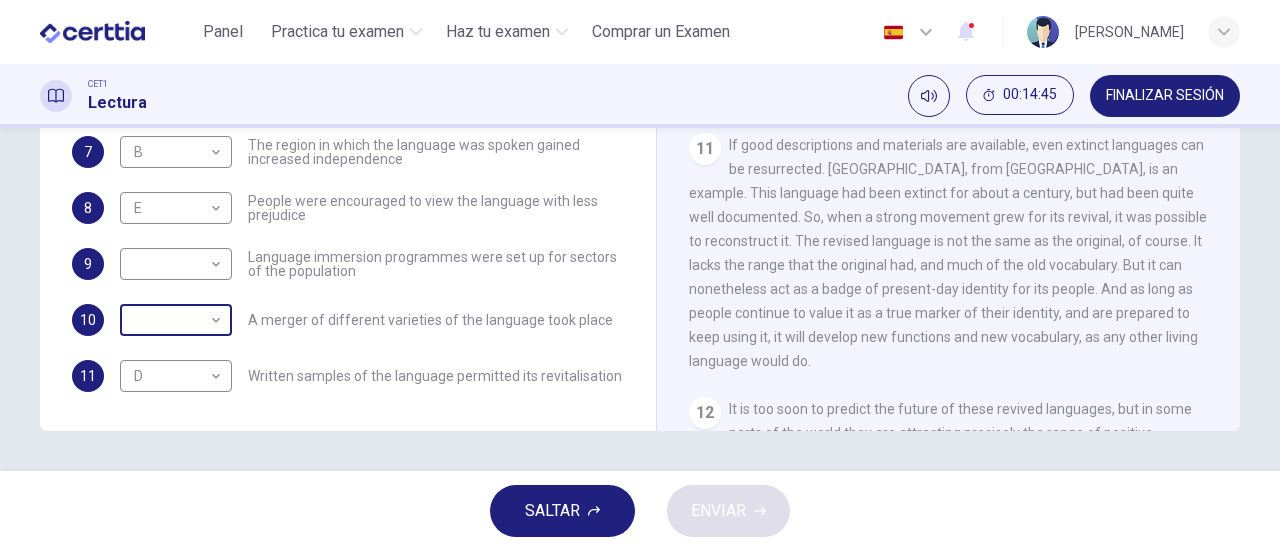 click on "This site uses cookies, as explained in our  Privacy Policy . If you agree to the use of cookies, please click the Accept button and continue to browse our site.   Privacy Policy Accept Panel Practica tu examen Haz tu examen Comprar un Examen Español ** ​ [PERSON_NAME] CET1 Lectura 00:14:45 FINALIZAR SESIÓN Preguntas 7 - 11 Match the languages  A-F  with the statements below which describe how a language was saved.
Write your answers in the boxes below. A Welsh B Maori C Faroese D Romansch E Ainu F Kaurna 7 B * ​ The region in which the language was spoken gained increased independence 8 E * ​ People were encouraged to view the language with less prejudice 9 ​ ​ Language immersion programmes were set up for sectors of the population 10 ​ ​ A merger of different varieties of the language took place 11 D * ​ Written samples of the language permitted its revitalisation Saving Language CLIC PARA ZOOM Clic para zoom 1 2 3 4 5 6 7 8 9 10 11 12 SALTAR ENVIAR Panel Practica tu examen Haz tu examen   1" at bounding box center [640, 275] 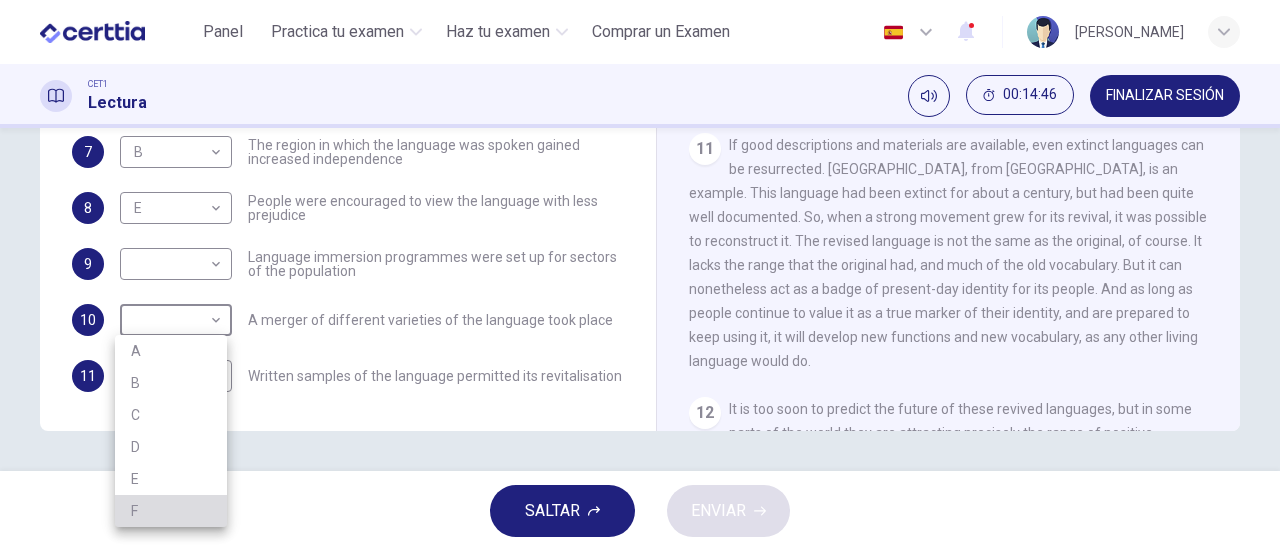 click on "F" at bounding box center (171, 511) 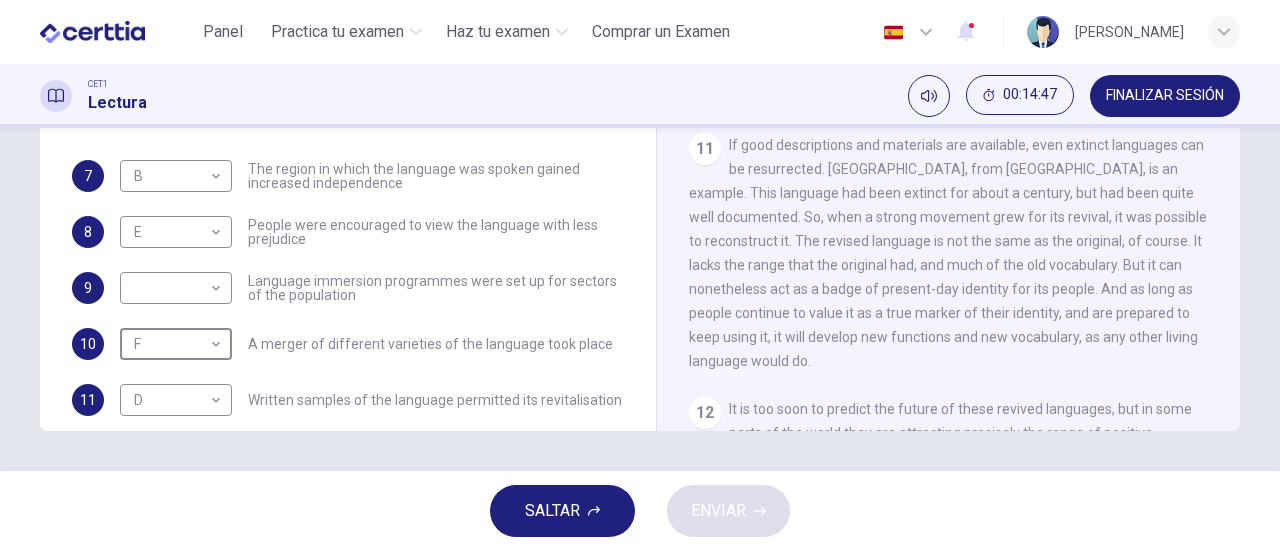 scroll, scrollTop: 110, scrollLeft: 0, axis: vertical 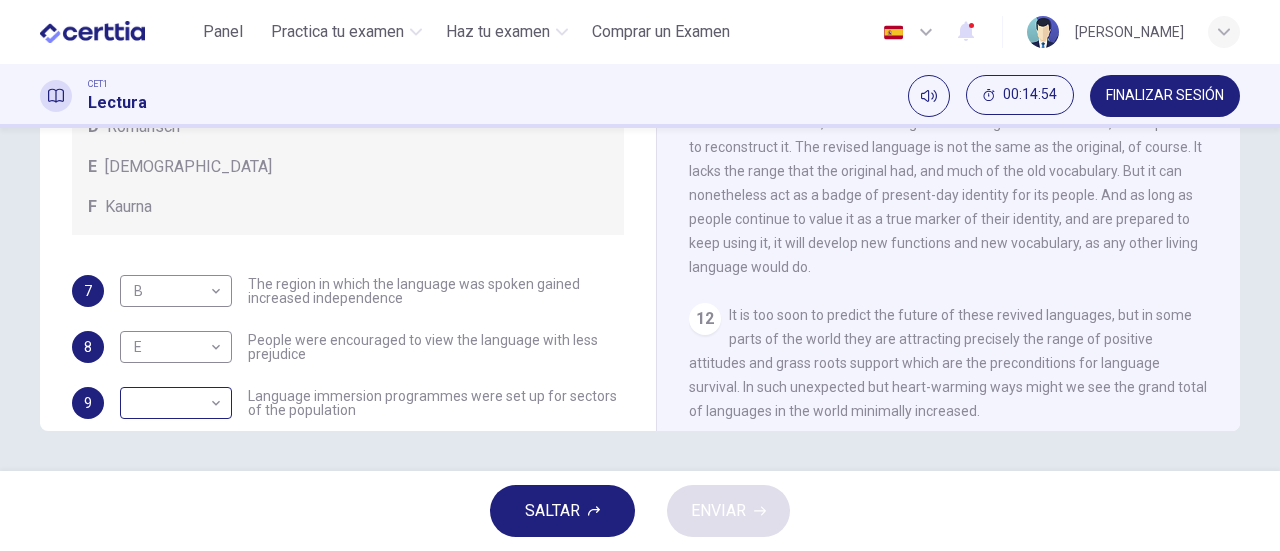 click on "This site uses cookies, as explained in our  Privacy Policy . If you agree to the use of cookies, please click the Accept button and continue to browse our site.   Privacy Policy Accept Panel Practica tu examen Haz tu examen Comprar un Examen Español ** ​ [PERSON_NAME] CET1 Lectura 00:14:54 FINALIZAR SESIÓN Preguntas 7 - 11 Match the languages  A-F  with the statements below which describe how a language was saved.
Write your answers in the boxes below. A Welsh B Maori C Faroese D Romansch E Ainu F Kaurna 7 B * ​ The region in which the language was spoken gained increased independence 8 E * ​ People were encouraged to view the language with less prejudice 9 ​ ​ Language immersion programmes were set up for sectors of the population 10 F * ​ A merger of different varieties of the language took place 11 D * ​ Written samples of the language permitted its revitalisation Saving Language CLIC PARA ZOOM Clic para zoom 1 2 3 4 5 6 7 8 9 10 11 12 SALTAR ENVIAR Panel Practica tu examen Haz tu examen   1" at bounding box center [640, 275] 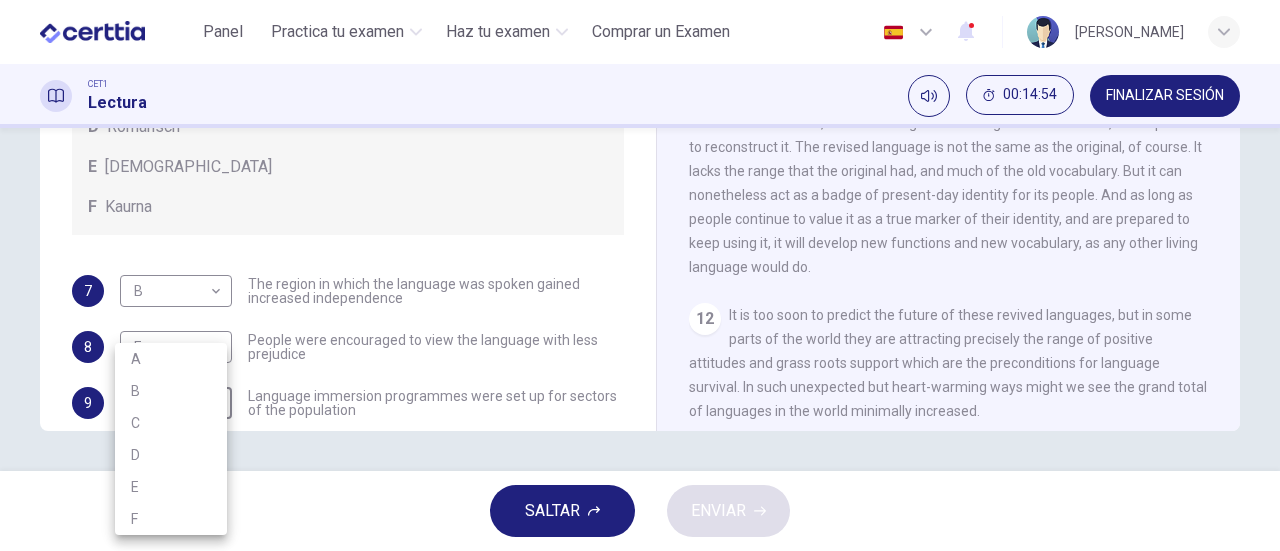 click on "A" at bounding box center (171, 359) 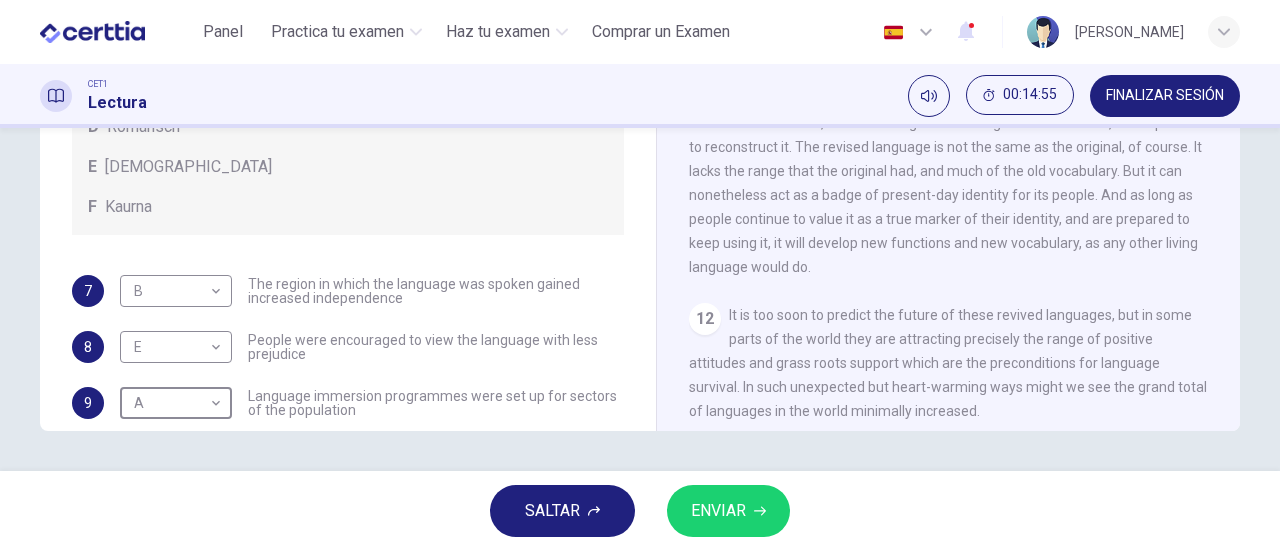 click on "ENVIAR" at bounding box center (728, 511) 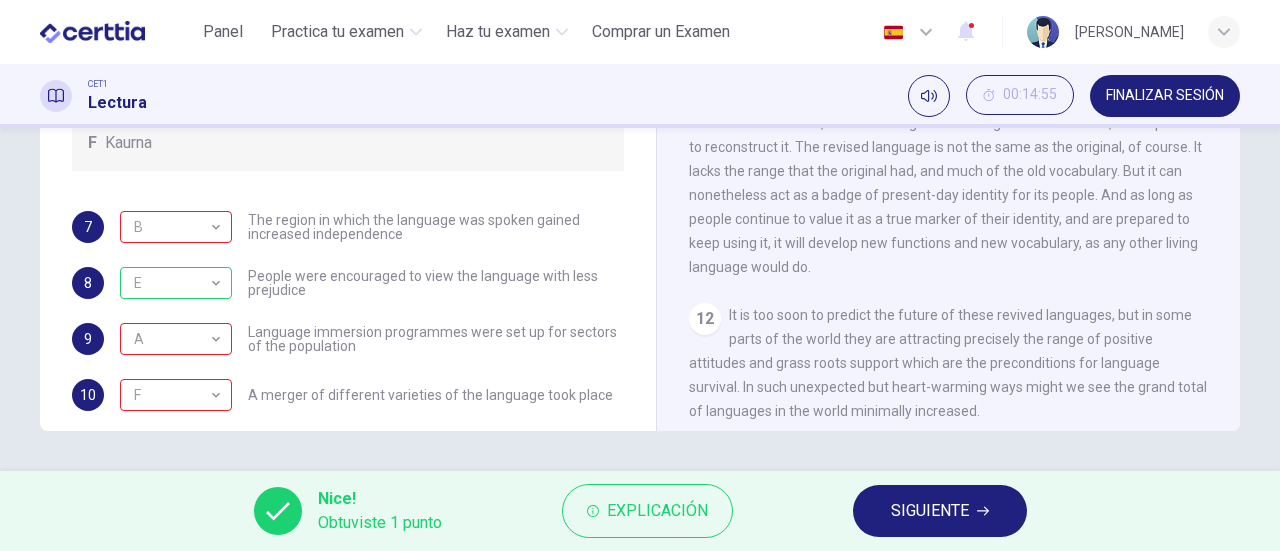 scroll, scrollTop: 144, scrollLeft: 0, axis: vertical 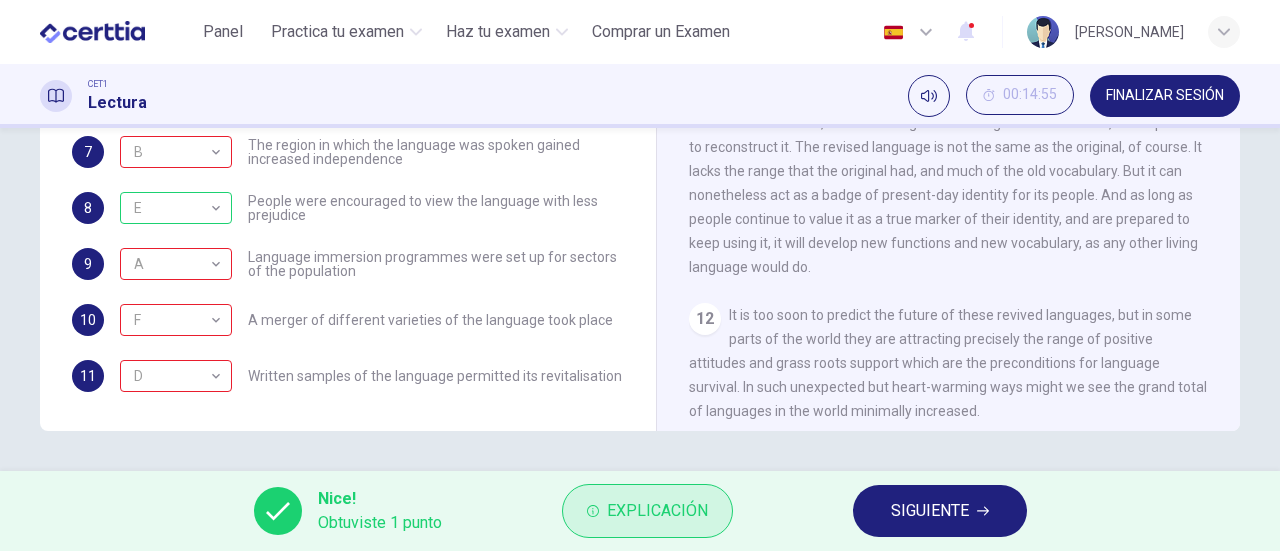 click on "Explicación" at bounding box center (647, 511) 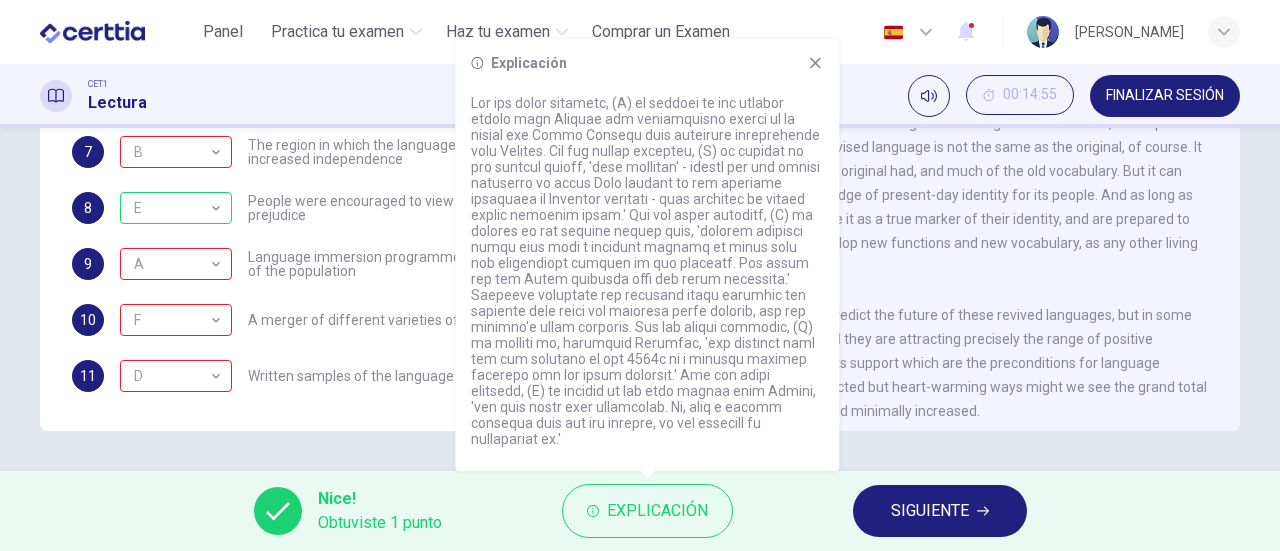 click on "Written samples of the language permitted its revitalisation" at bounding box center (435, 376) 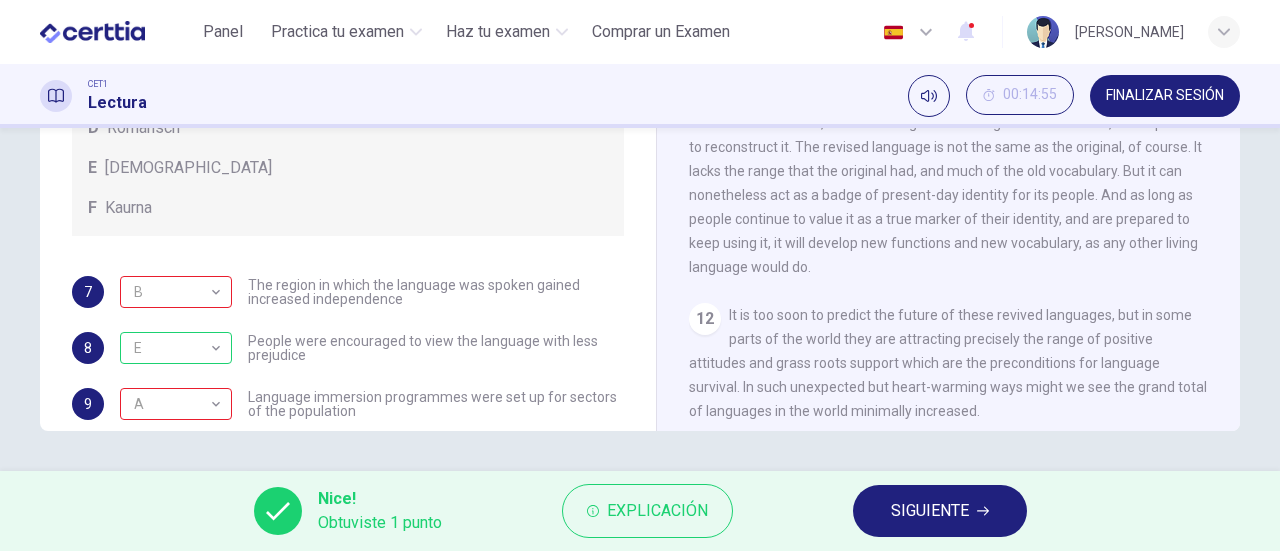 scroll, scrollTop: 0, scrollLeft: 0, axis: both 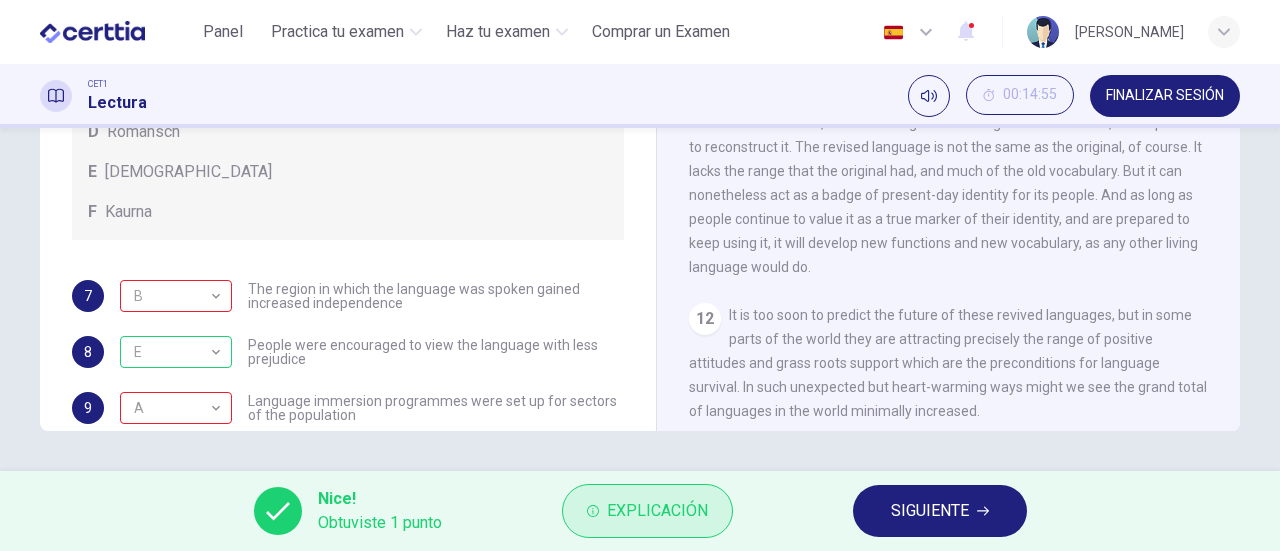 click on "Explicación" at bounding box center [657, 511] 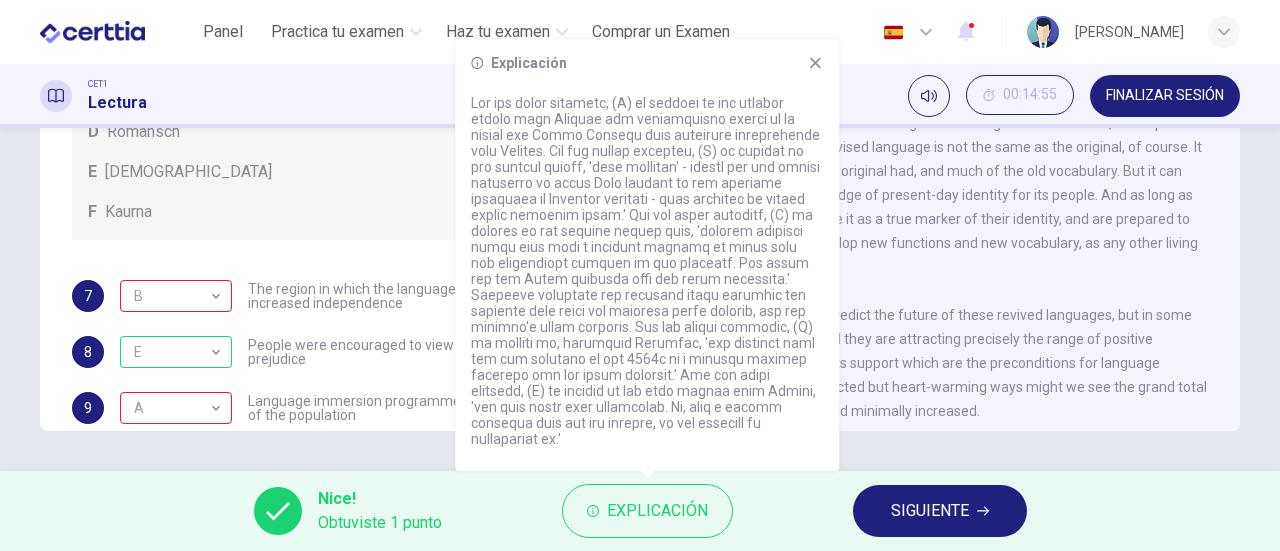 click on "Nice! Obtuviste 1
punto Explicación SIGUIENTE" at bounding box center (640, 511) 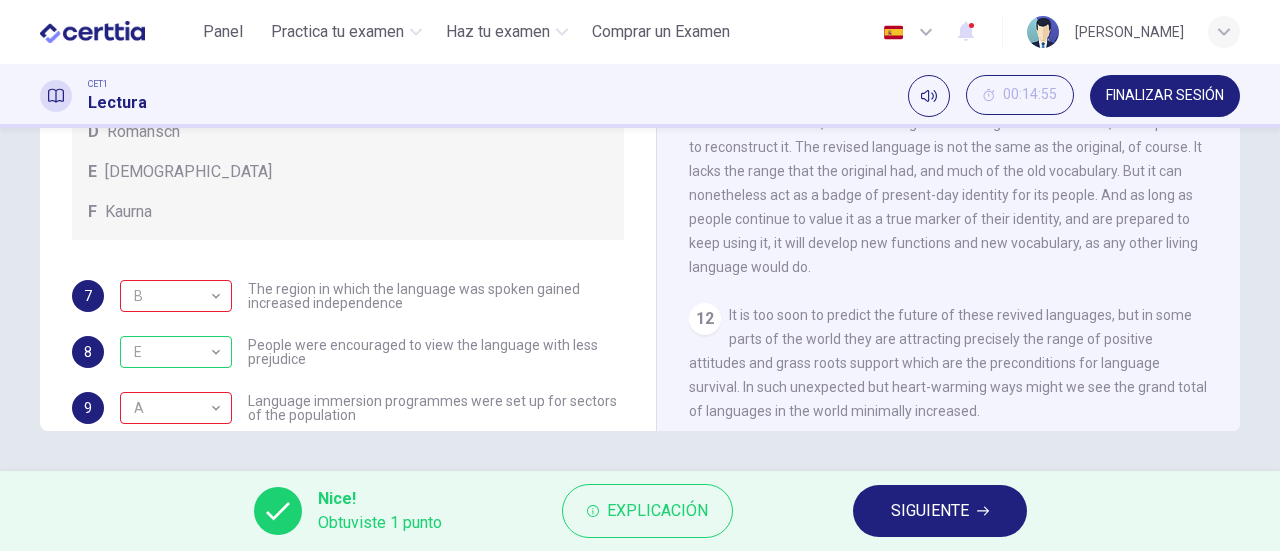 click on "SIGUIENTE" at bounding box center [940, 511] 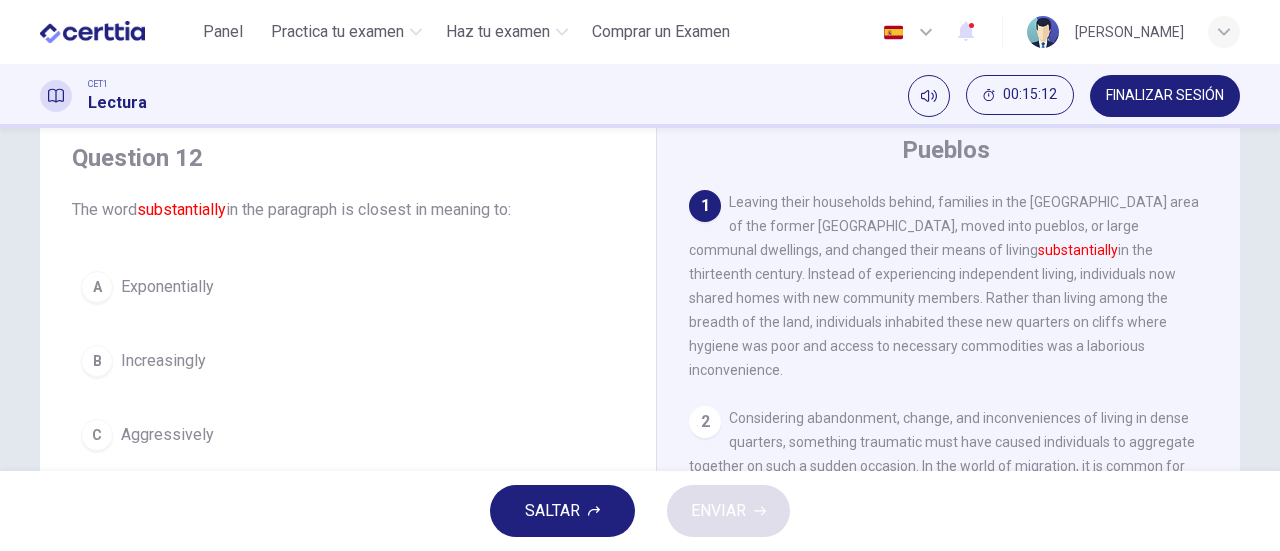 scroll, scrollTop: 74, scrollLeft: 0, axis: vertical 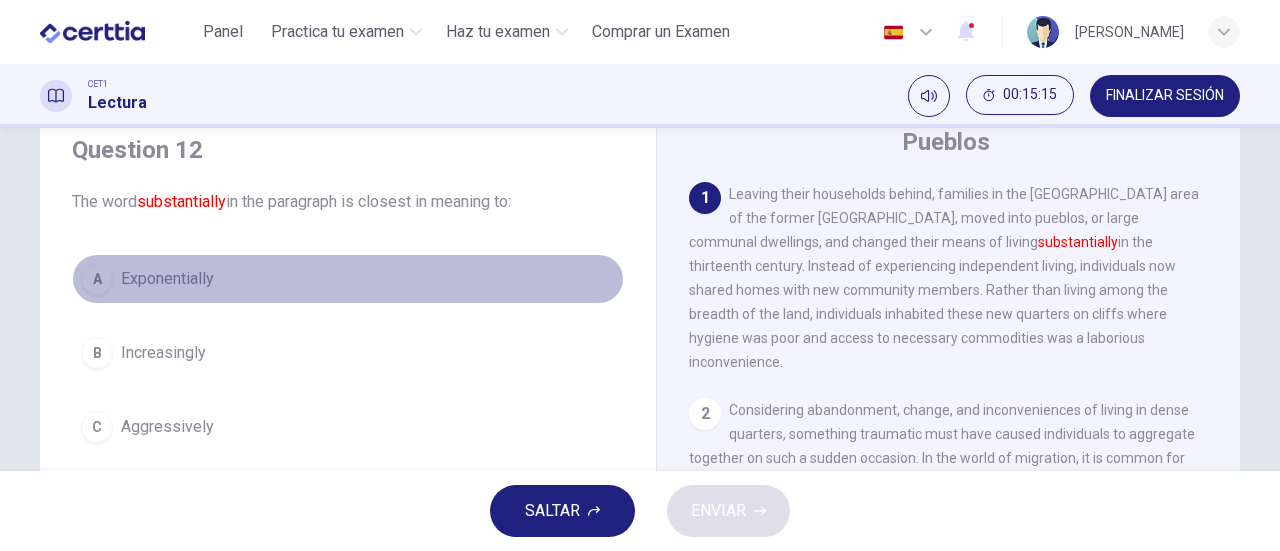 click on "A Exponentially" at bounding box center [348, 279] 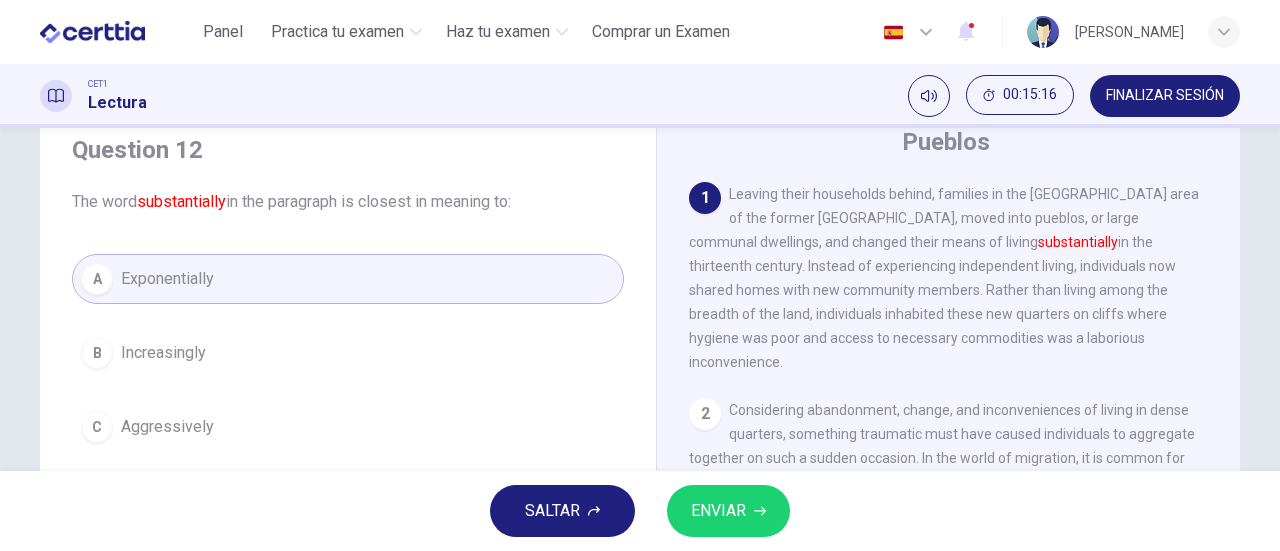 click on "ENVIAR" at bounding box center [728, 511] 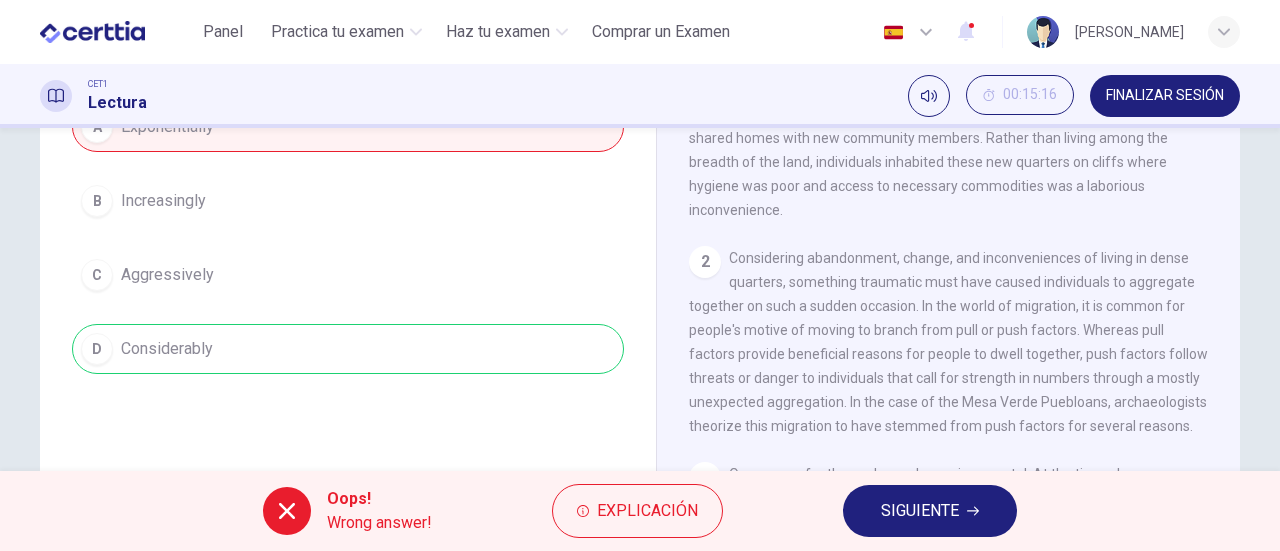 scroll, scrollTop: 227, scrollLeft: 0, axis: vertical 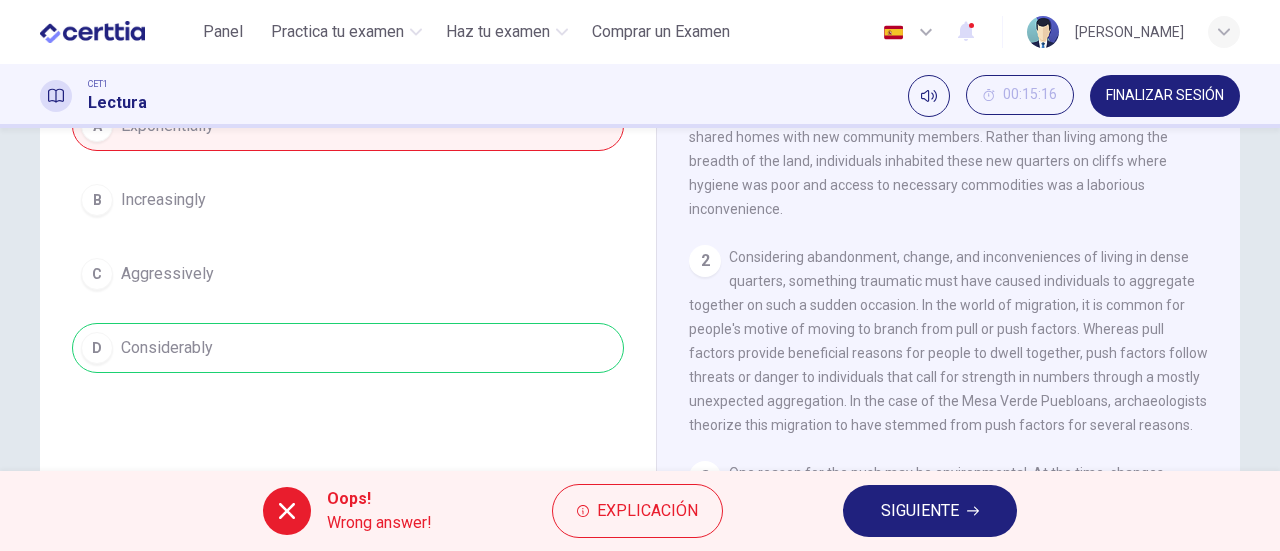 click on "SIGUIENTE" at bounding box center [920, 511] 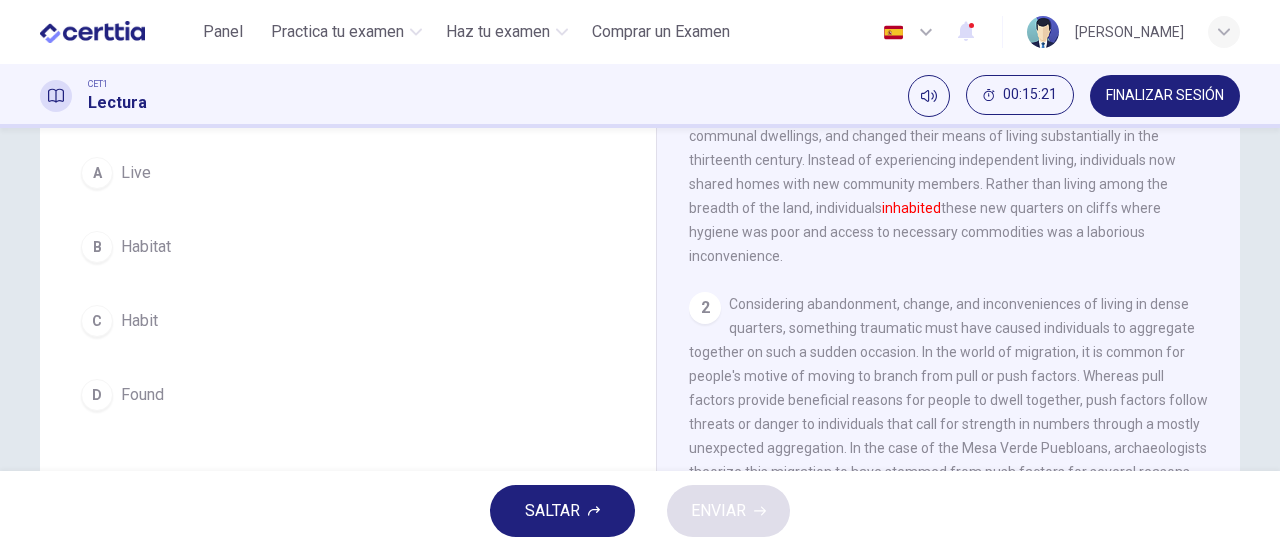 scroll, scrollTop: 176, scrollLeft: 0, axis: vertical 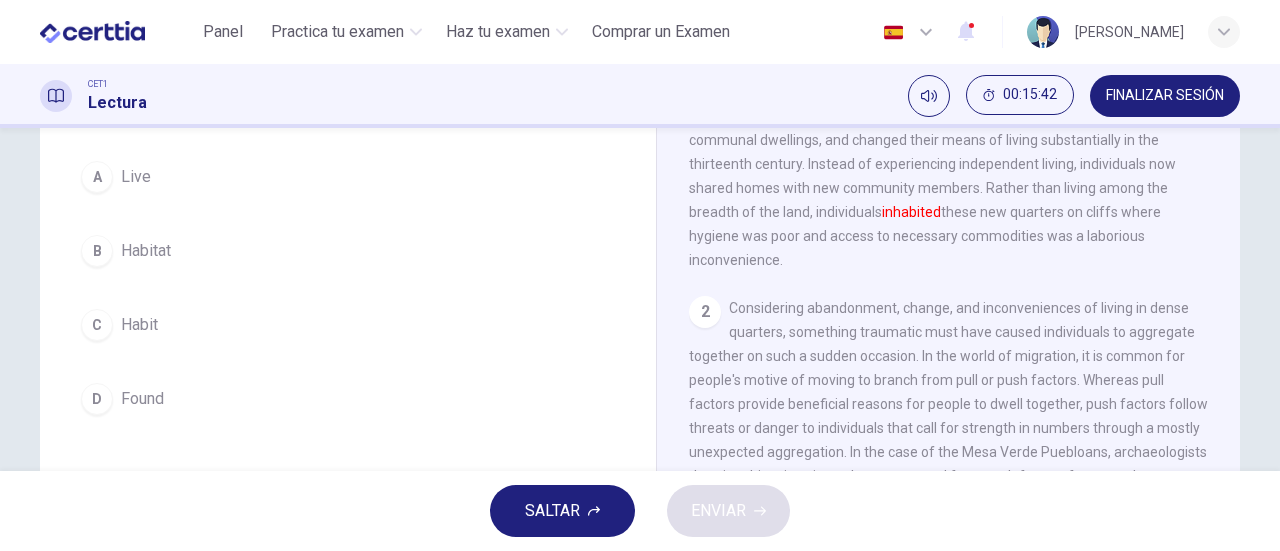 click on "A Live" at bounding box center (348, 177) 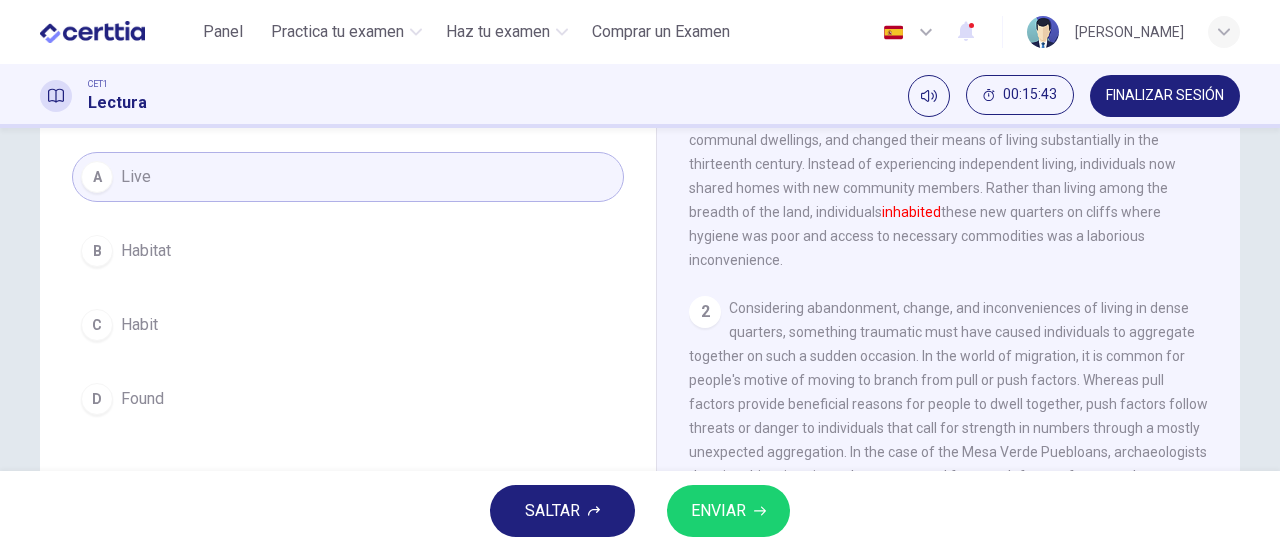 click on "ENVIAR" at bounding box center (728, 511) 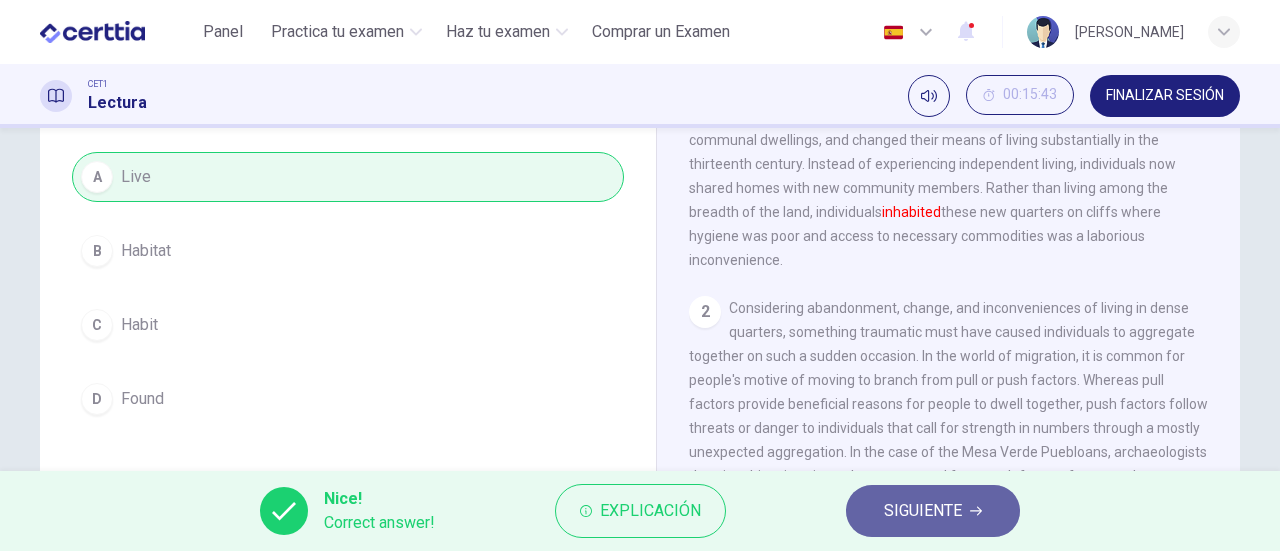 click on "SIGUIENTE" at bounding box center (933, 511) 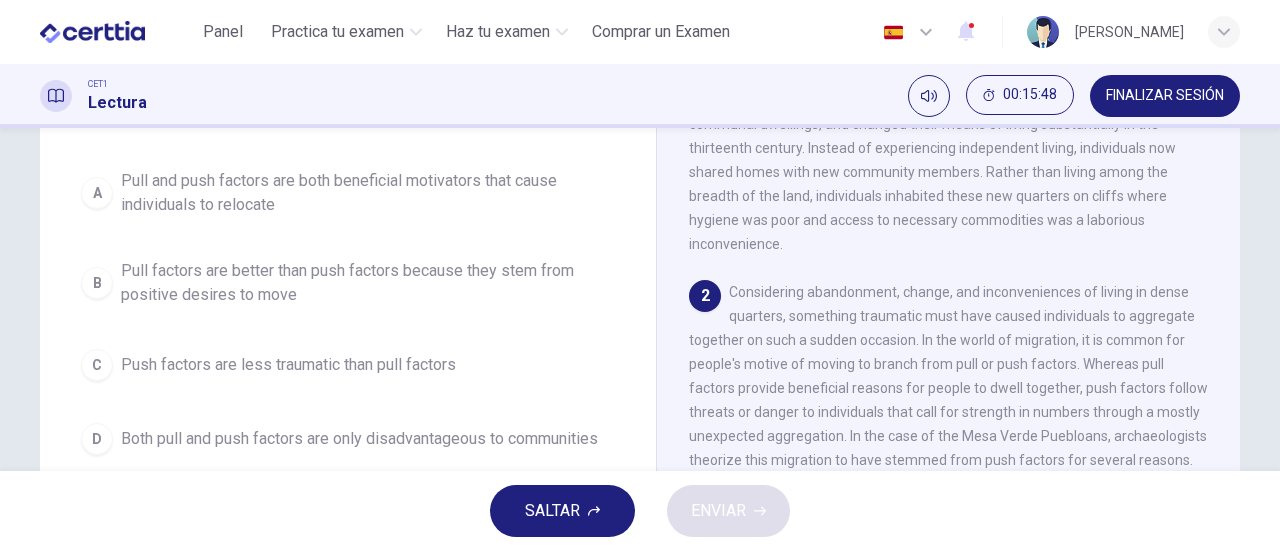 scroll, scrollTop: 193, scrollLeft: 0, axis: vertical 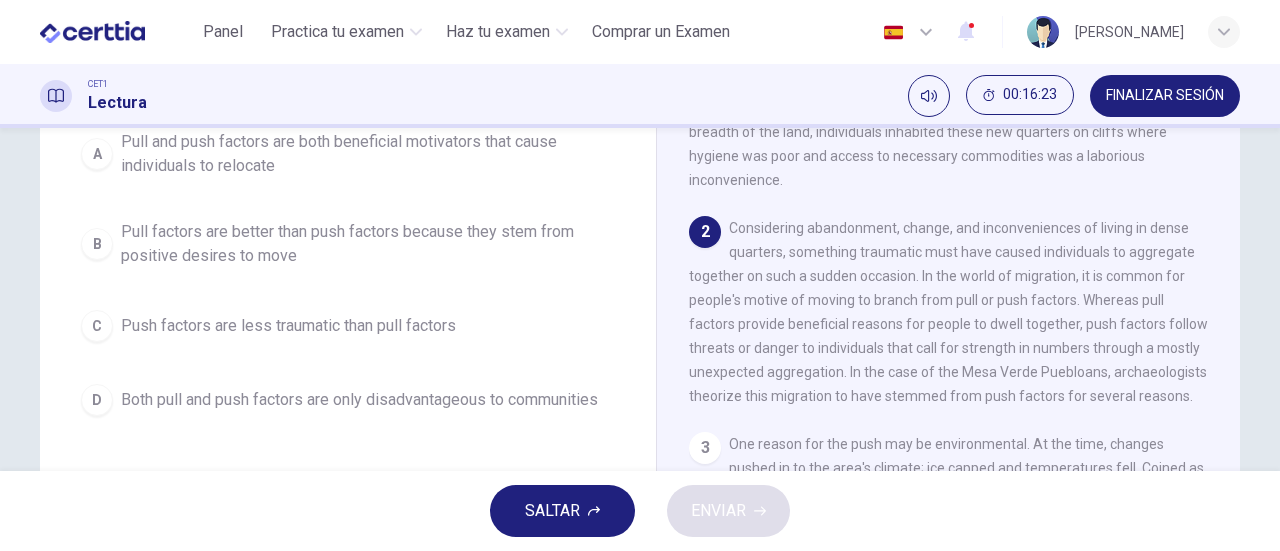 click on "B Pull factors are better than push factors because they stem from positive desires to move" at bounding box center [348, 244] 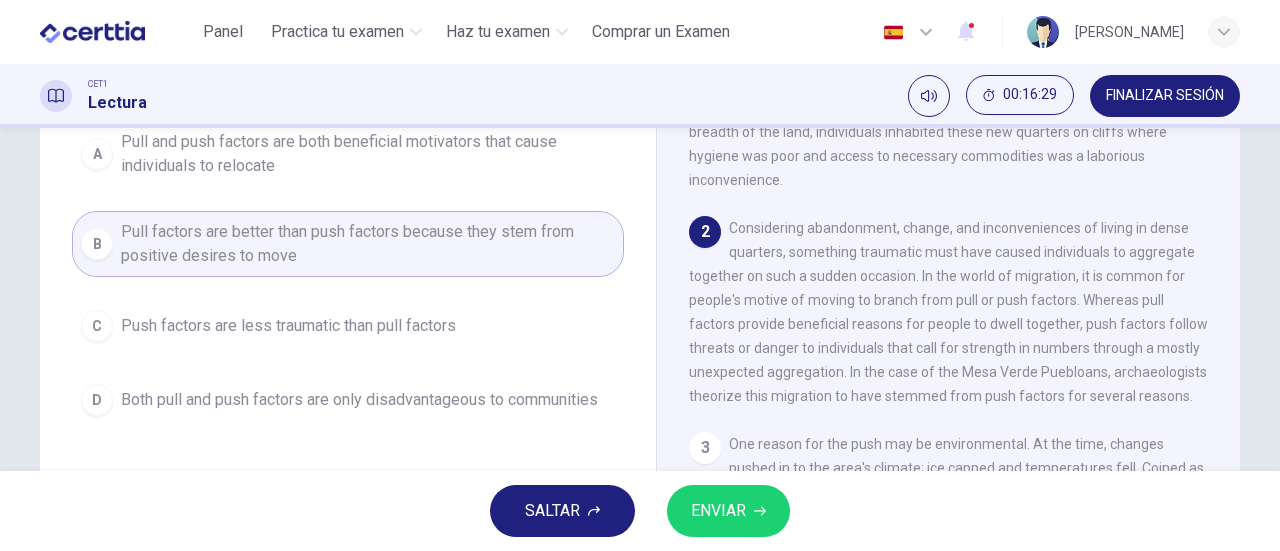 click on "ENVIAR" at bounding box center [728, 511] 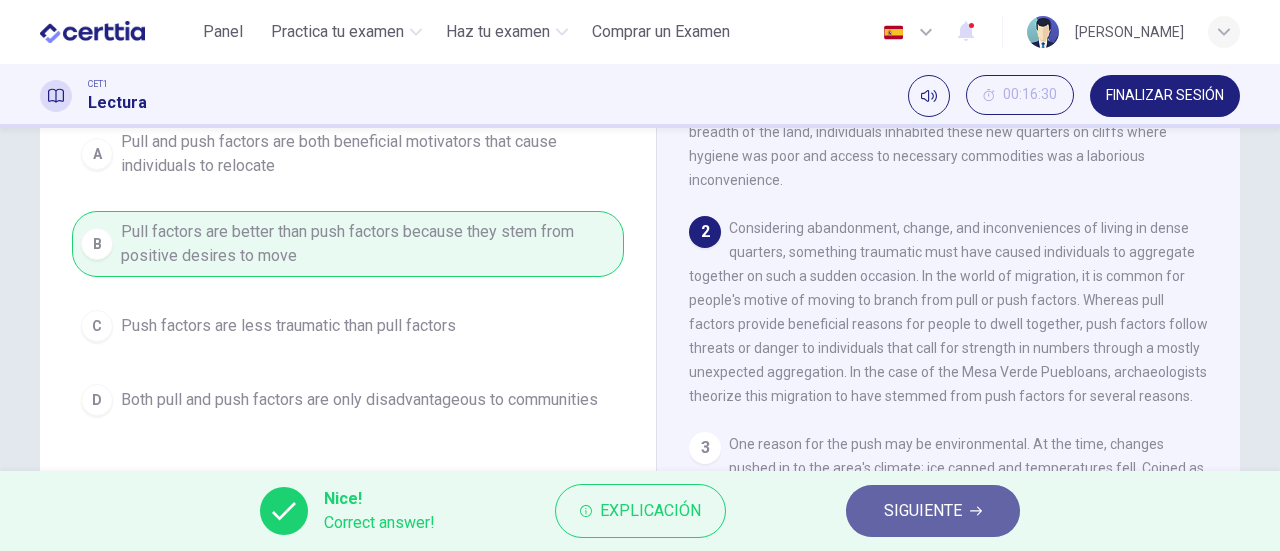 click on "SIGUIENTE" at bounding box center (933, 511) 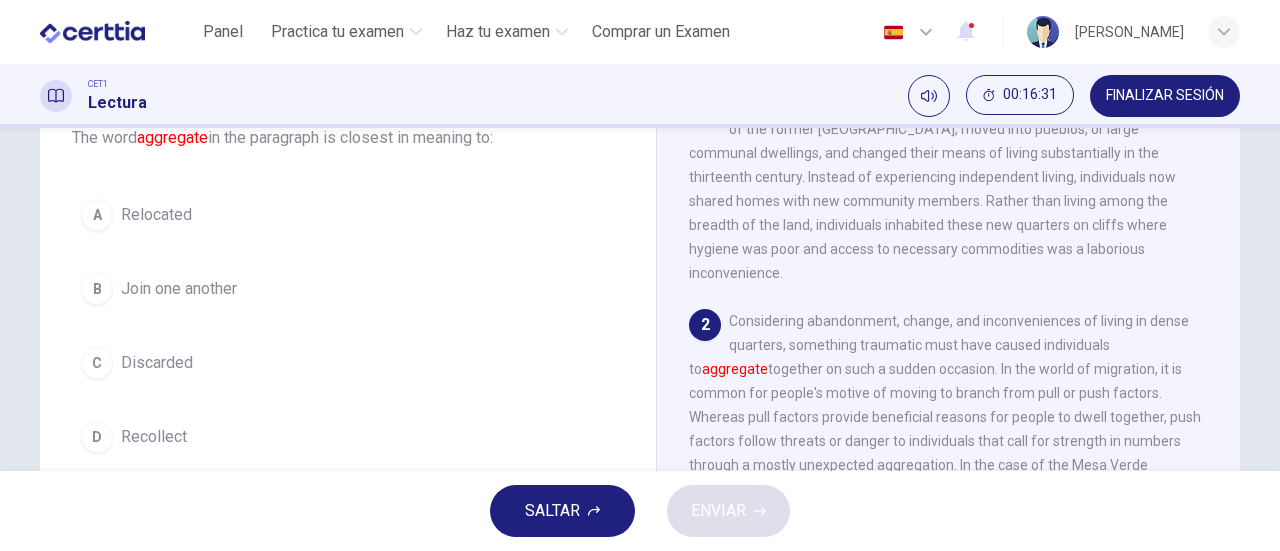 scroll, scrollTop: 159, scrollLeft: 0, axis: vertical 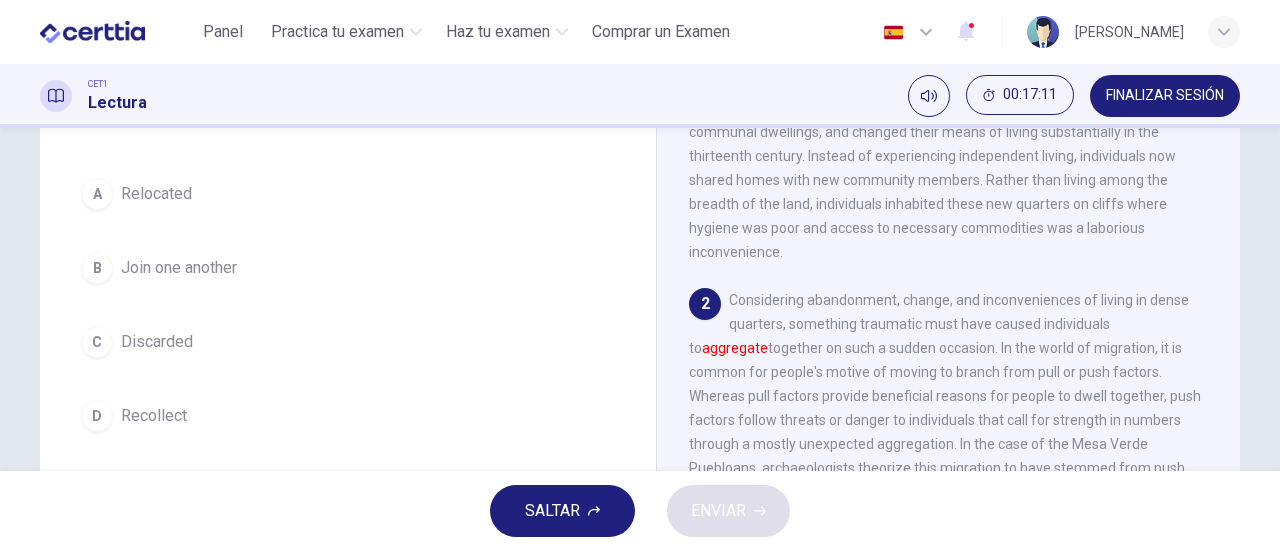 click on "A Relocated" at bounding box center (348, 194) 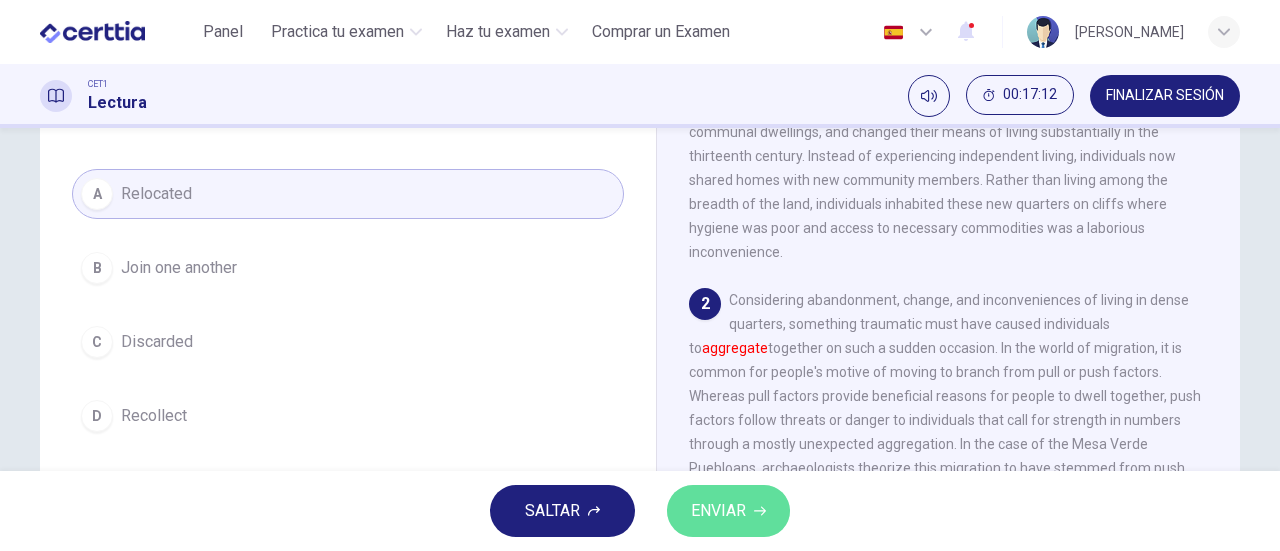 click on "ENVIAR" at bounding box center (728, 511) 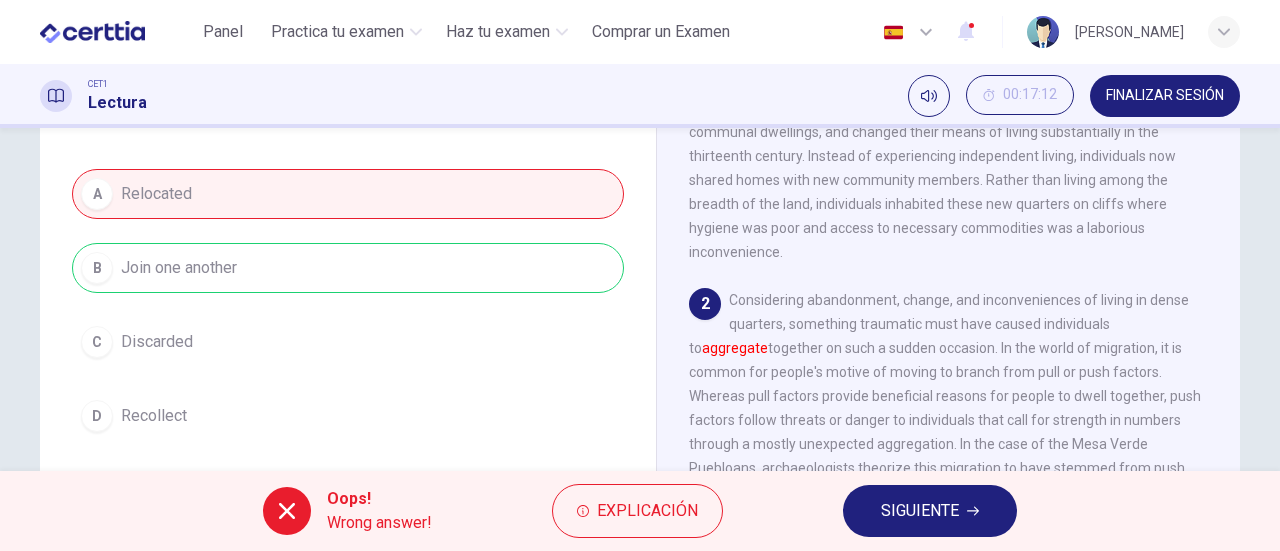 click on "Oops! Wrong answer! Explicación SIGUIENTE" at bounding box center (640, 511) 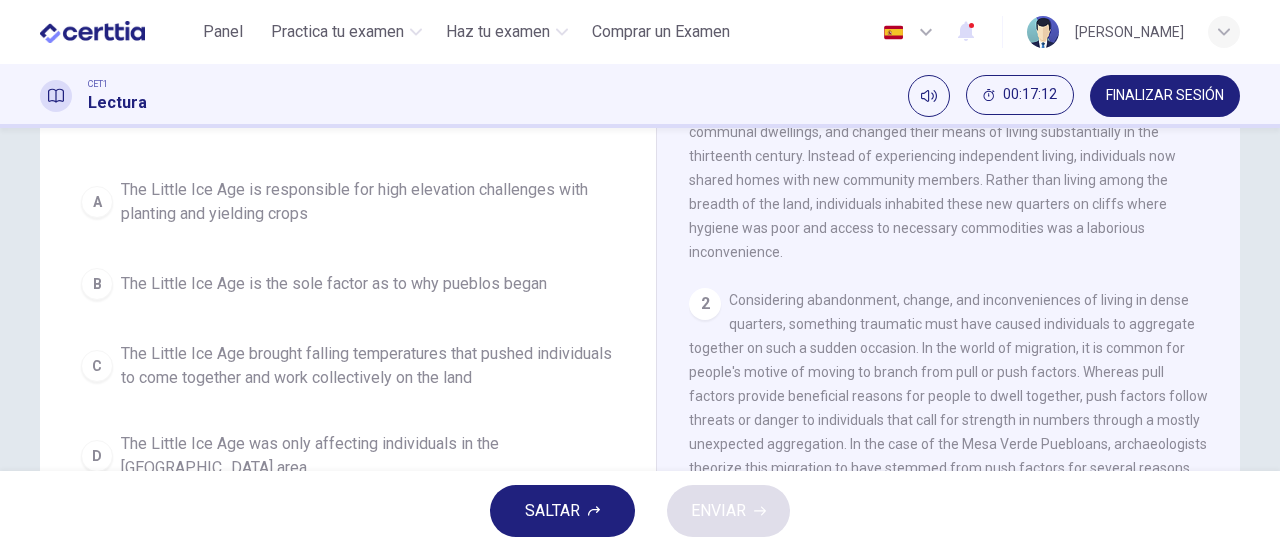 scroll, scrollTop: 0, scrollLeft: 0, axis: both 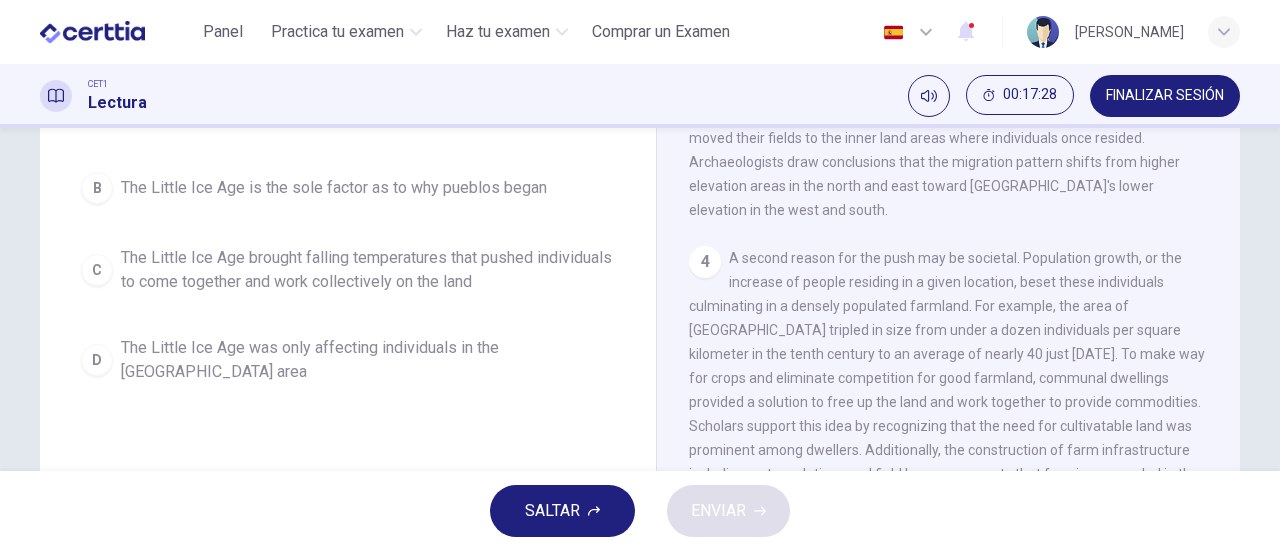 click on "C The Little Ice Age brought falling temperatures that pushed individuals to come together and work collectively on the land" at bounding box center [348, 270] 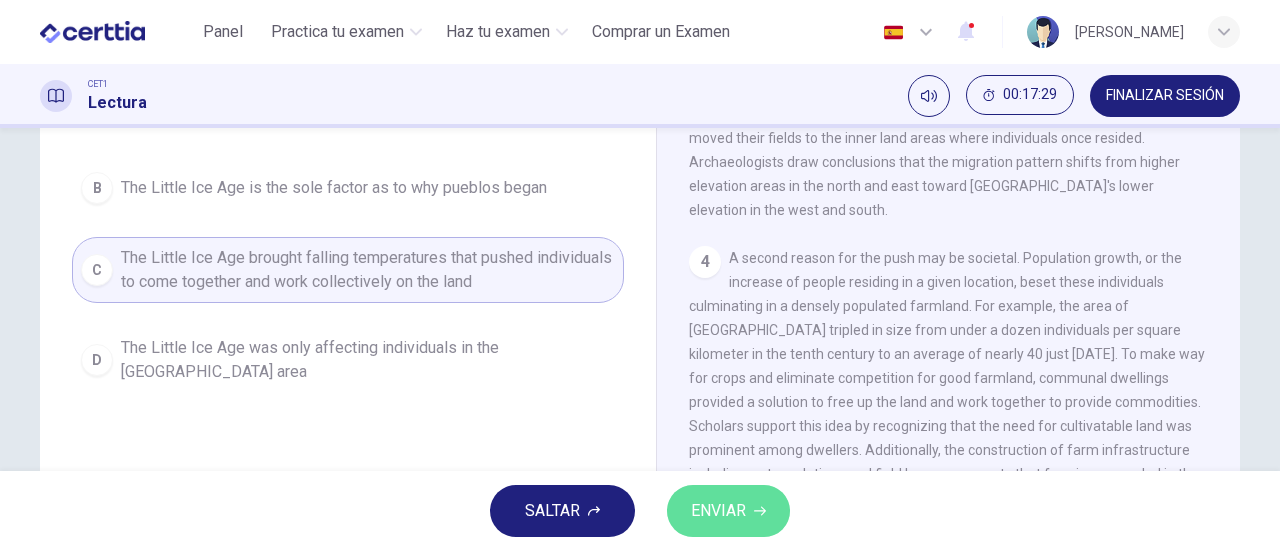 click on "ENVIAR" at bounding box center (718, 511) 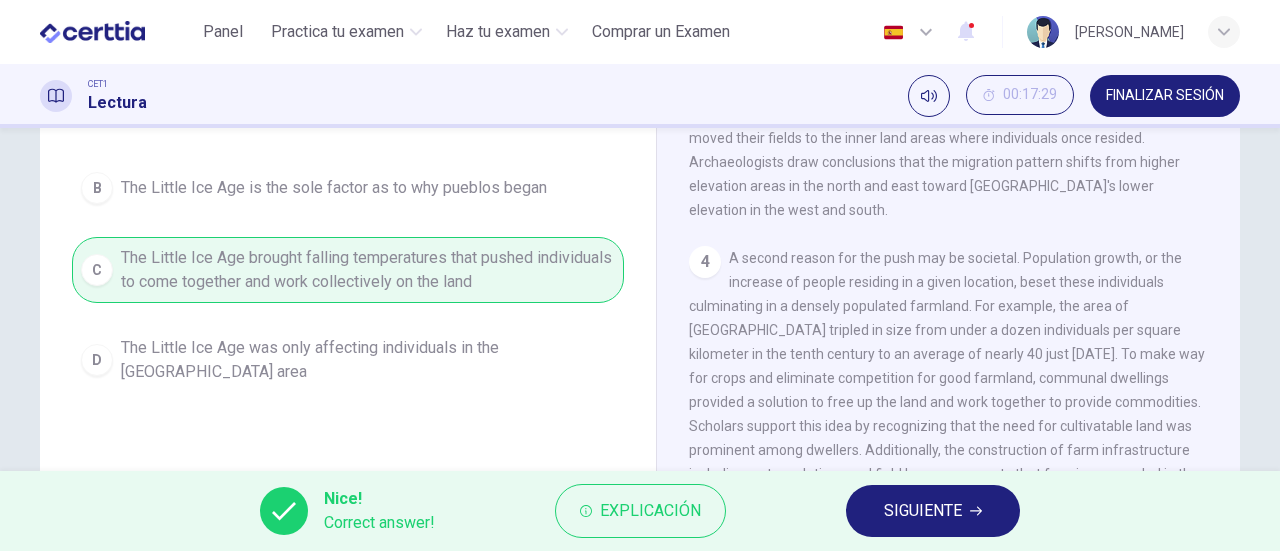click on "SIGUIENTE" at bounding box center (923, 511) 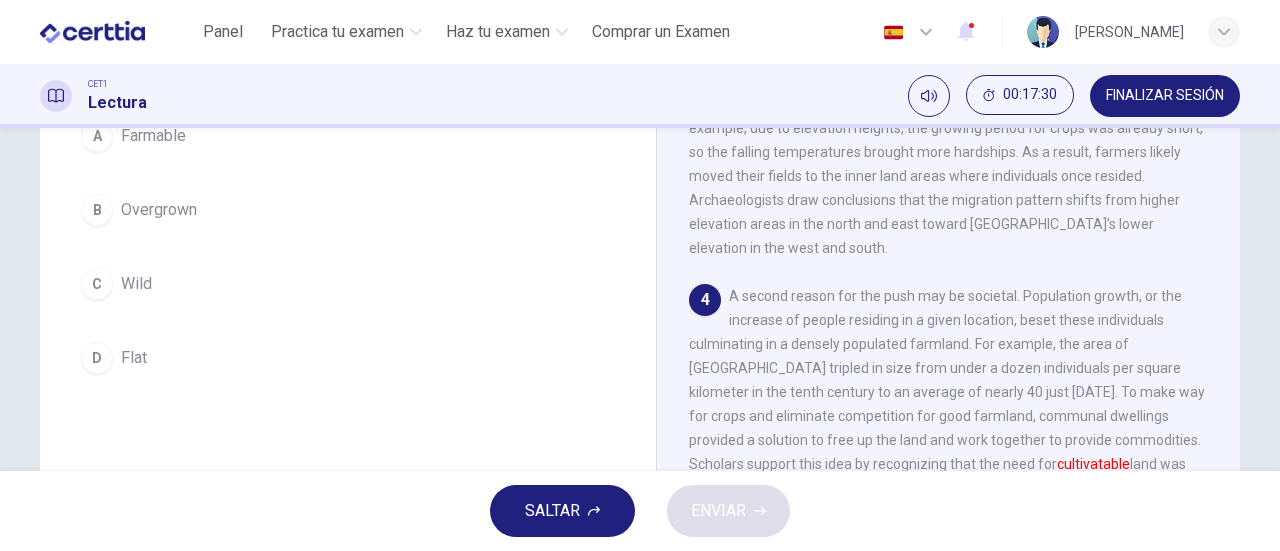 scroll, scrollTop: 238, scrollLeft: 0, axis: vertical 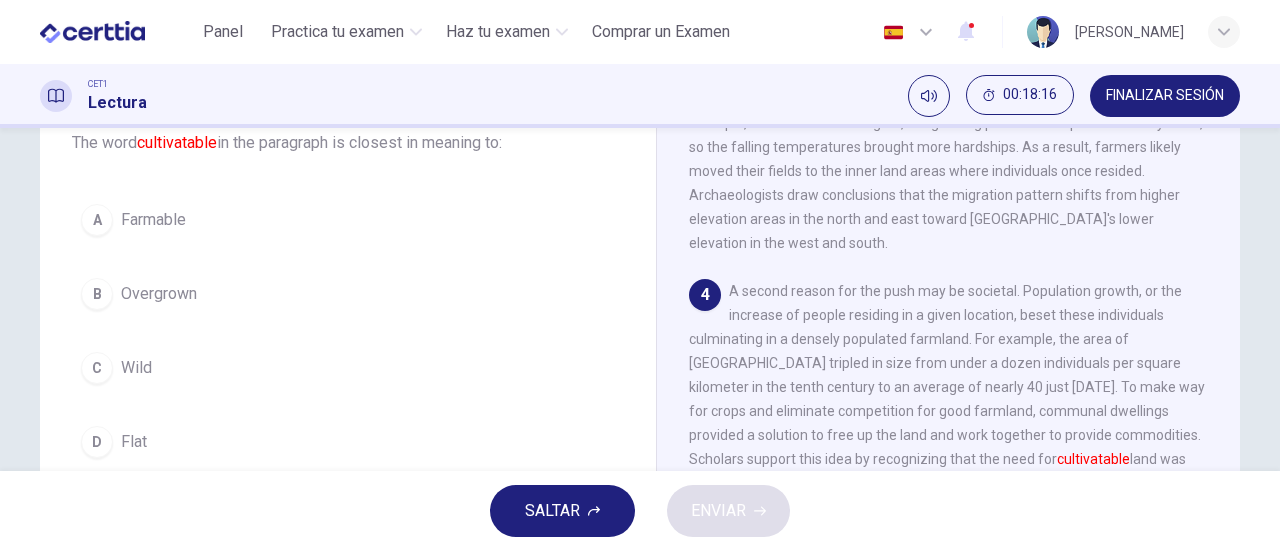 click on "B Overgrown" at bounding box center [348, 294] 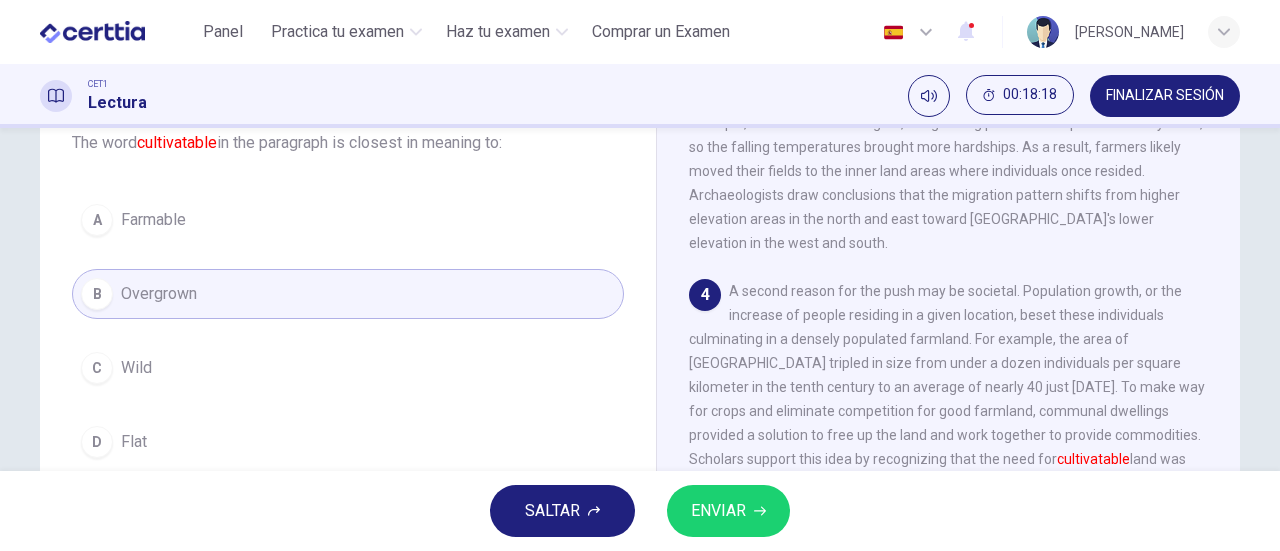 click on "ENVIAR" at bounding box center [718, 511] 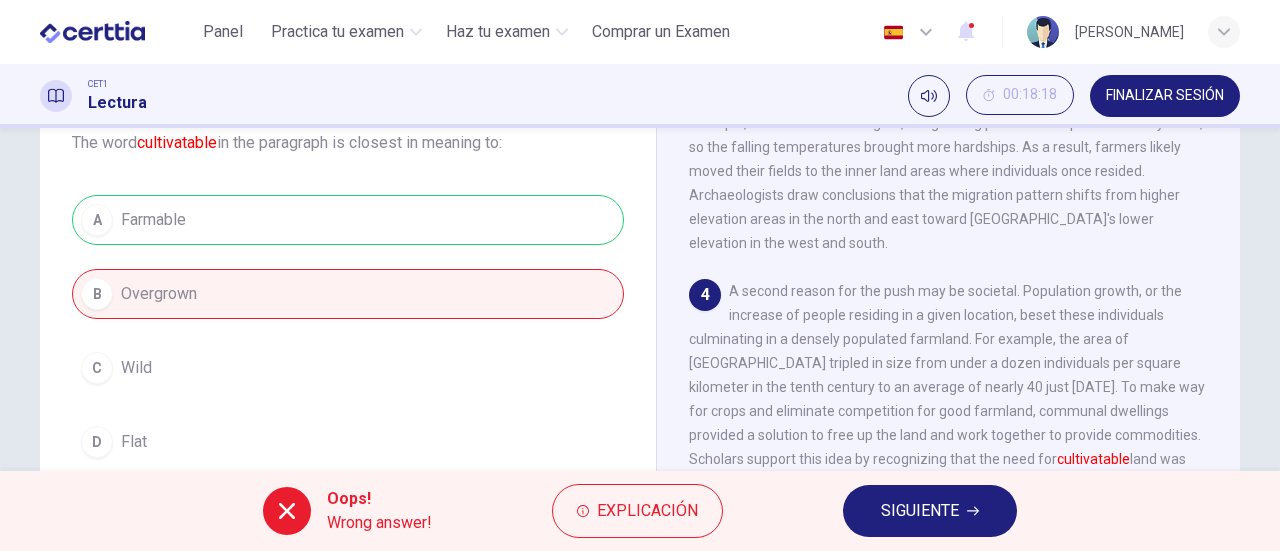 click on "SIGUIENTE" at bounding box center [920, 511] 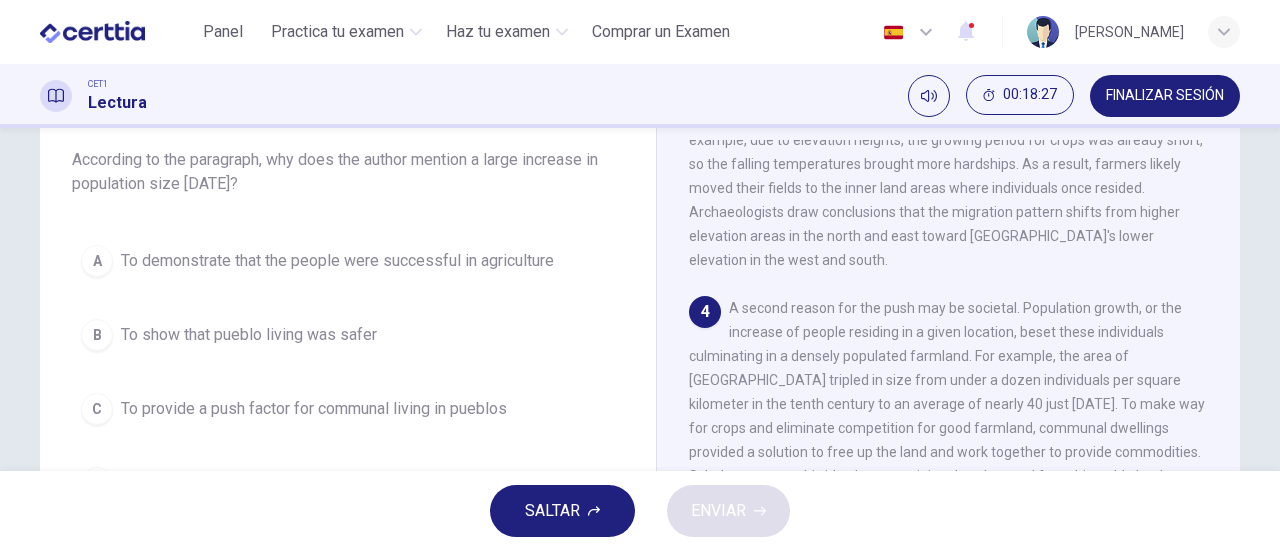 scroll, scrollTop: 119, scrollLeft: 0, axis: vertical 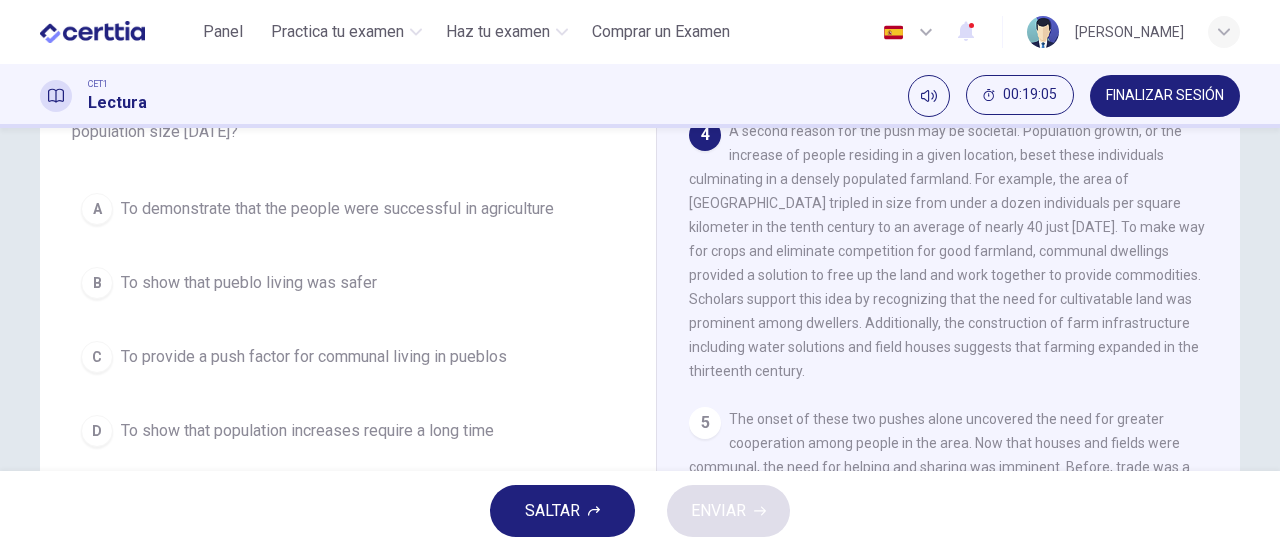 click on "To show that population increases require a long time" at bounding box center [307, 431] 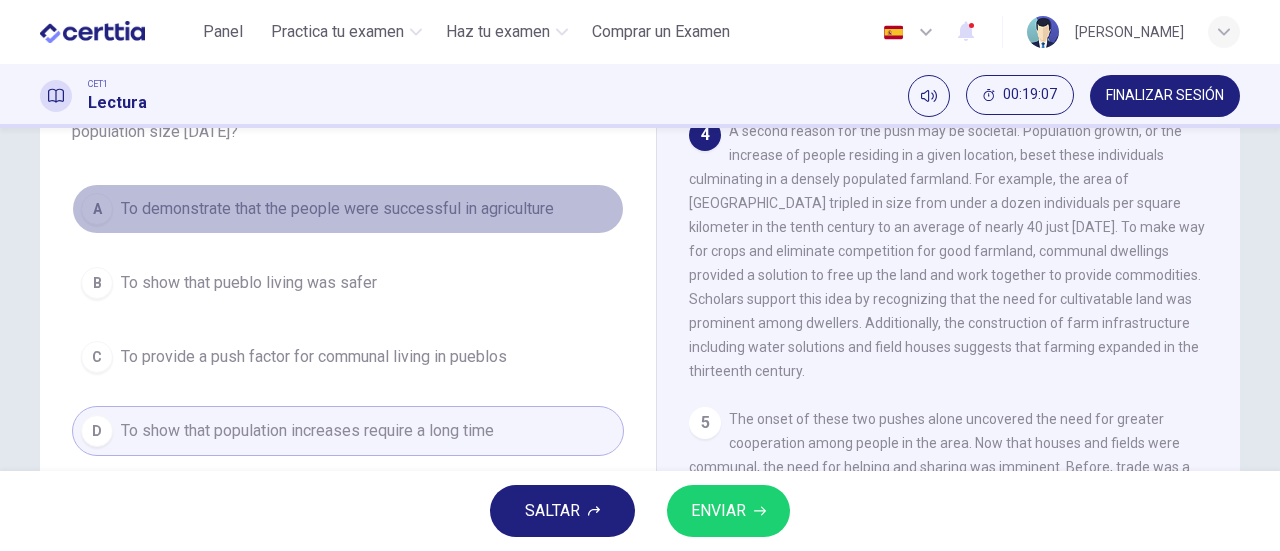 click on "To demonstrate that the people were successful in agriculture" at bounding box center (337, 209) 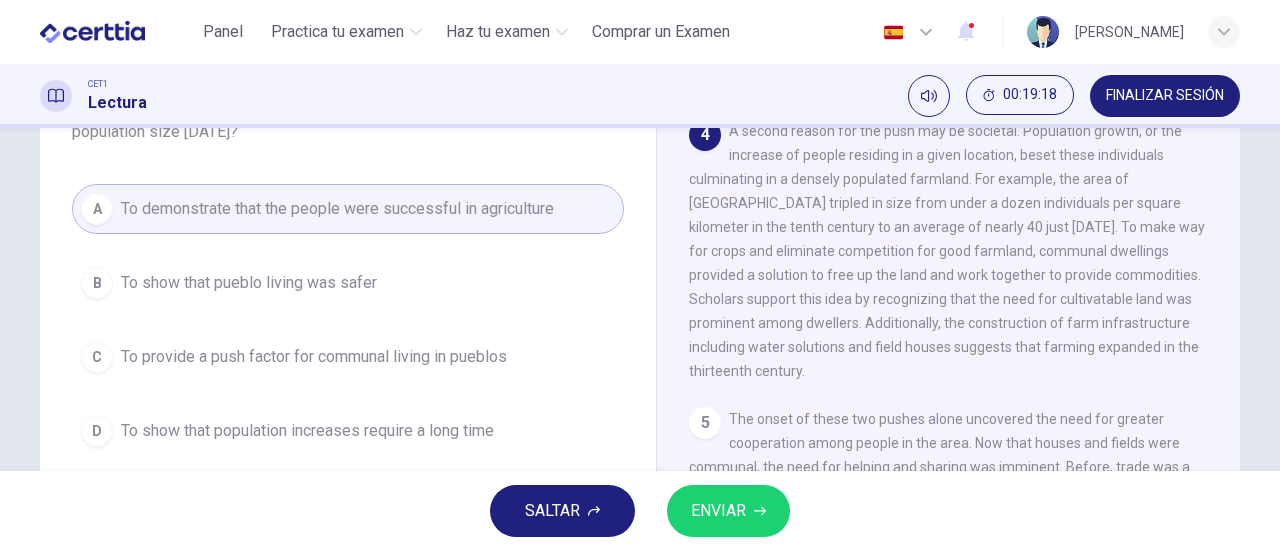 click on "SALTAR ENVIAR" at bounding box center [640, 511] 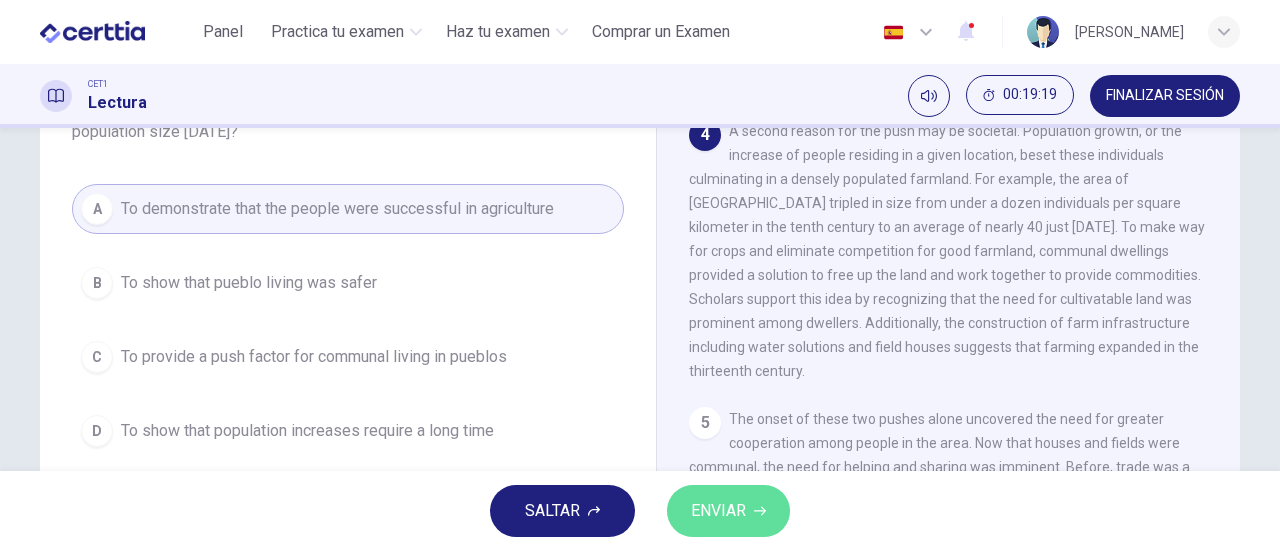 click on "ENVIAR" at bounding box center [728, 511] 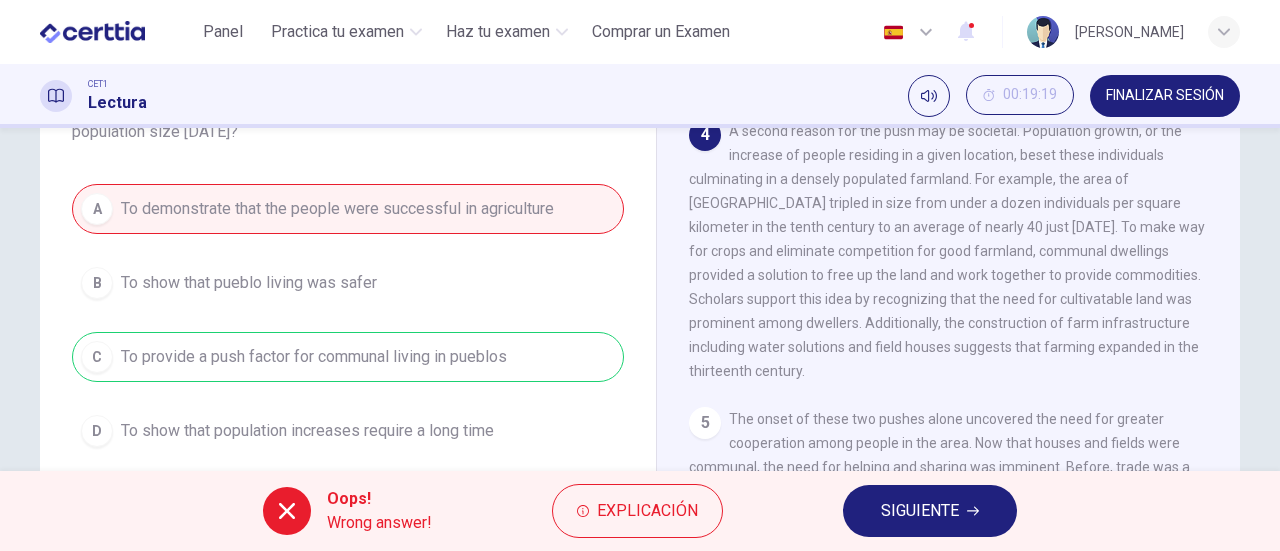 click on "Oops! Wrong answer! Explicación SIGUIENTE" at bounding box center (640, 511) 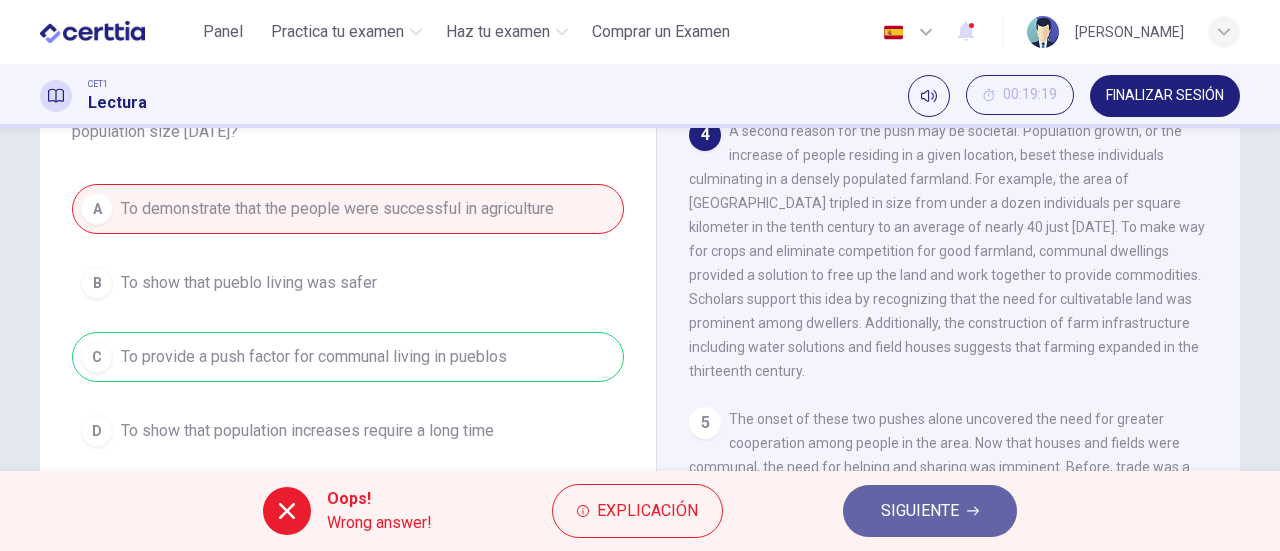 click on "SIGUIENTE" at bounding box center (930, 511) 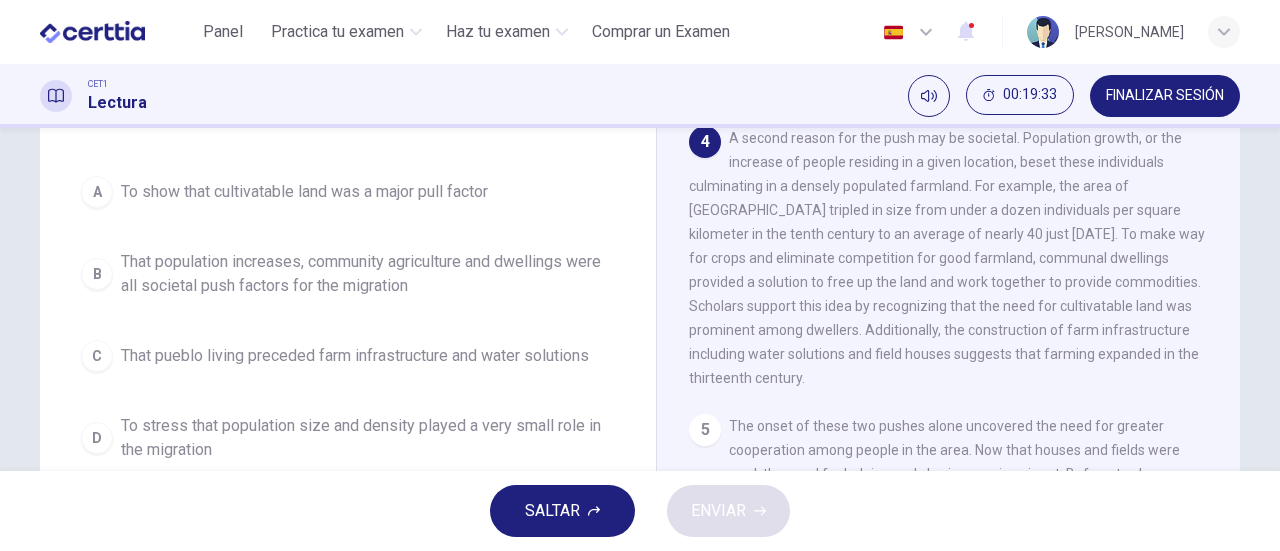 scroll, scrollTop: 163, scrollLeft: 0, axis: vertical 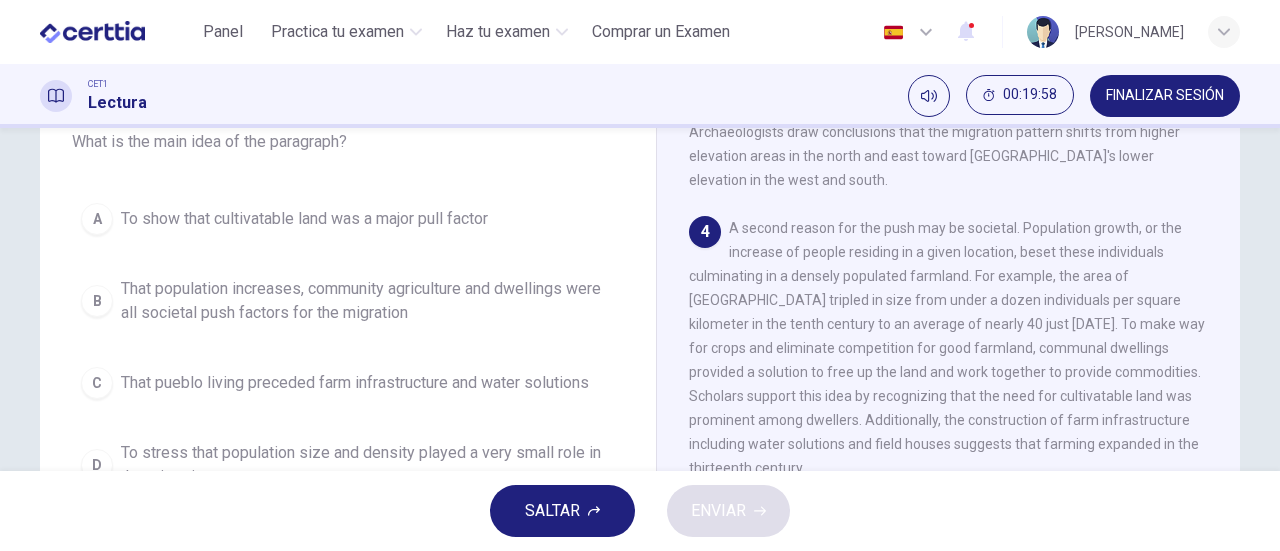 click on "A To show that cultivatable land was a major pull factor B That population increases, community agriculture and dwellings were all societal push factors for the migration C That pueblo living preceded farm infrastructure and water solutions D To stress that population size and density played a very small role in the migration" at bounding box center (348, 346) 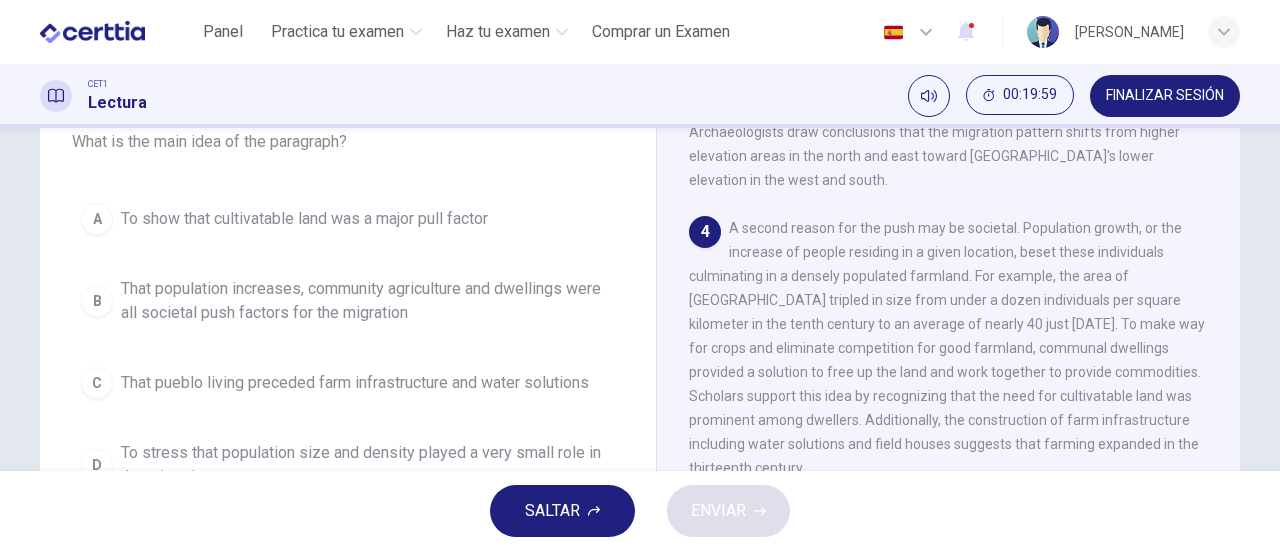 click on "That population increases, community agriculture and dwellings were all societal push factors for the migration" at bounding box center (368, 301) 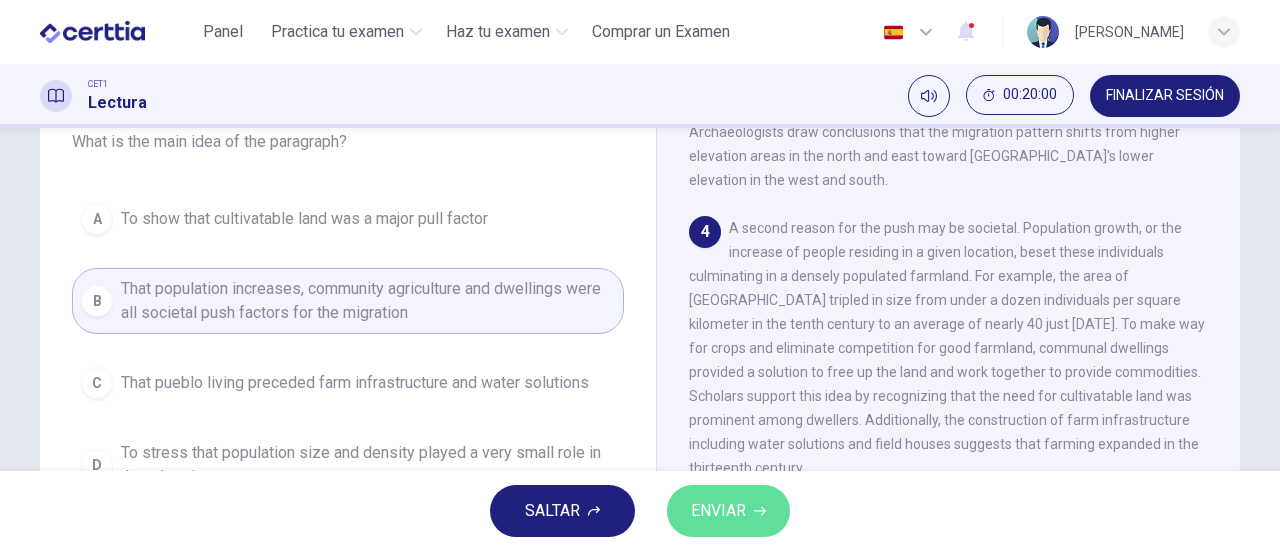 click on "ENVIAR" at bounding box center [728, 511] 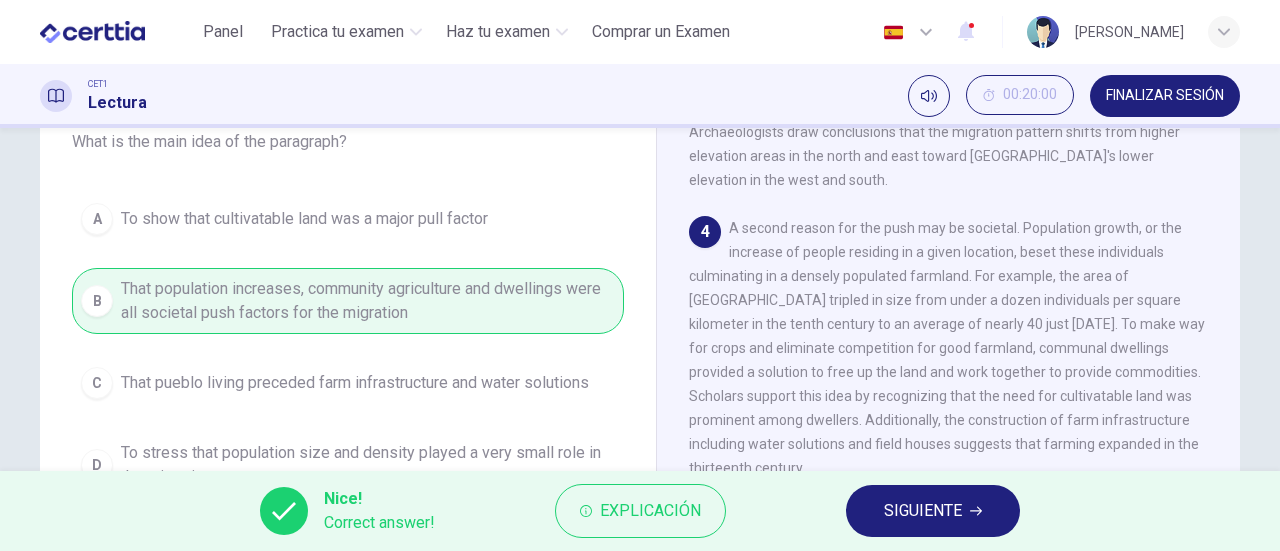 click on "SIGUIENTE" at bounding box center (923, 511) 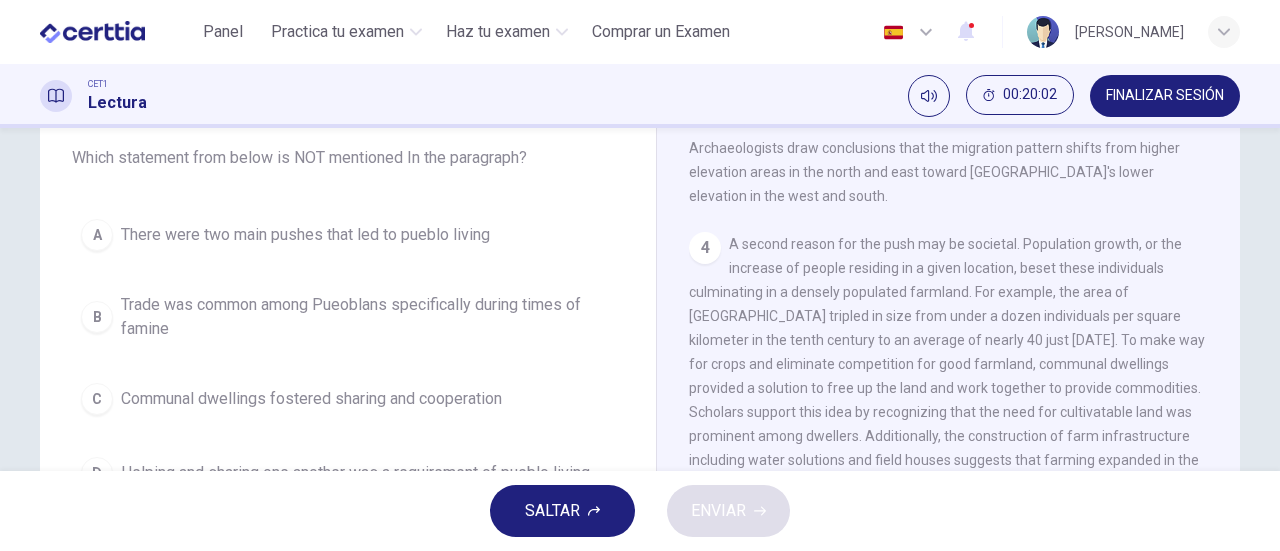 scroll, scrollTop: 122, scrollLeft: 0, axis: vertical 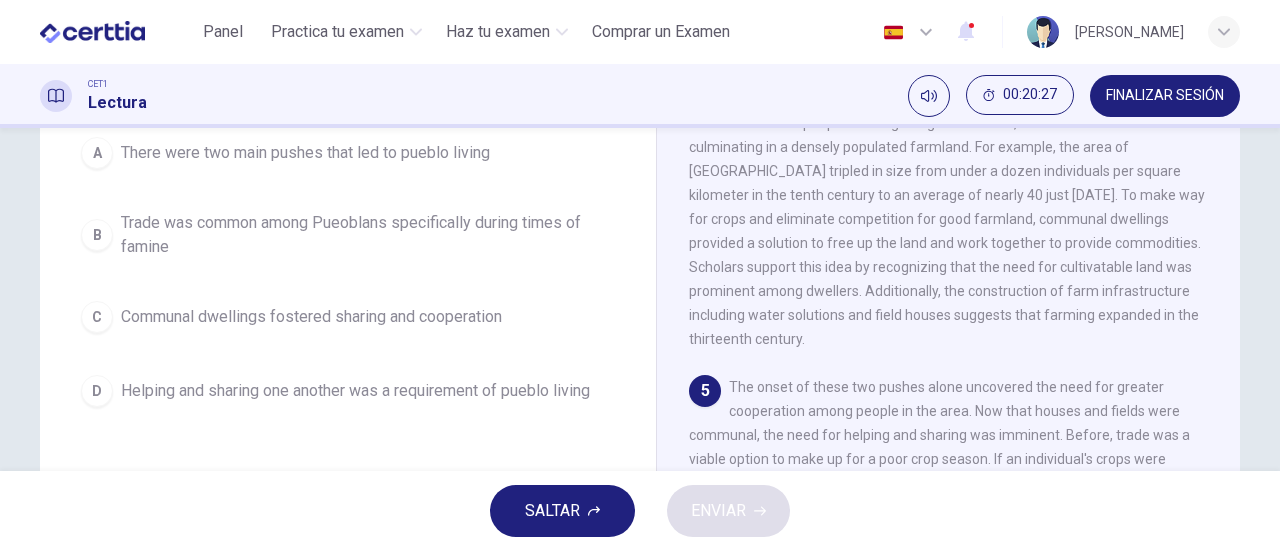 click on "B Trade was common among Pueoblans specifically during times of famine" at bounding box center [348, 235] 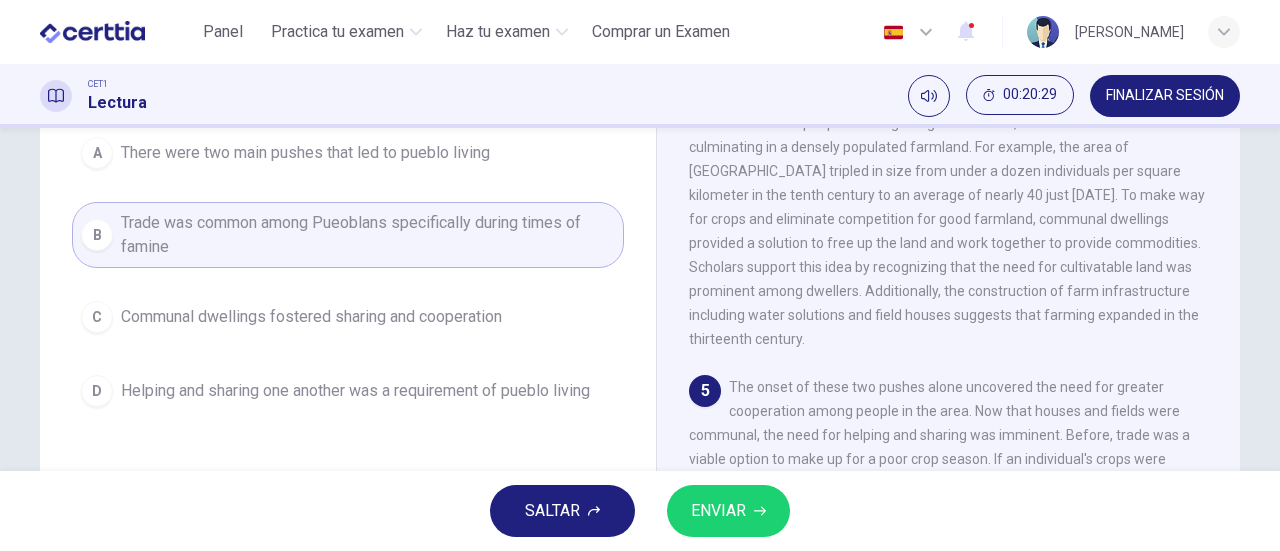 click on "ENVIAR" at bounding box center (728, 511) 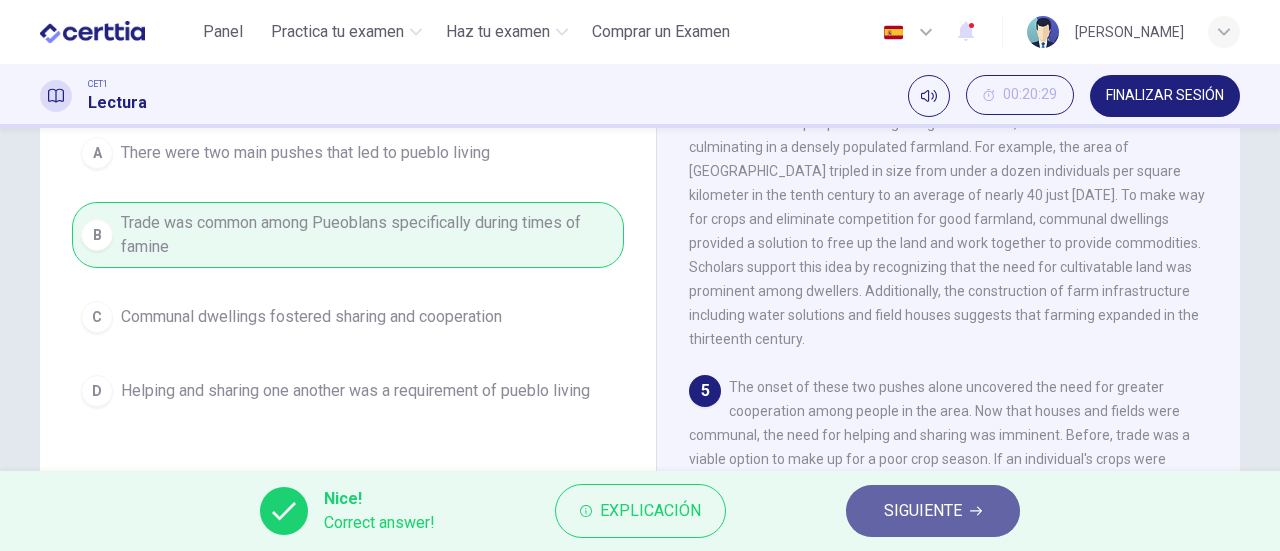 click on "SIGUIENTE" at bounding box center (933, 511) 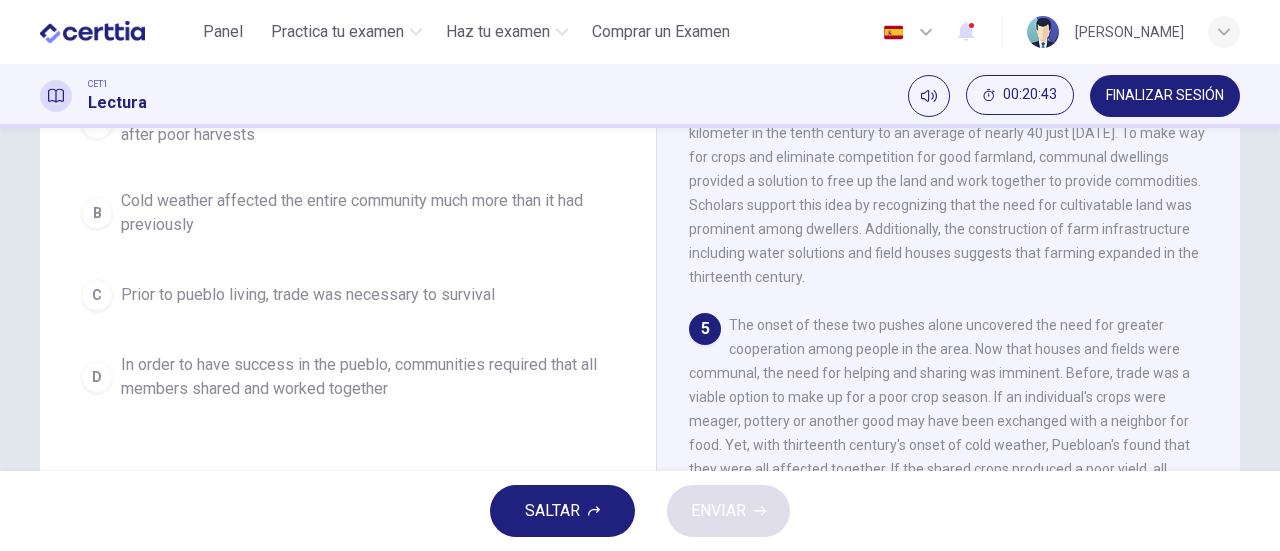 scroll, scrollTop: 285, scrollLeft: 0, axis: vertical 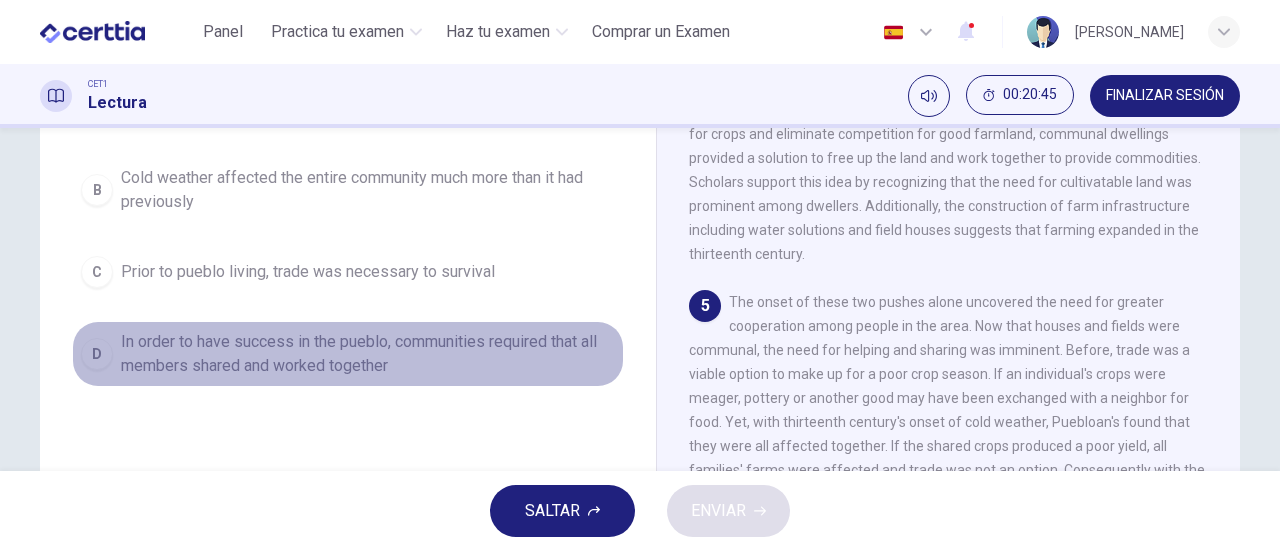 click on "In order to have success in the pueblo, communities required that all members shared and worked together" at bounding box center [368, 354] 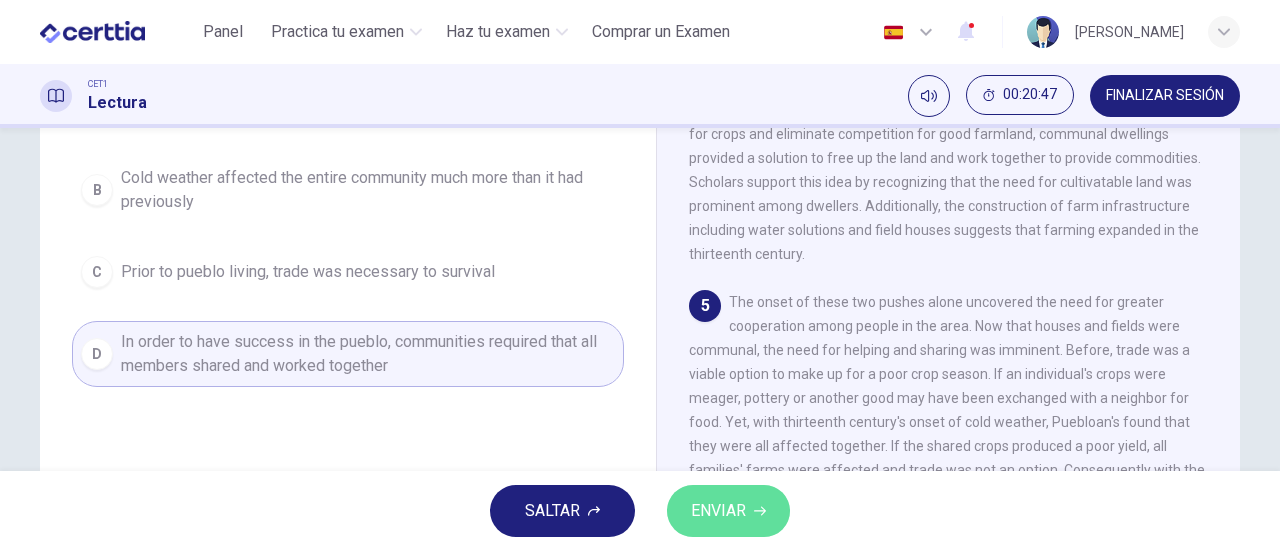 click on "ENVIAR" at bounding box center [728, 511] 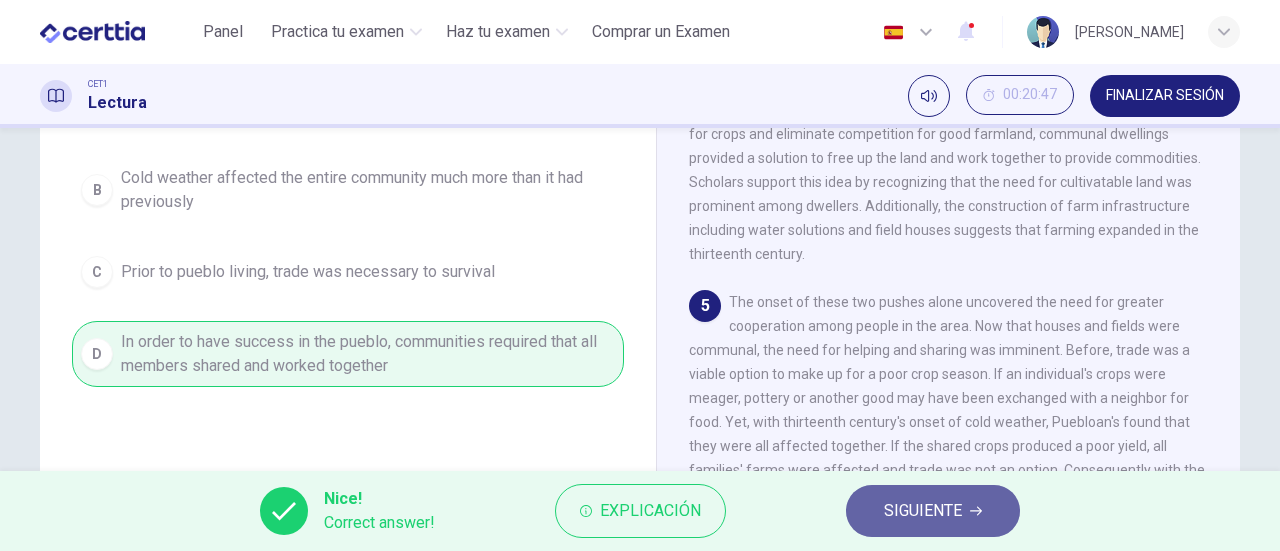 click on "SIGUIENTE" at bounding box center (933, 511) 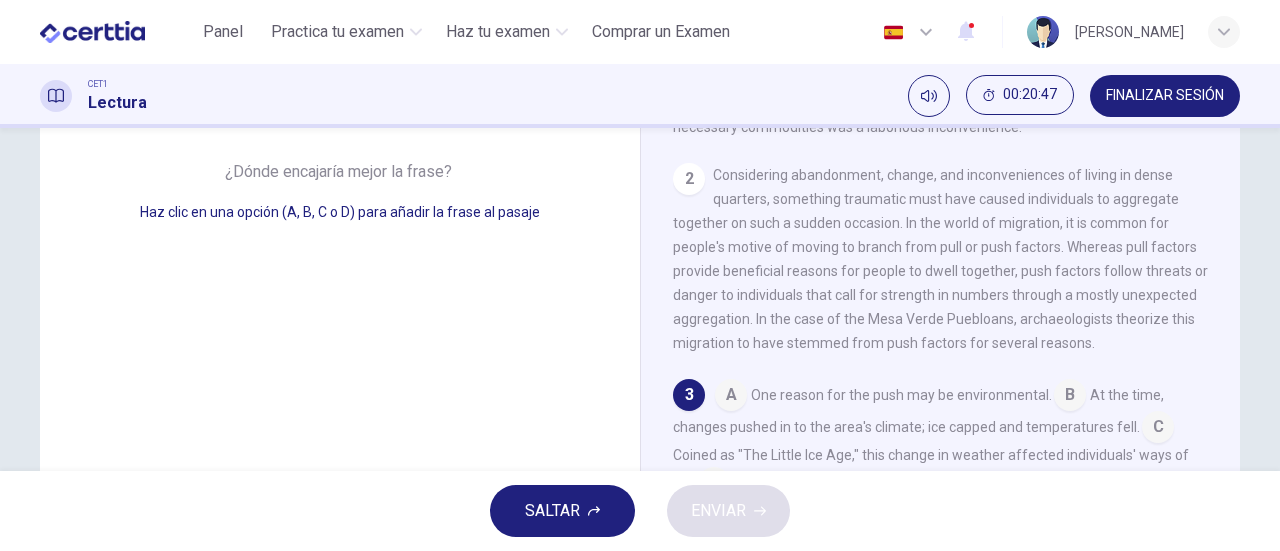 scroll, scrollTop: 259, scrollLeft: 0, axis: vertical 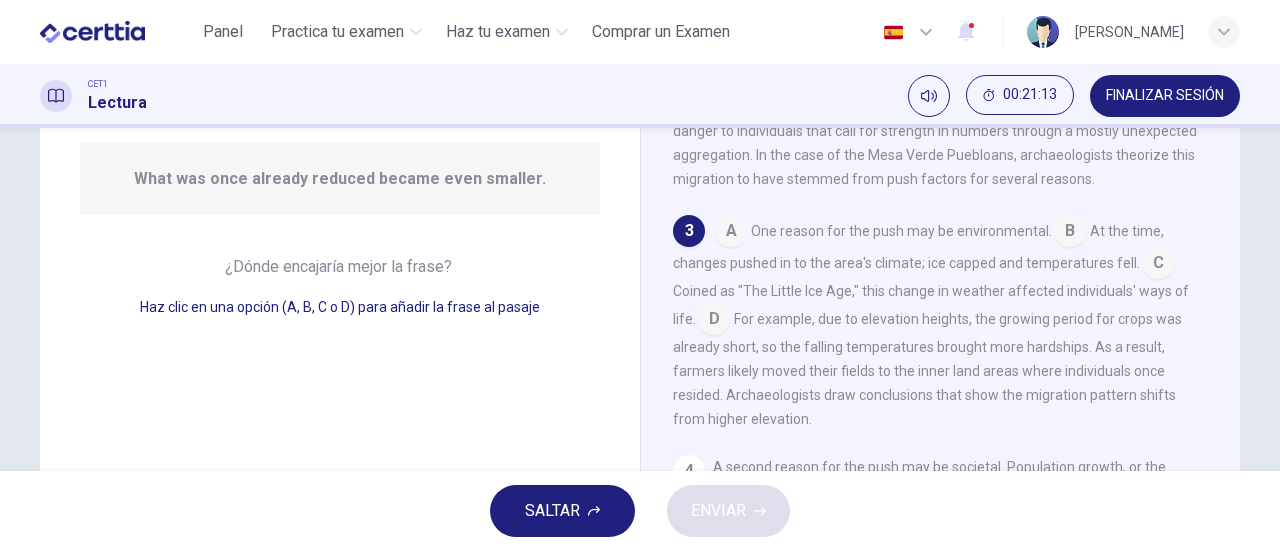 click at bounding box center (714, 321) 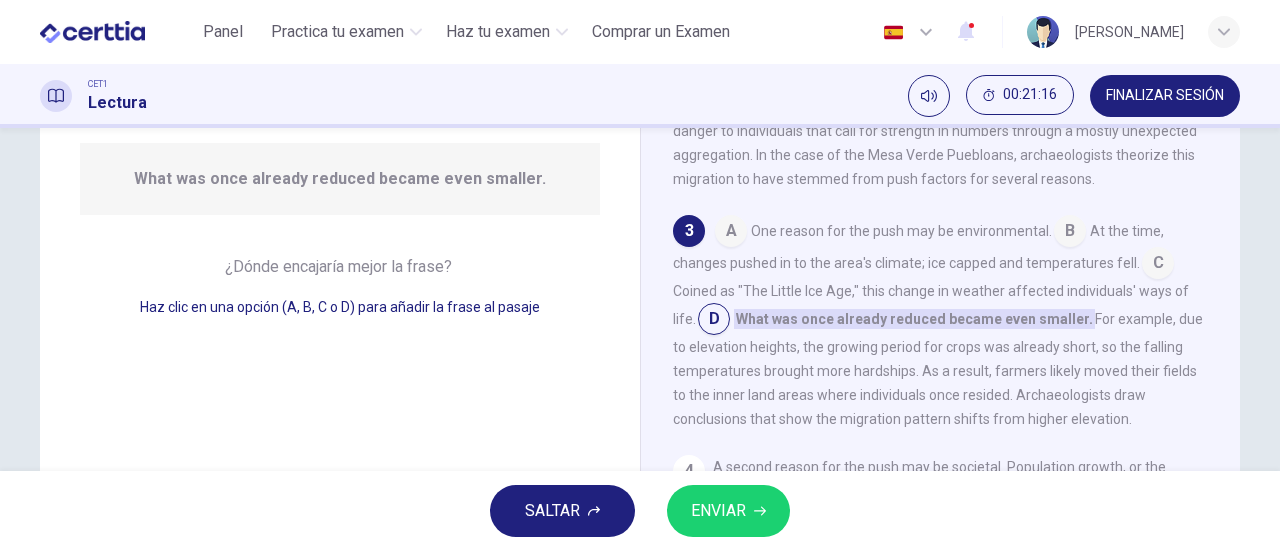 click at bounding box center (1158, 265) 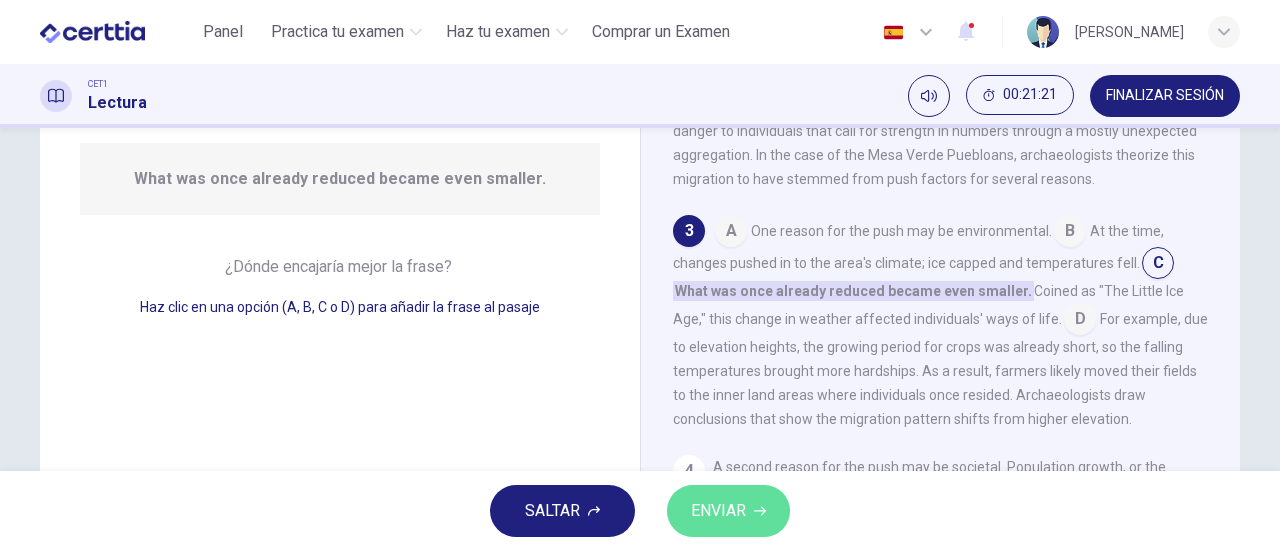 click on "ENVIAR" at bounding box center [718, 511] 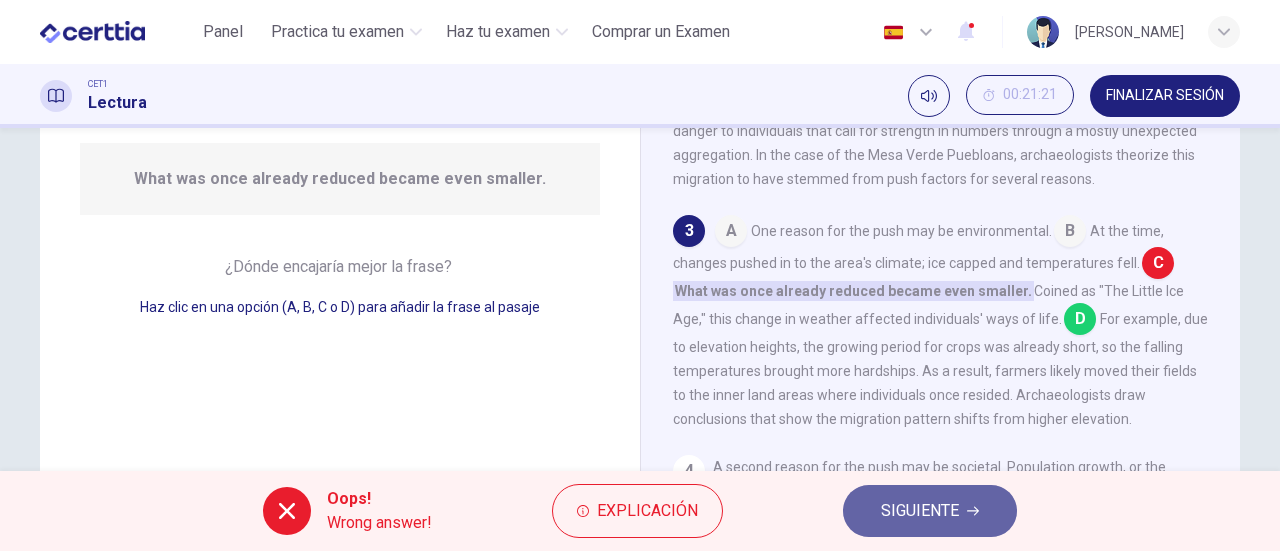 click on "SIGUIENTE" at bounding box center [920, 511] 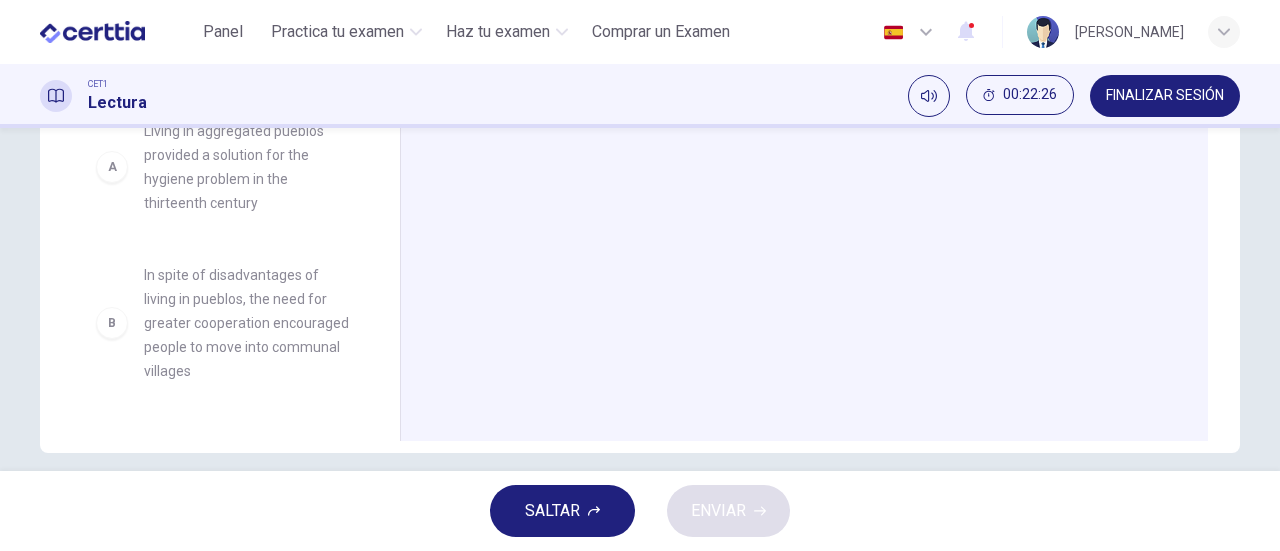 scroll, scrollTop: 432, scrollLeft: 0, axis: vertical 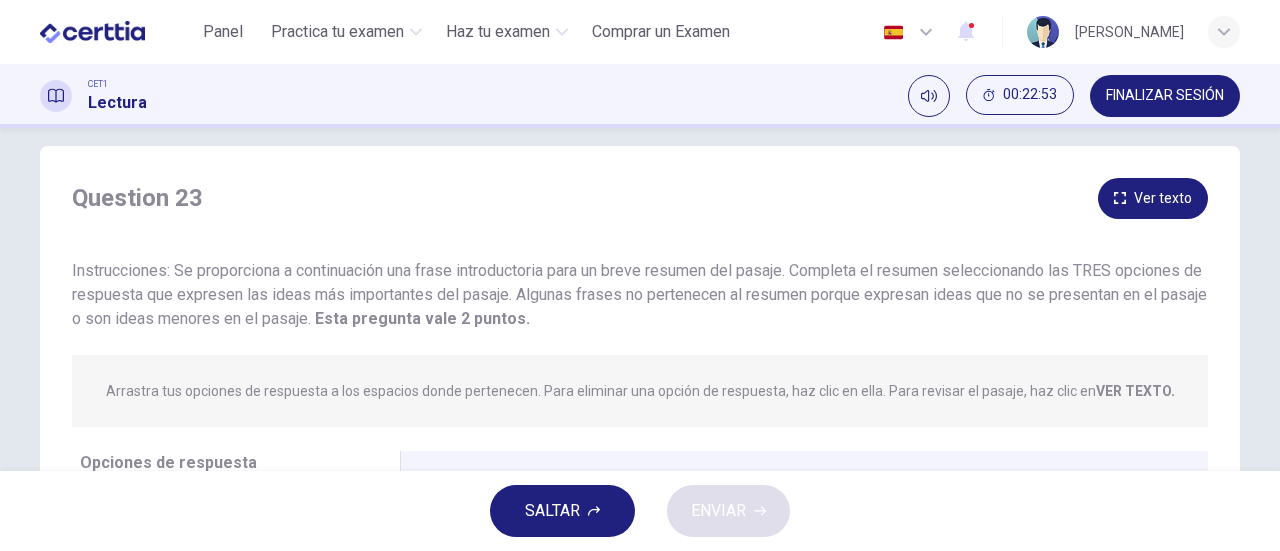 click on "Ver texto" at bounding box center [1153, 198] 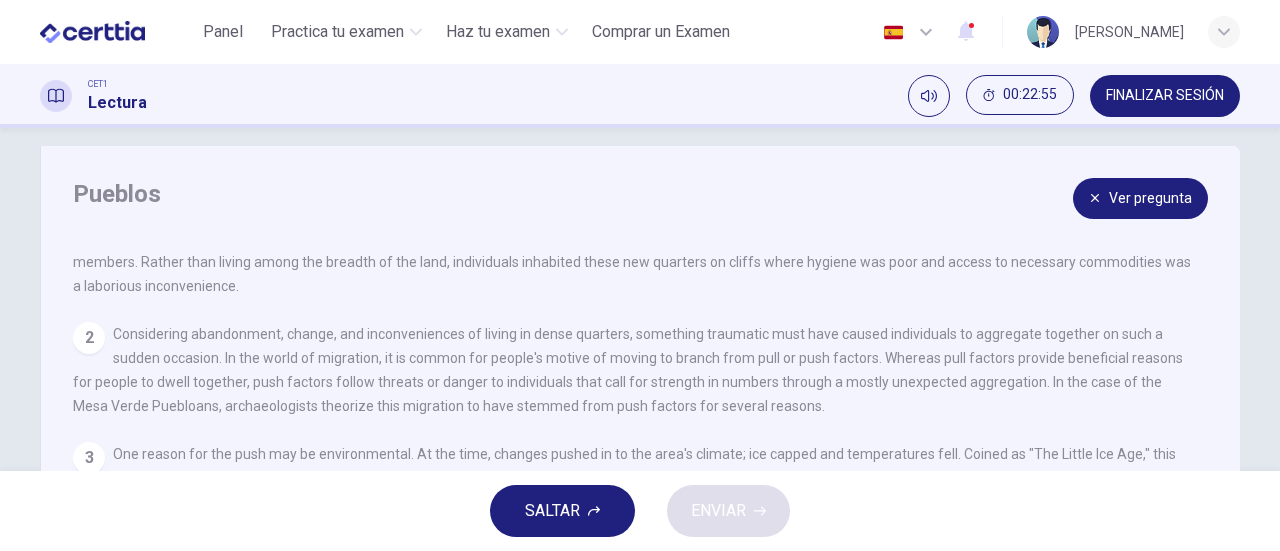 scroll, scrollTop: 87, scrollLeft: 0, axis: vertical 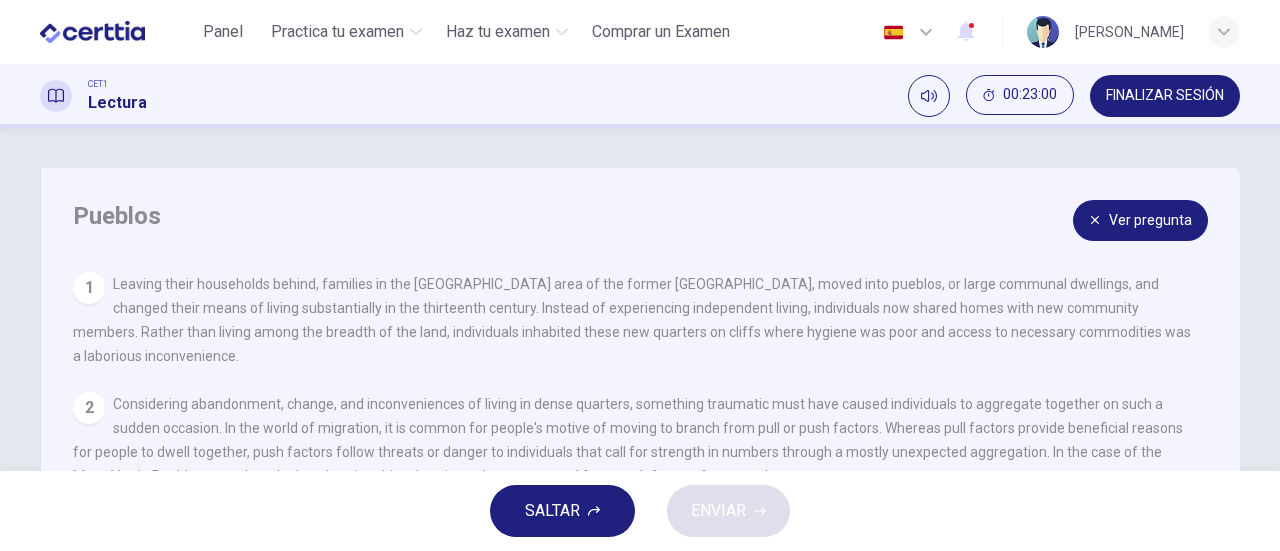 click on "Ver pregunta" at bounding box center (1140, 220) 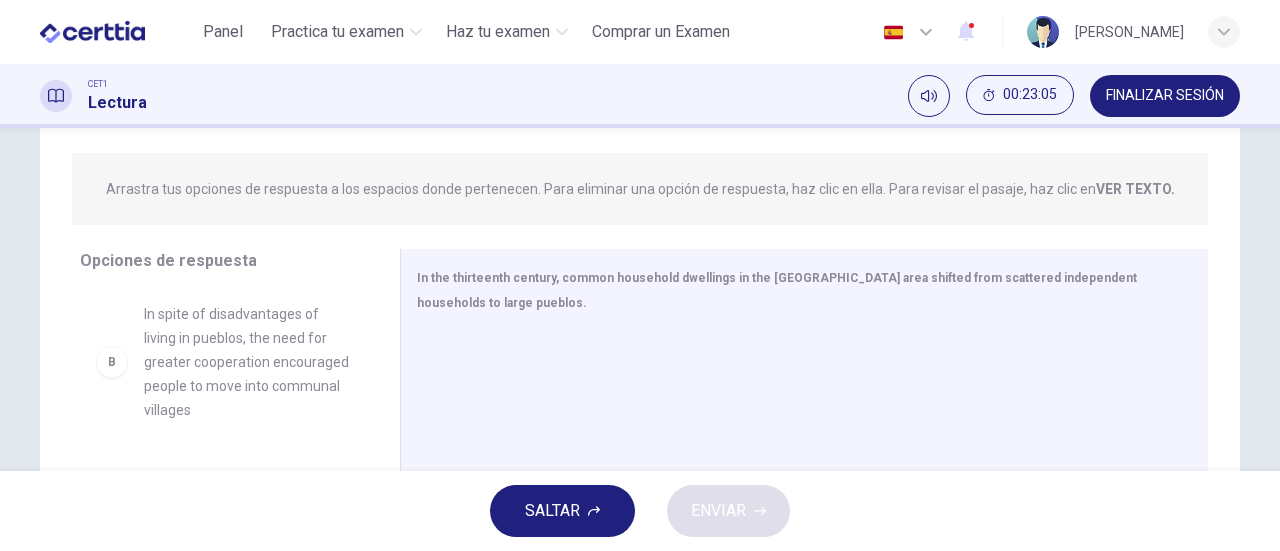 scroll, scrollTop: 228, scrollLeft: 0, axis: vertical 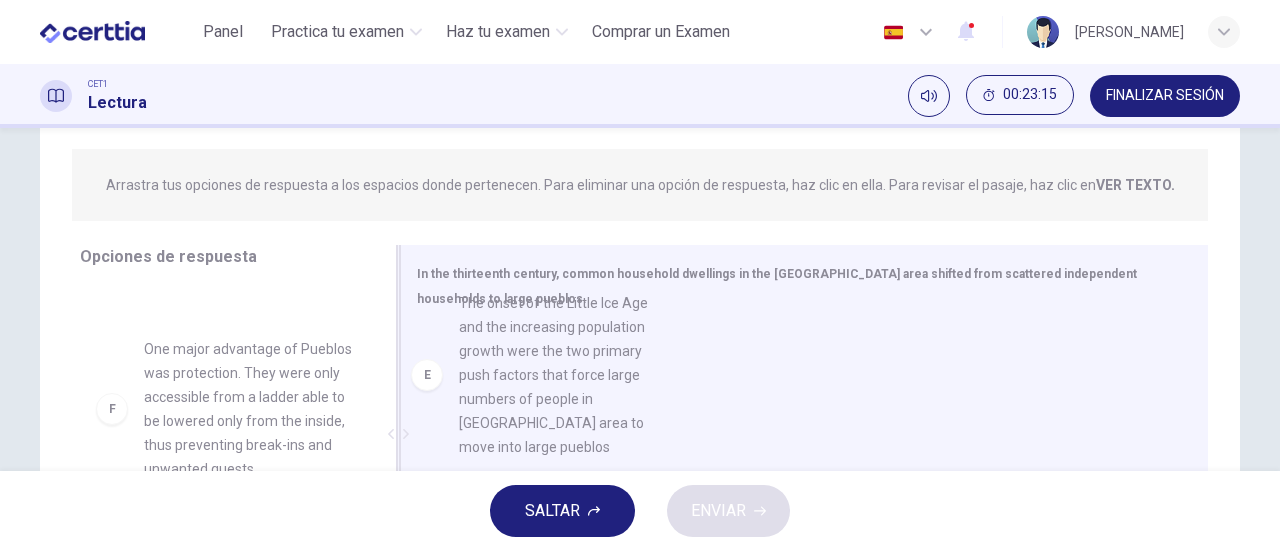 drag, startPoint x: 276, startPoint y: 394, endPoint x: 622, endPoint y: 333, distance: 351.33603 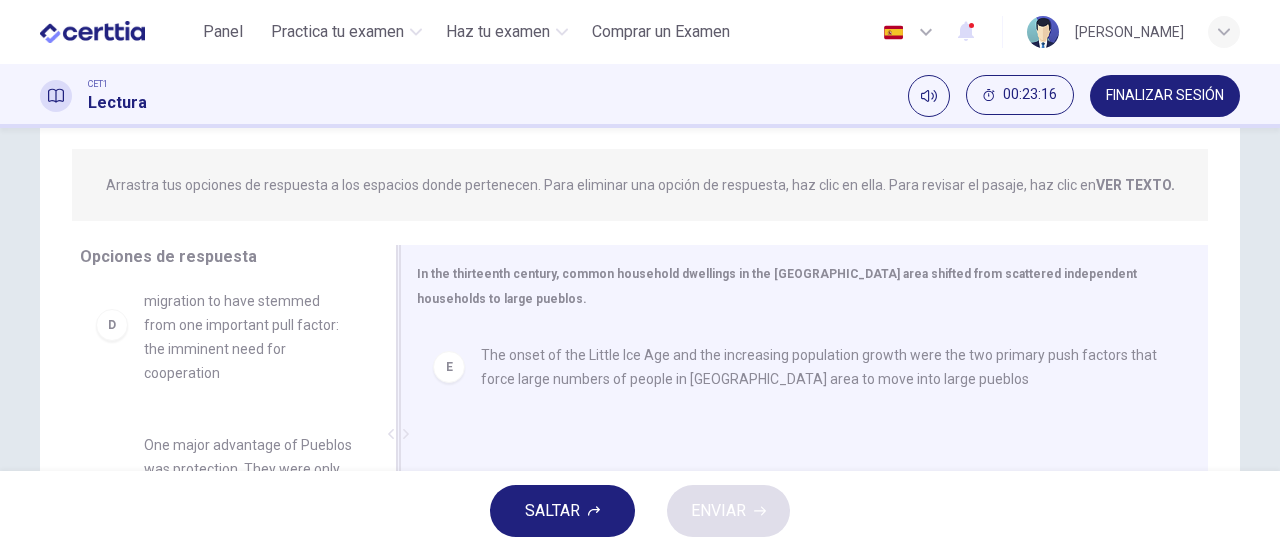 scroll, scrollTop: 564, scrollLeft: 0, axis: vertical 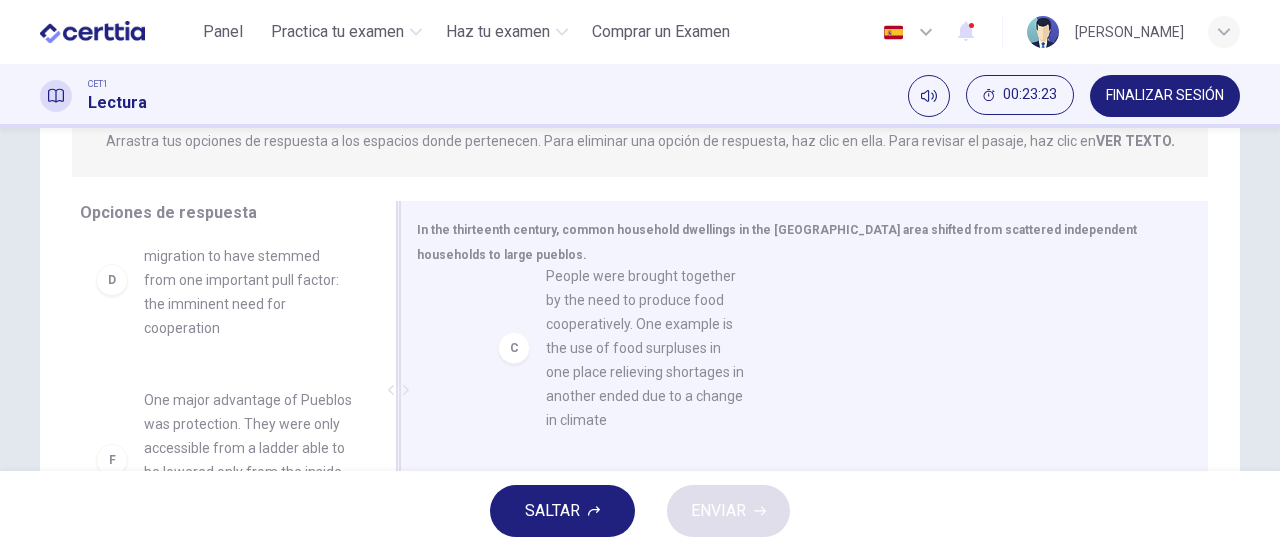 drag, startPoint x: 218, startPoint y: 326, endPoint x: 638, endPoint y: 383, distance: 423.85022 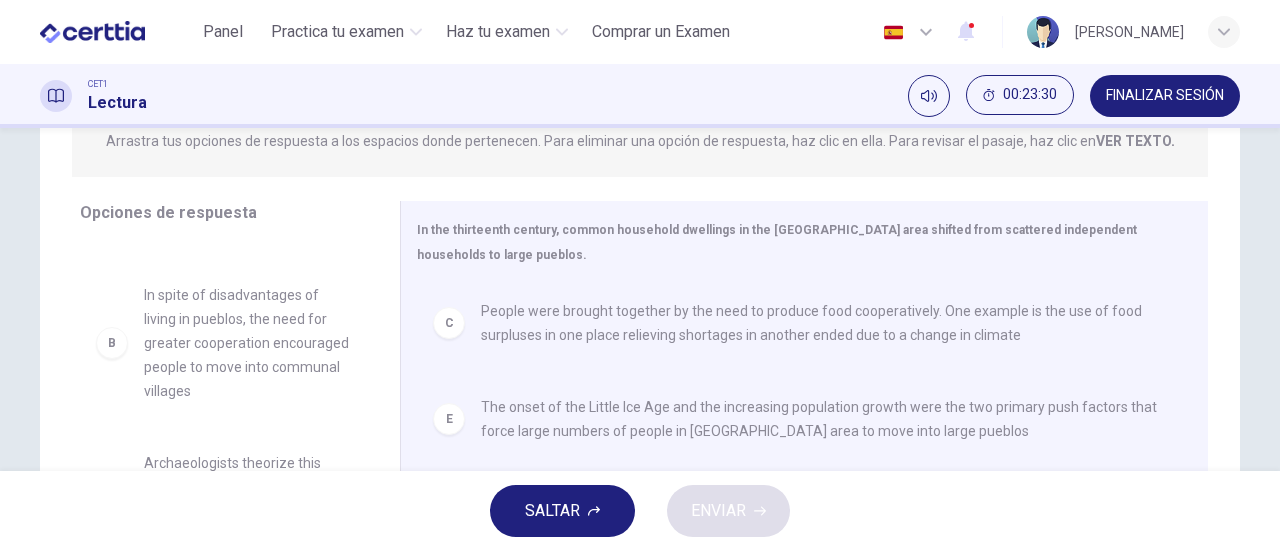 scroll, scrollTop: 127, scrollLeft: 0, axis: vertical 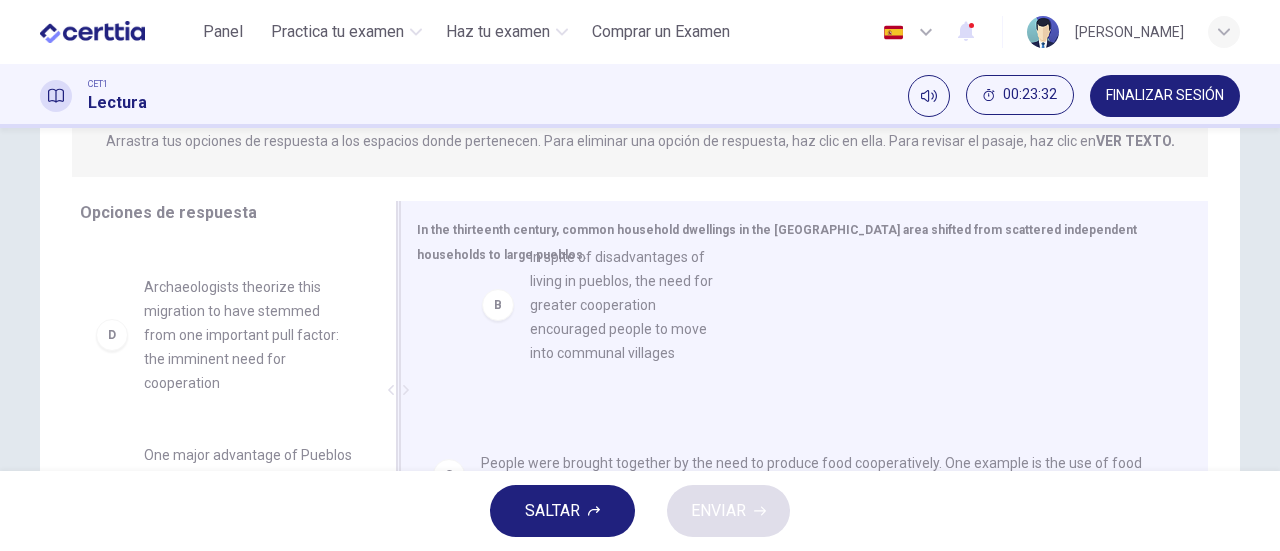 drag, startPoint x: 212, startPoint y: 363, endPoint x: 625, endPoint y: 336, distance: 413.88162 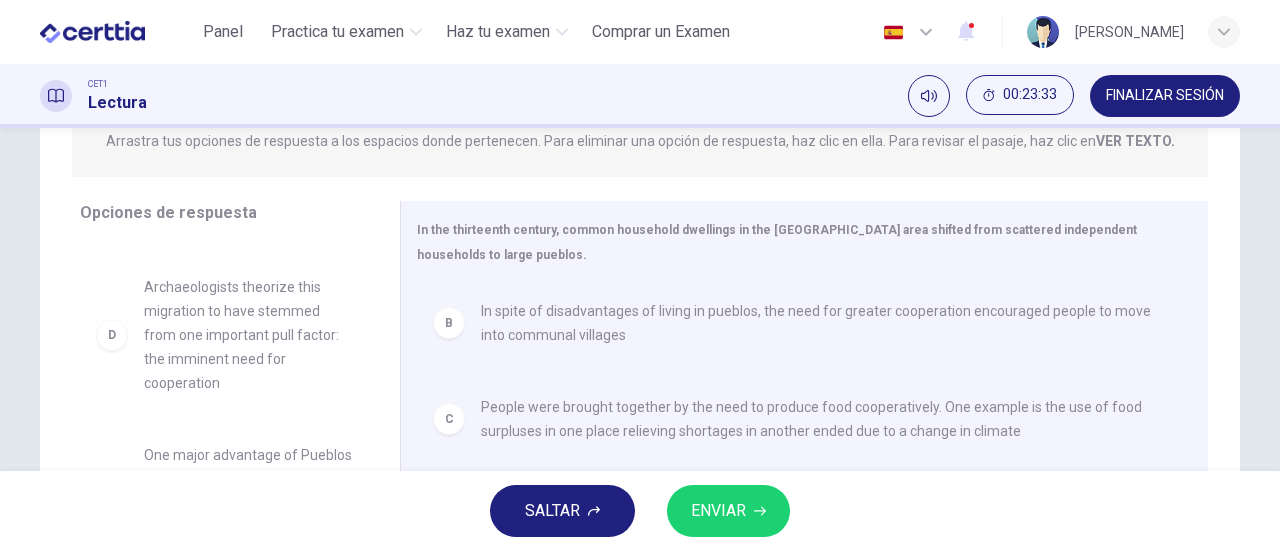 click on "ENVIAR" at bounding box center [728, 511] 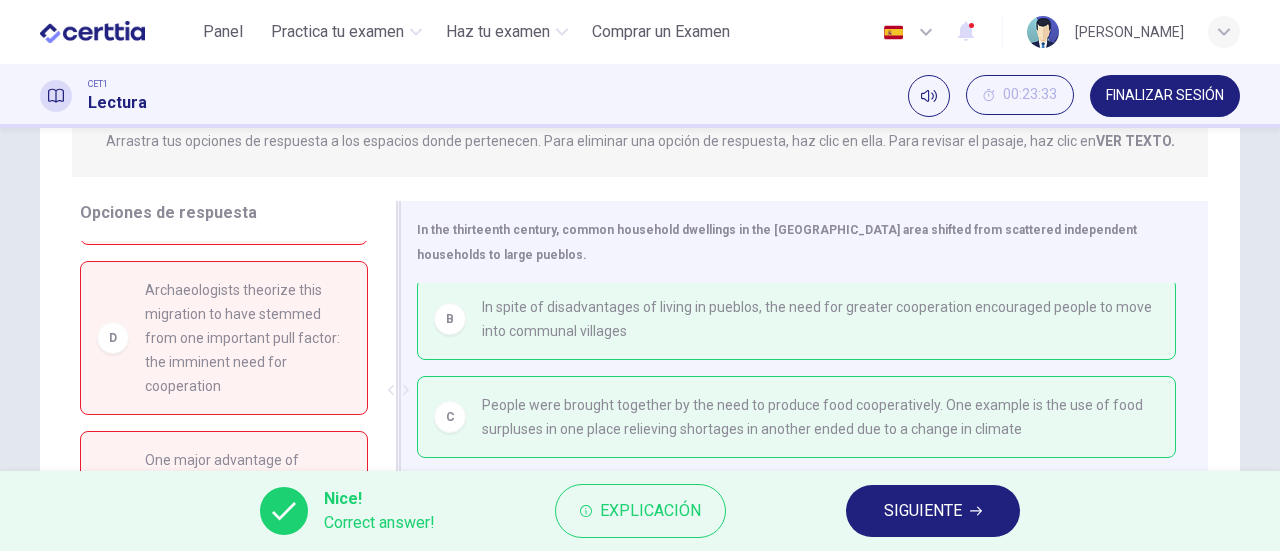 scroll, scrollTop: 8, scrollLeft: 0, axis: vertical 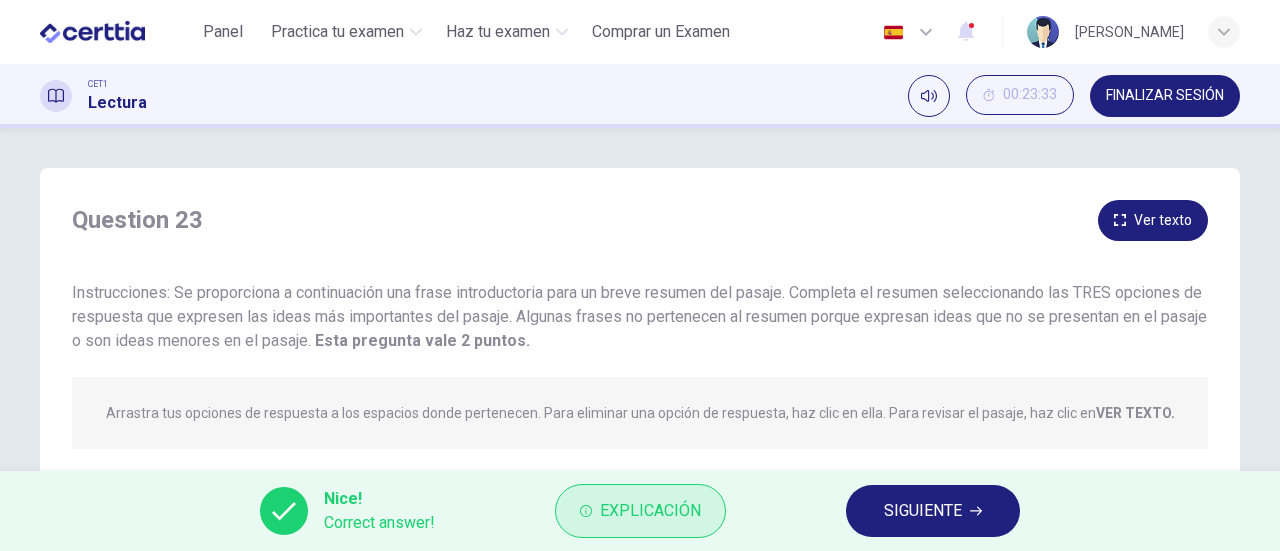 click on "Explicación" at bounding box center (640, 511) 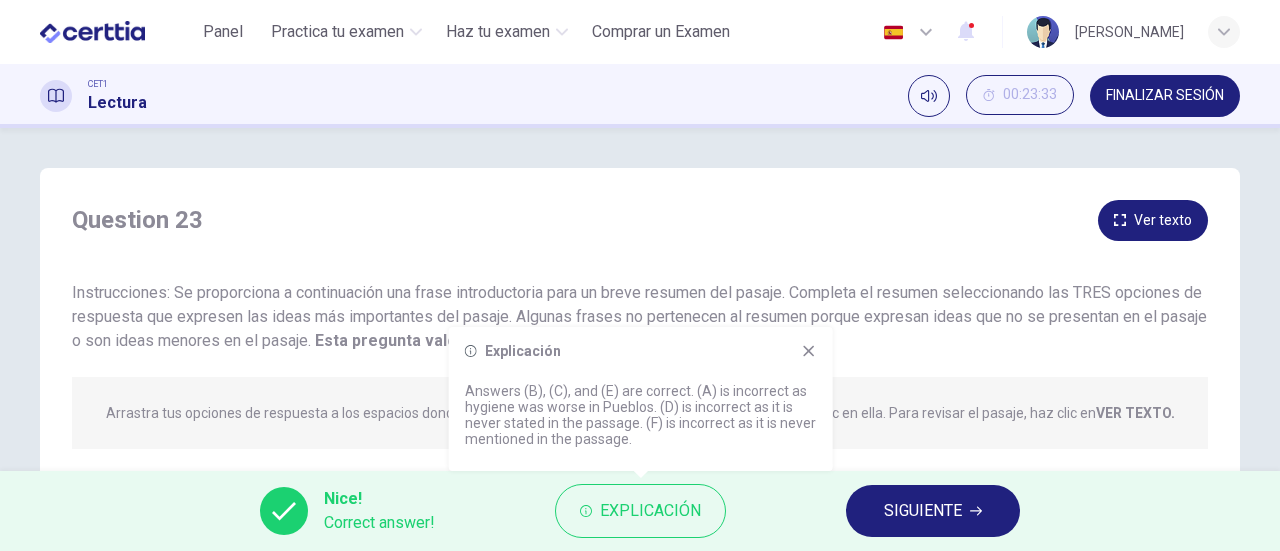 click 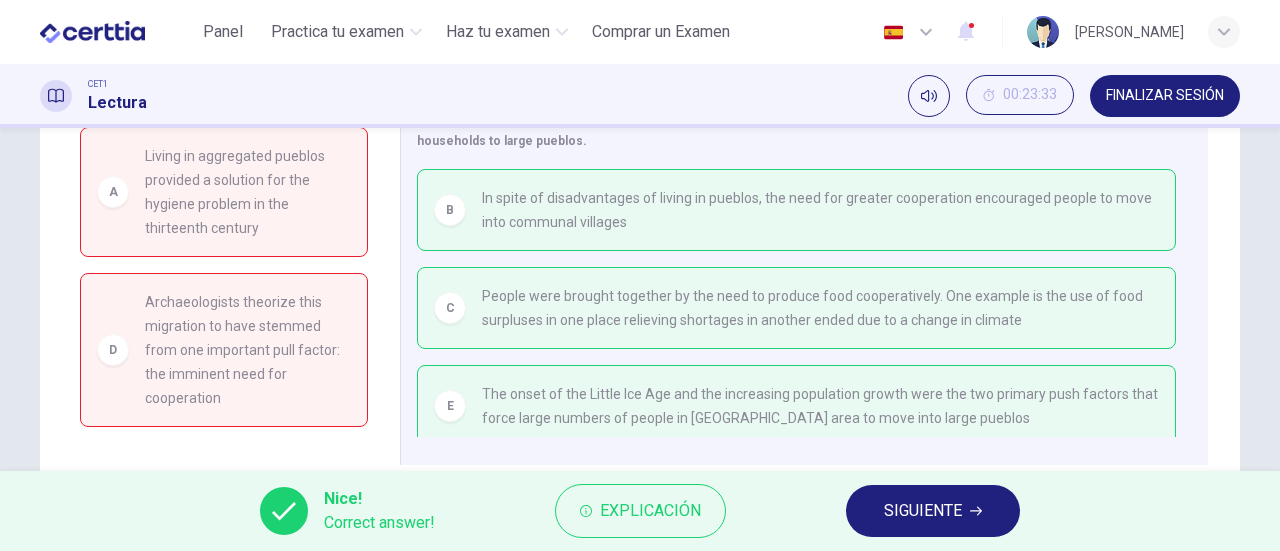 scroll, scrollTop: 386, scrollLeft: 0, axis: vertical 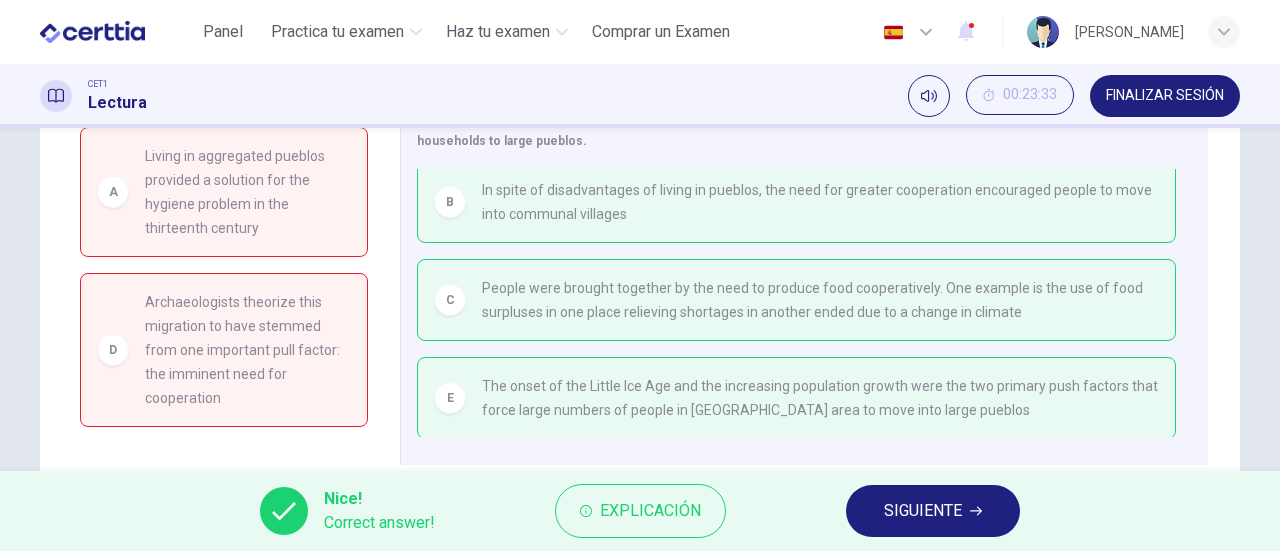 click on "SIGUIENTE" at bounding box center [923, 511] 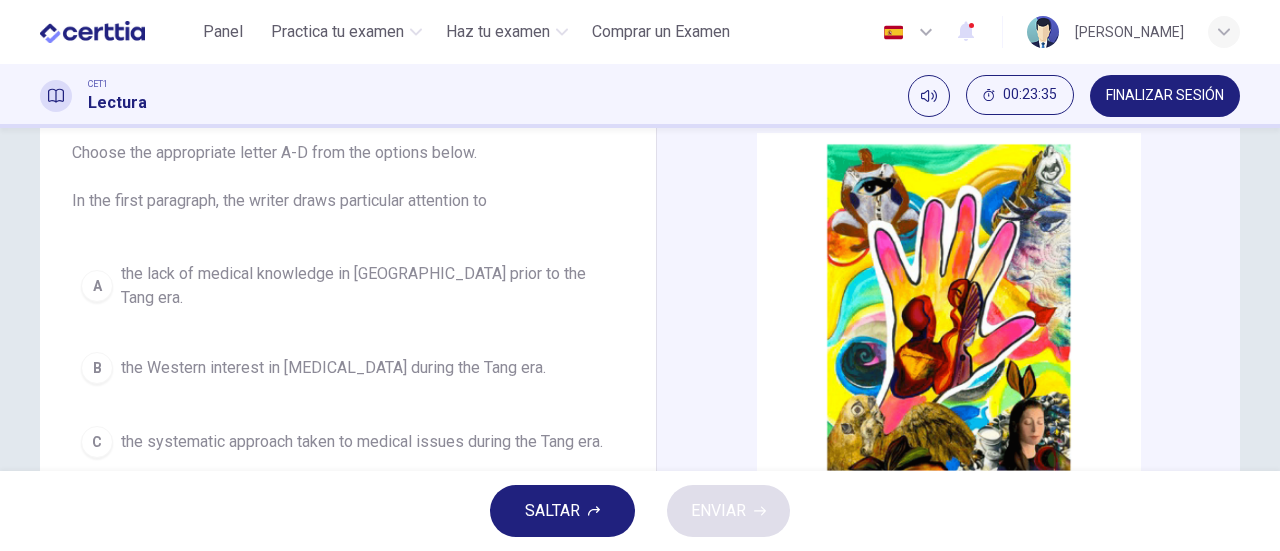 scroll, scrollTop: 133, scrollLeft: 0, axis: vertical 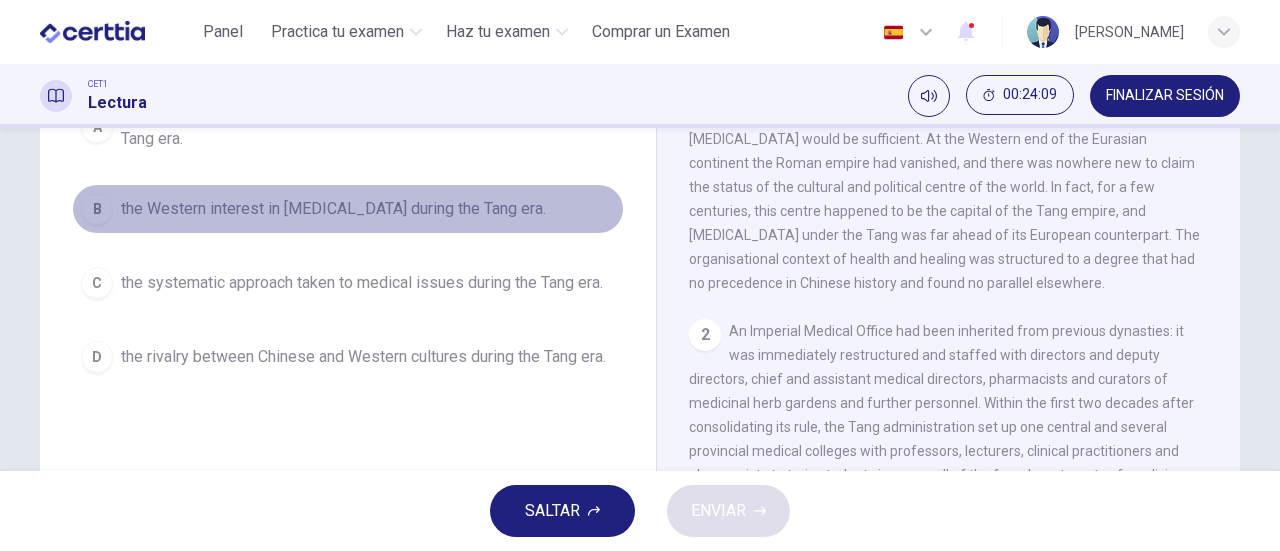 click on "the Western interest in [MEDICAL_DATA] during the Tang era." at bounding box center [333, 209] 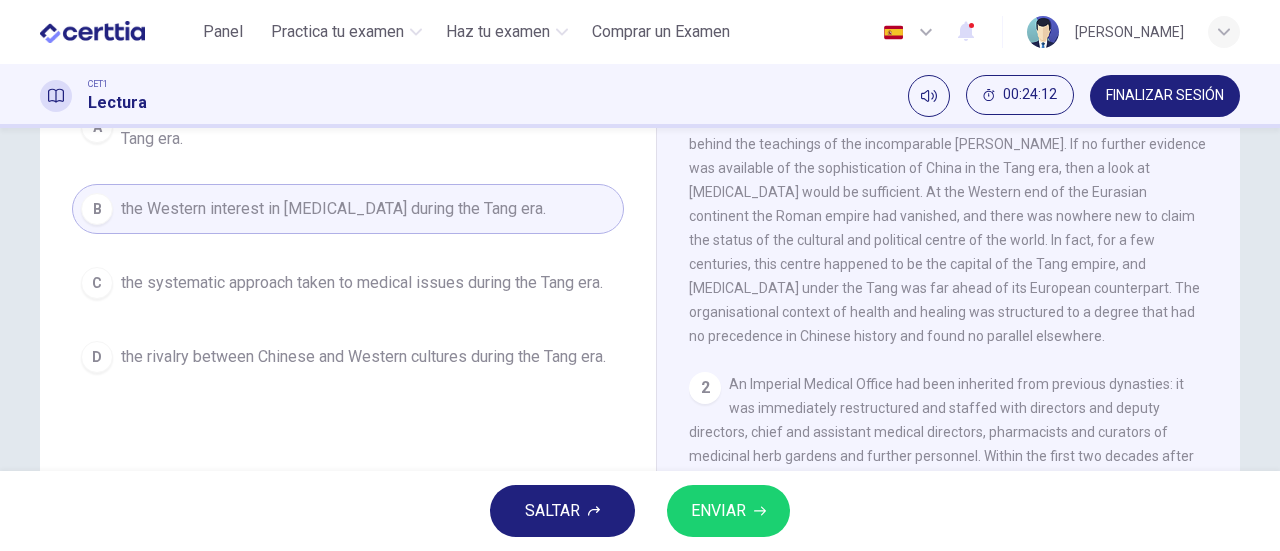 scroll, scrollTop: 306, scrollLeft: 0, axis: vertical 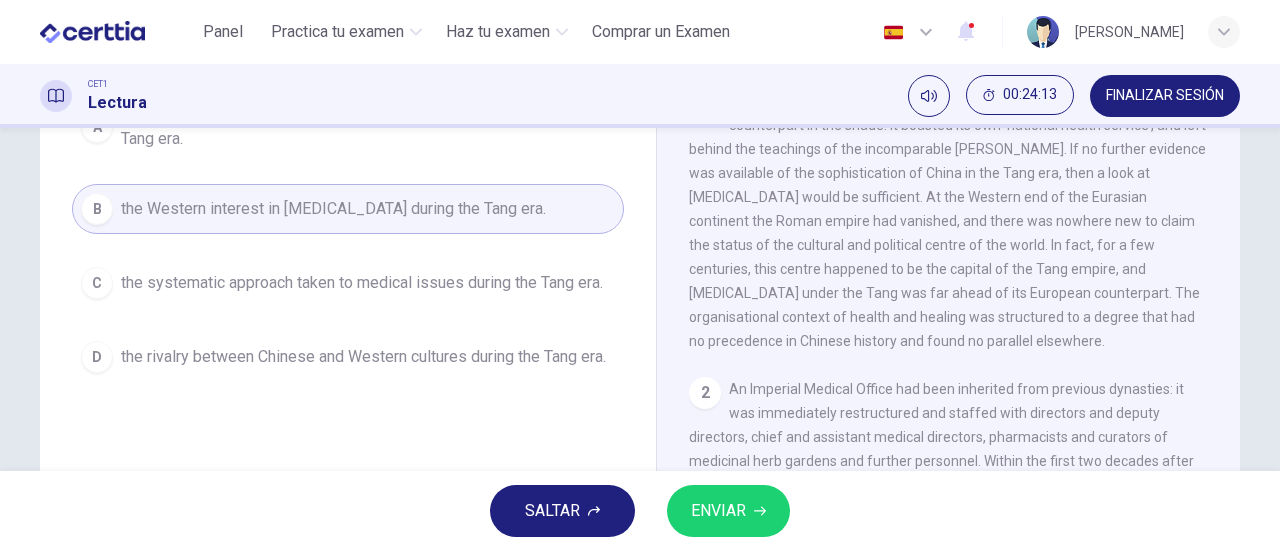 click on "ENVIAR" at bounding box center [728, 511] 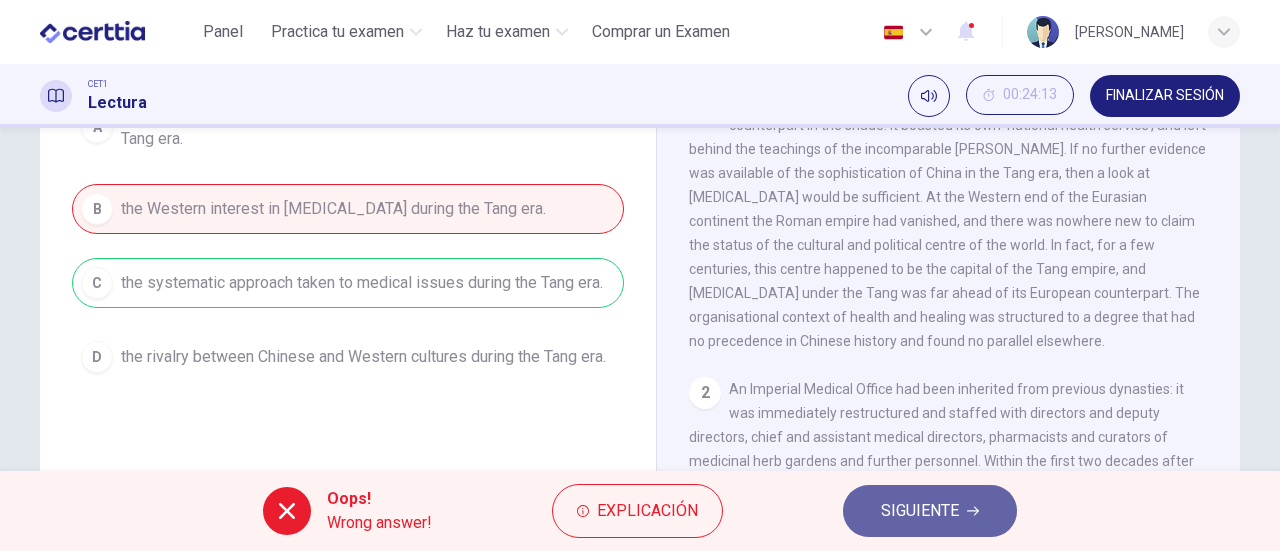 click on "SIGUIENTE" at bounding box center (930, 511) 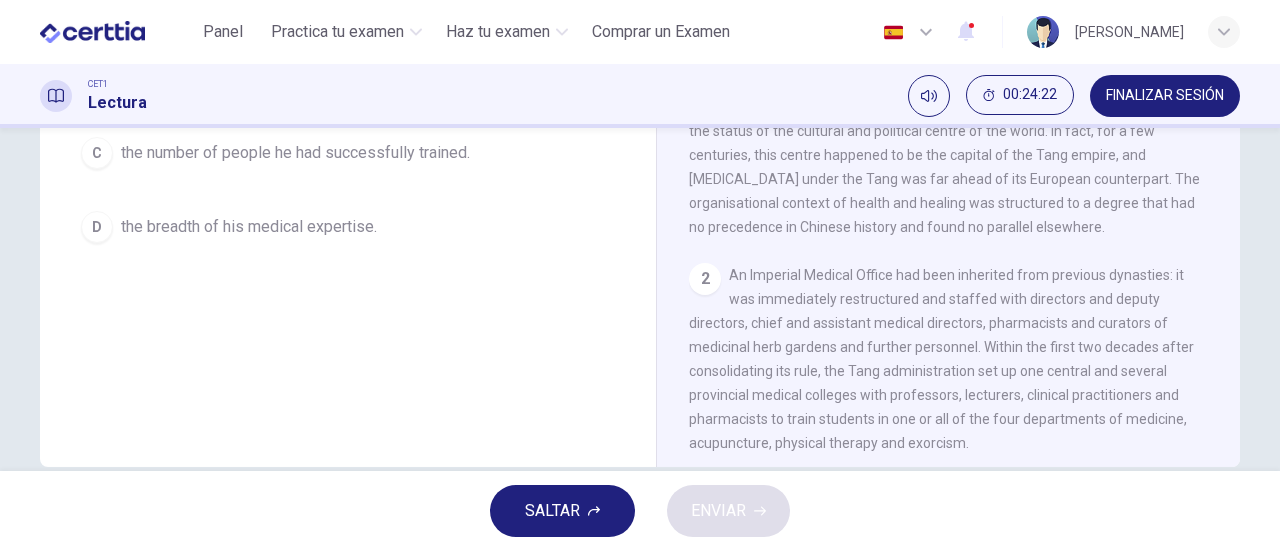 scroll, scrollTop: 415, scrollLeft: 0, axis: vertical 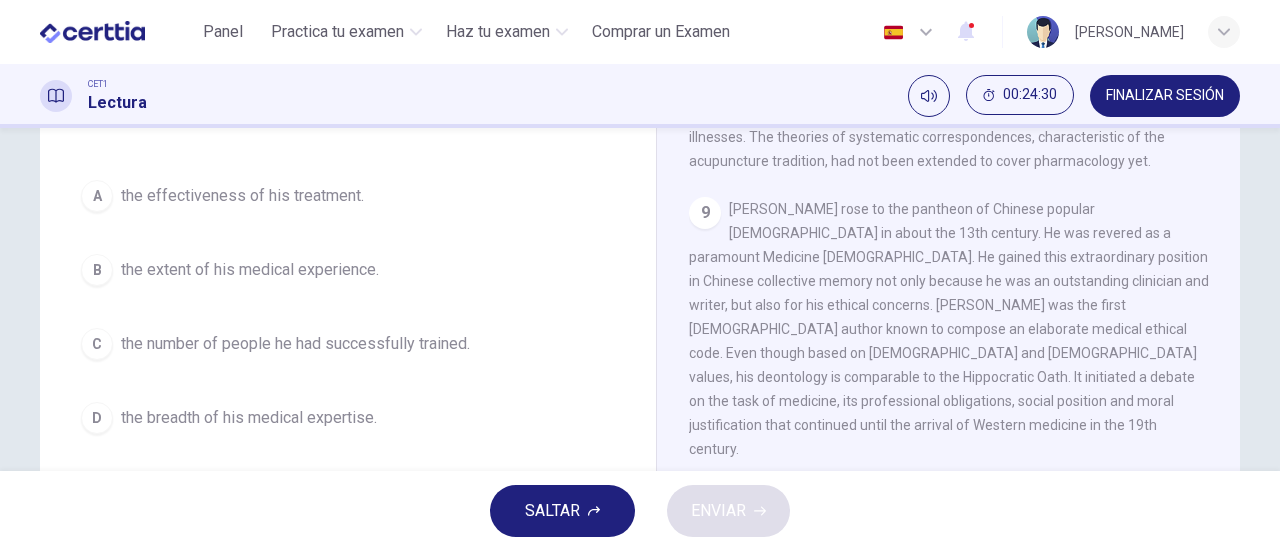 click on "A the effectiveness of his treatment. B the extent of his medical experience. C the number of people he had successfully trained. D the breadth of his medical expertise." at bounding box center [348, 307] 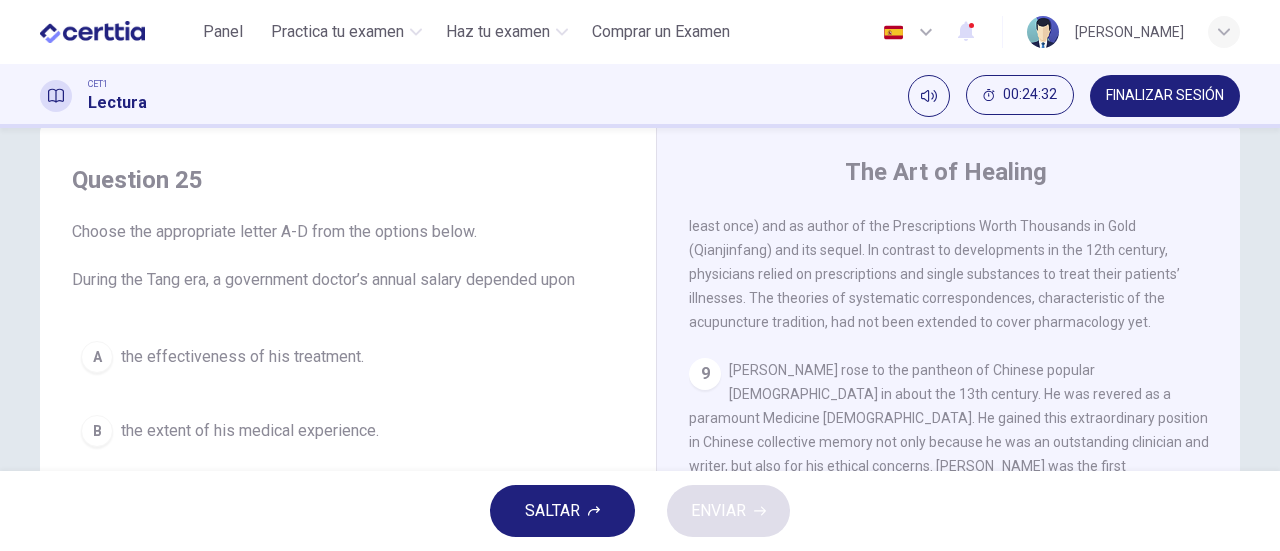 scroll, scrollTop: 33, scrollLeft: 0, axis: vertical 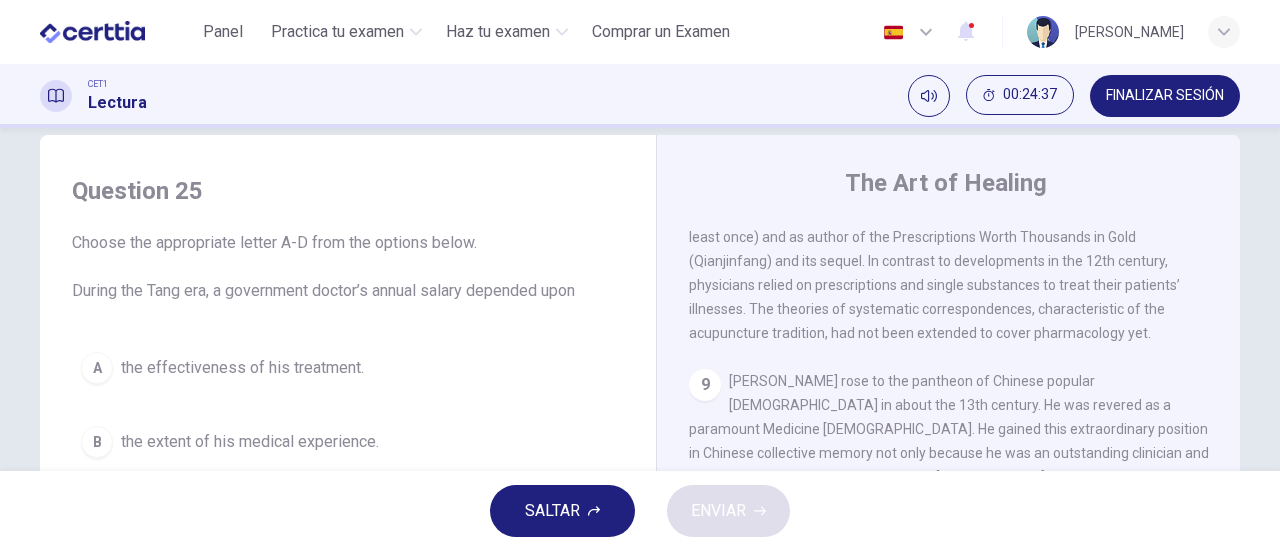 click on "CLIC PARA ZOOM Clic para zoom 1 As with so much, the medicine of the Tang dynasty left its European counterpart in the shade. It boasted its own ‘national health service’, and left behind the teachings of the incomparable [PERSON_NAME]. If no further evidence was available of the sophistication of China in the Tang era, then a look at [MEDICAL_DATA] would be sufficient. At the Western end of the Eurasian continent the Roman empire had vanished, and there was nowhere new to claim the status of the cultural and political centre of the world. In fact, for a few centuries, this centre happened to be the capital of the Tang empire, and [MEDICAL_DATA] under the Tang was far ahead of its European counterpart. The organisational context of health and healing was structured to a degree that had no precedence in Chinese history and found no parallel elsewhere. 2 3 4 5 6 7 8 9 10" at bounding box center (962, 526) 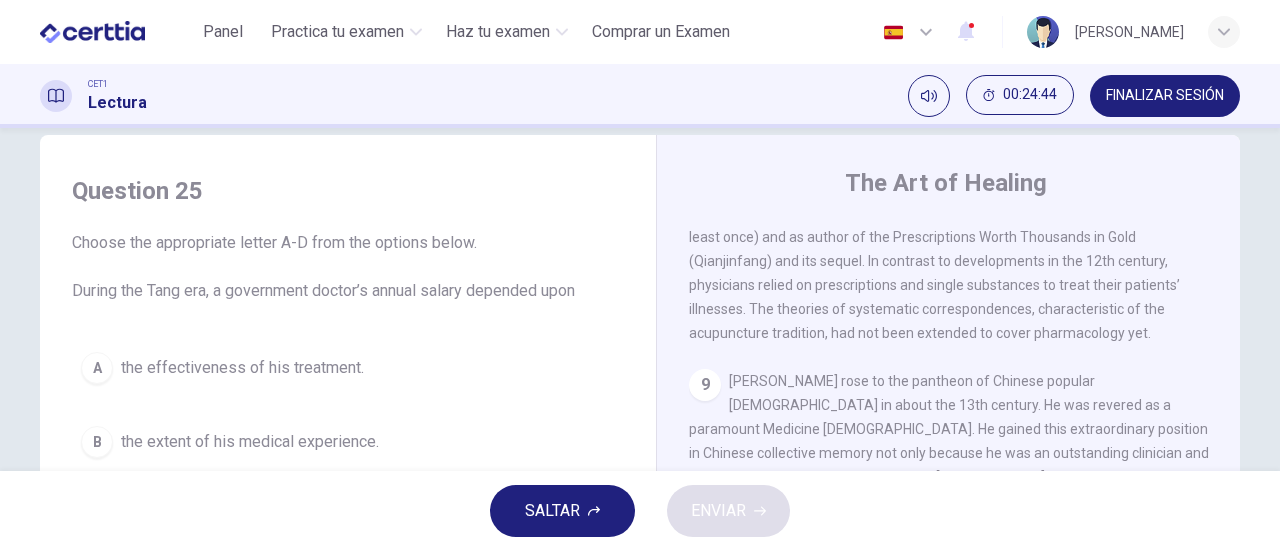 scroll, scrollTop: 1335, scrollLeft: 0, axis: vertical 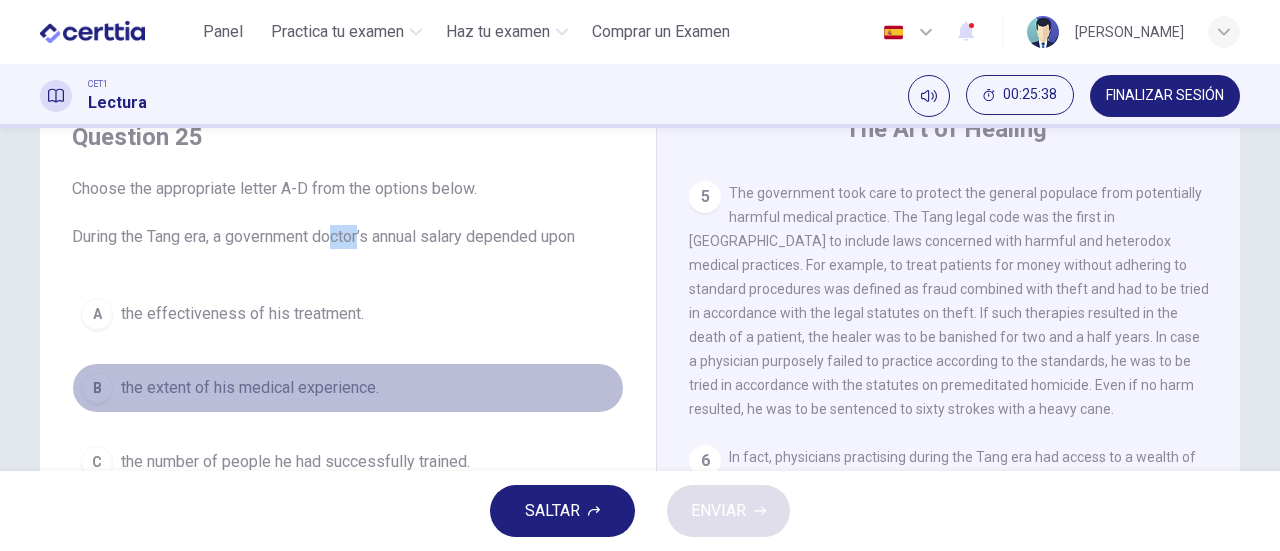 click on "the extent of his medical experience." at bounding box center [250, 388] 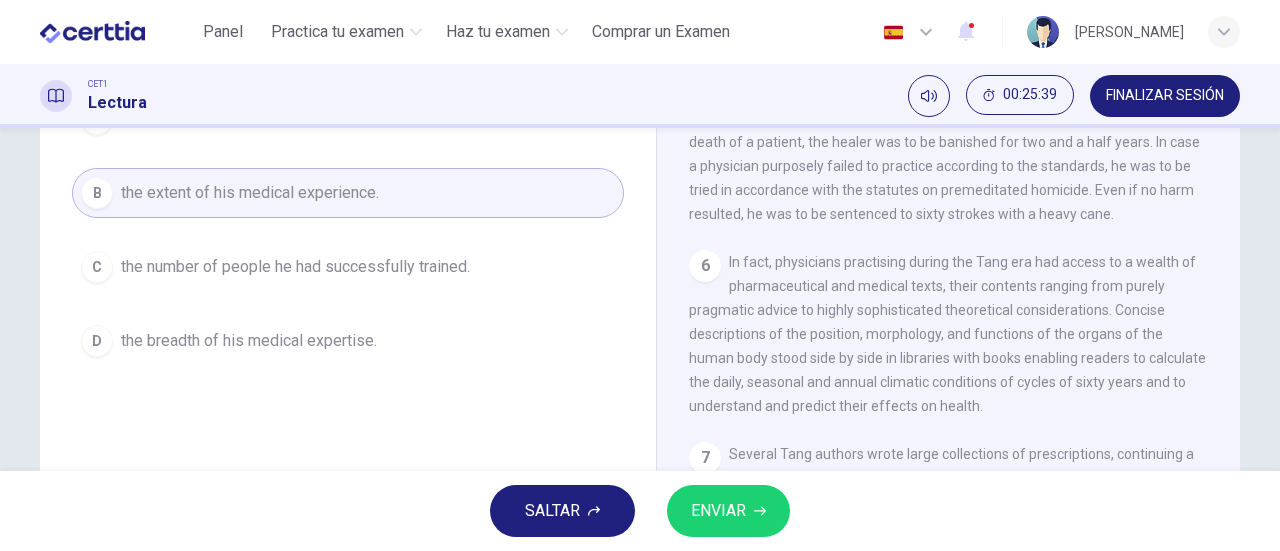 scroll, scrollTop: 283, scrollLeft: 0, axis: vertical 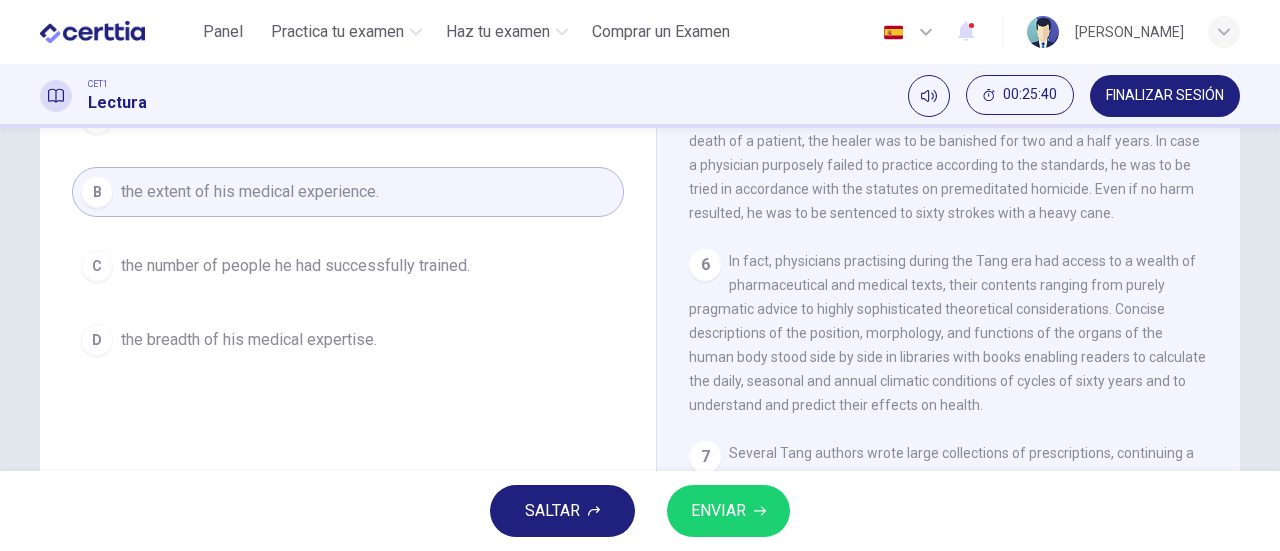 click on "ENVIAR" at bounding box center [718, 511] 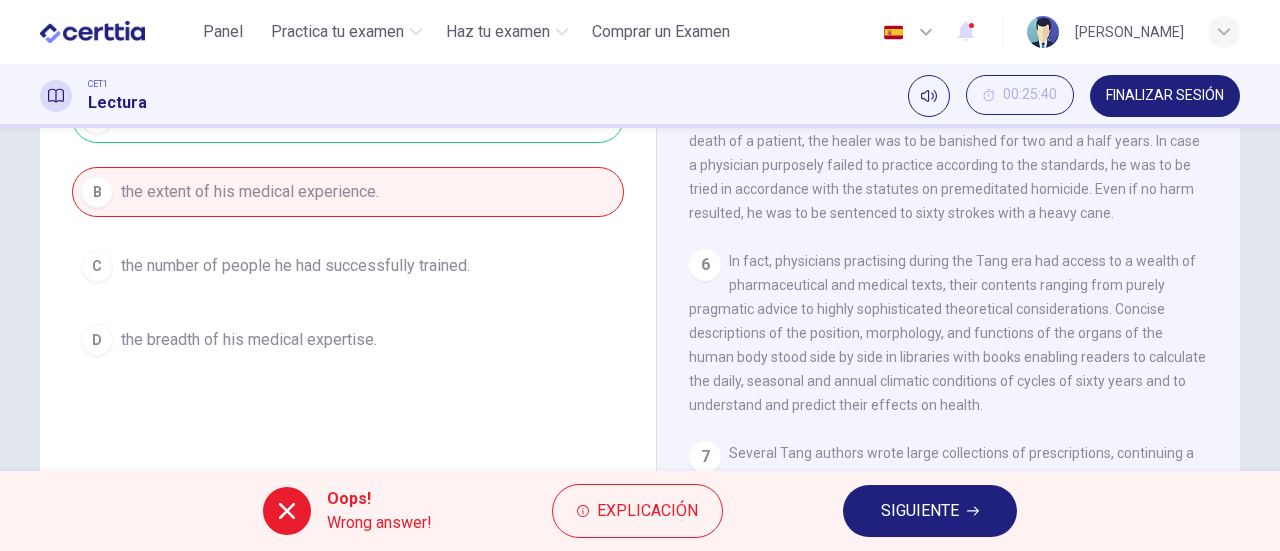 click on "SIGUIENTE" at bounding box center [930, 511] 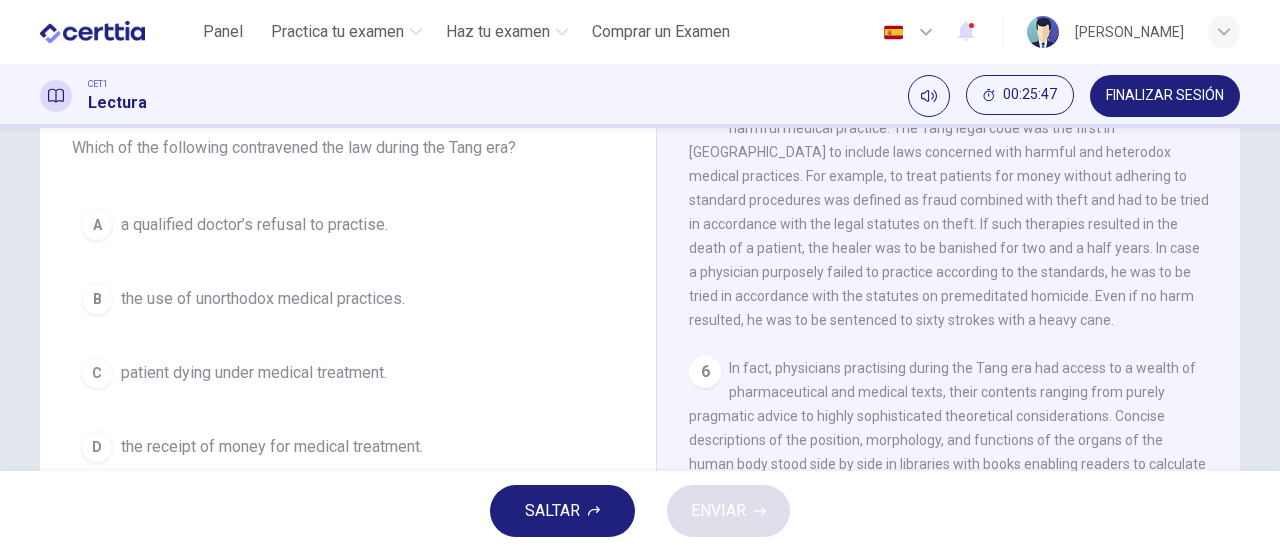 scroll, scrollTop: 187, scrollLeft: 0, axis: vertical 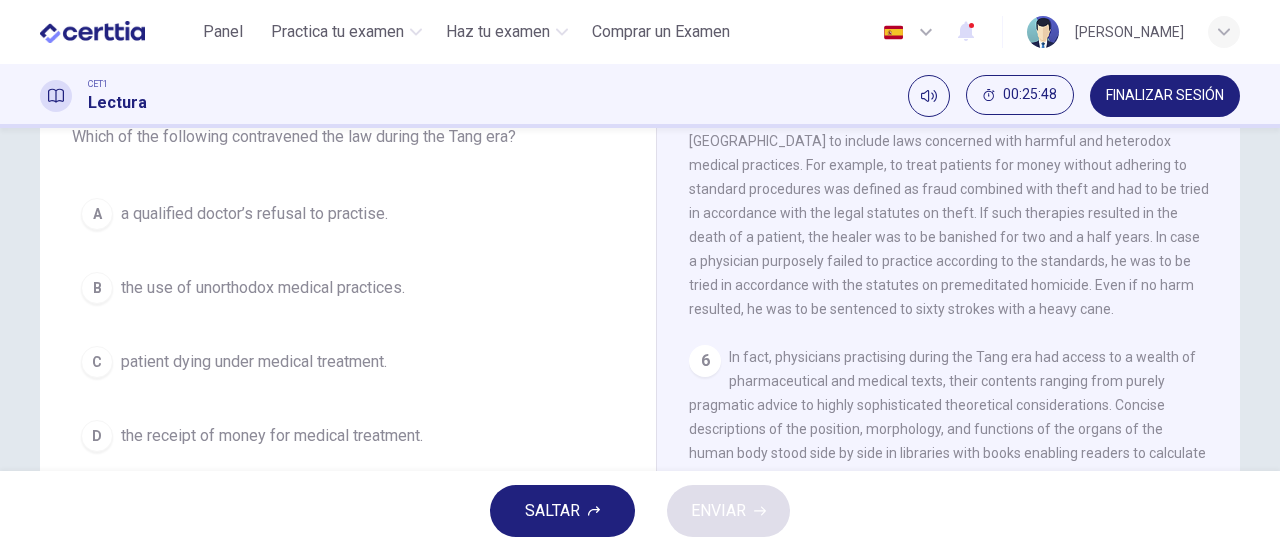 click on "the use of unorthodox medical practices." at bounding box center (263, 288) 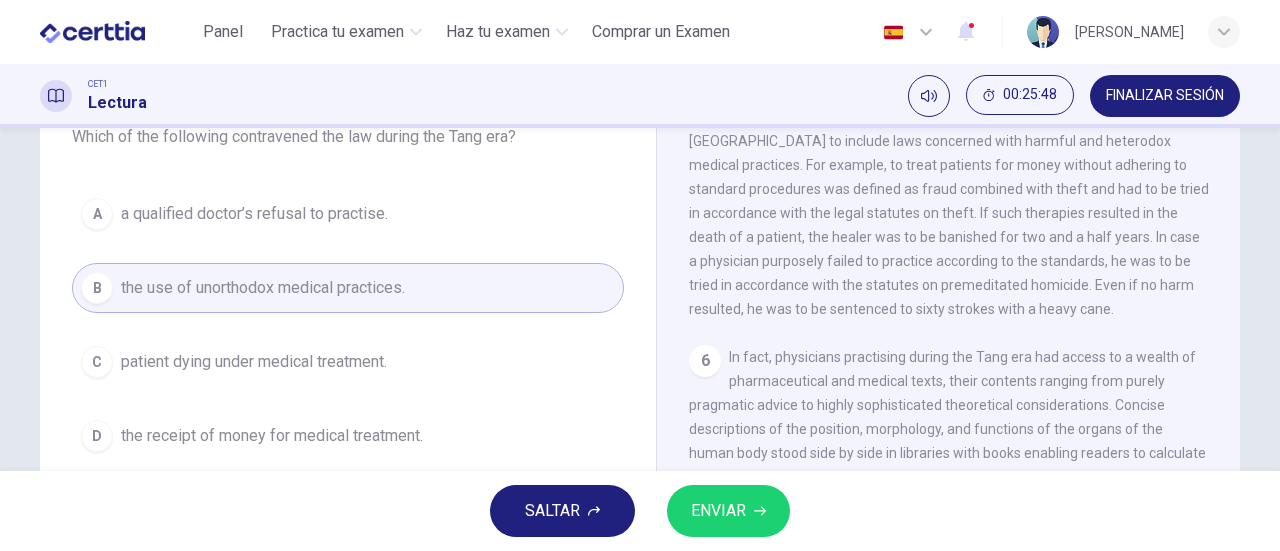 click on "ENVIAR" at bounding box center [718, 511] 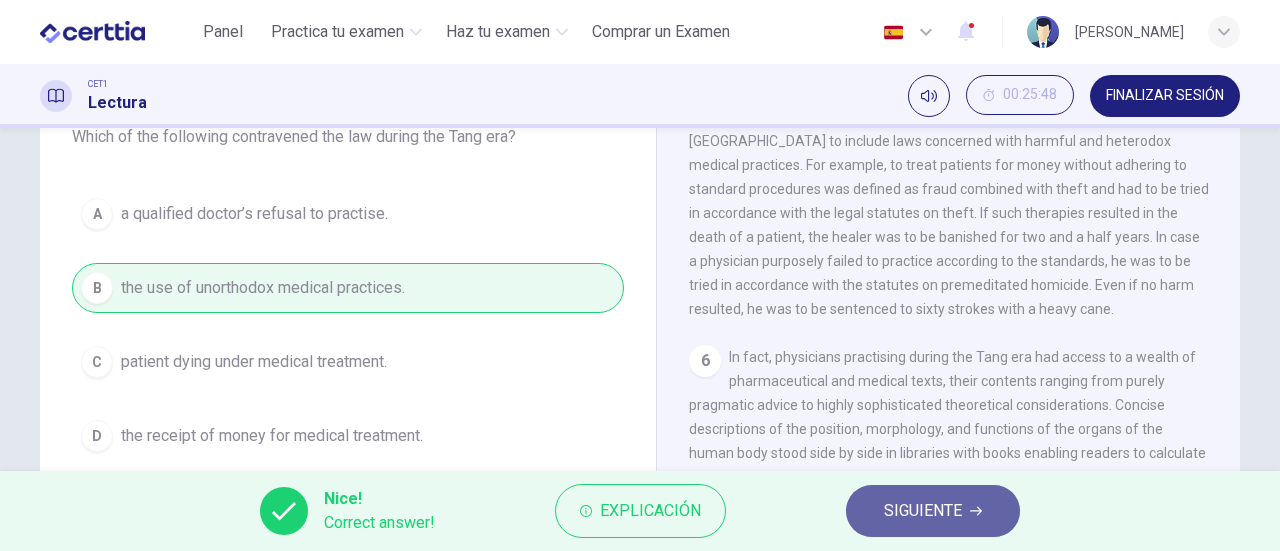 click on "SIGUIENTE" at bounding box center [933, 511] 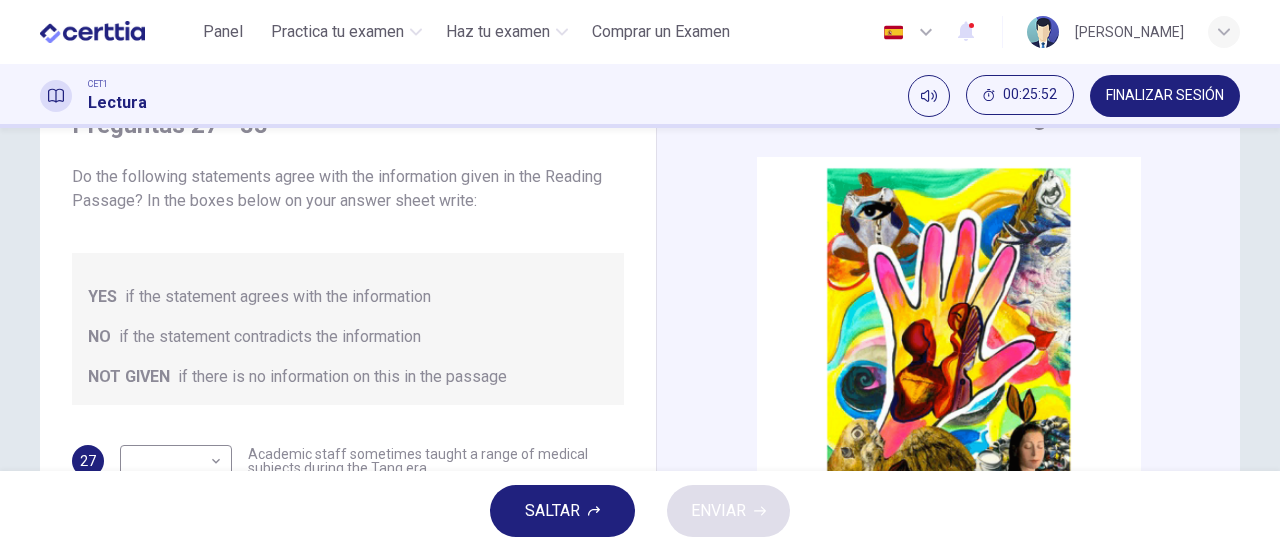 scroll, scrollTop: 96, scrollLeft: 0, axis: vertical 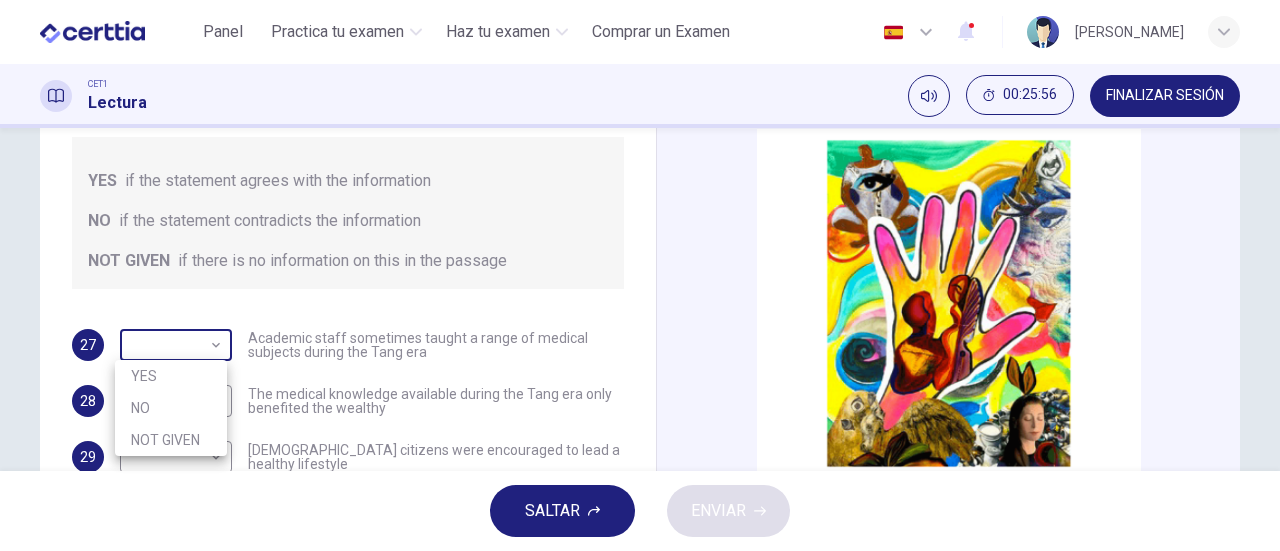 click on "This site uses cookies, as explained in our  Privacy Policy . If you agree to the use of cookies, please click the Accept button and continue to browse our site.   Privacy Policy Accept Panel Practica tu examen Haz tu examen Comprar un Examen Español ** ​ [PERSON_NAME] CET1 Lectura 00:25:56 FINALIZAR SESIÓN Preguntas 27 - 33 Do the following statements agree with the information given in the Reading Passage?
In the boxes below on your answer sheet write: YES if the statement agrees with the information NO if the statement contradicts the information NOT GIVEN if there is no information on this in the passage 27 ​ ​ Academic staff sometimes taught a range of medical subjects during the Tang era 28 ​ ​ The medical knowledge available during the Tang era only benefited the wealthy 29 ​ ​ [DEMOGRAPHIC_DATA] citizens were encouraged to lead a healthy lifestyle 30 ​ ​ Doctors who behaved in a fraudulent manner were treated in the same way as ordinary criminals during the Tang era 31 ​ ​ 32 ​ ​ 33 ​ ​ 1" at bounding box center (640, 275) 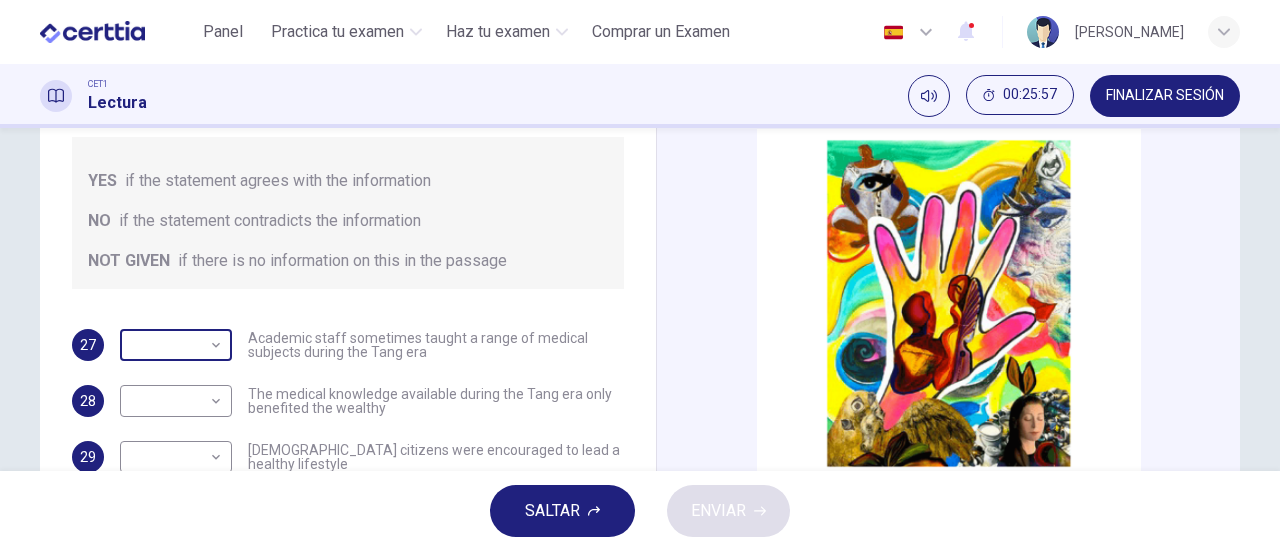 click on "This site uses cookies, as explained in our  Privacy Policy . If you agree to the use of cookies, please click the Accept button and continue to browse our site.   Privacy Policy Accept Panel Practica tu examen Haz tu examen Comprar un Examen Español ** ​ [PERSON_NAME] CET1 Lectura 00:25:57 FINALIZAR SESIÓN Preguntas 27 - 33 Do the following statements agree with the information given in the Reading Passage?
In the boxes below on your answer sheet write: YES if the statement agrees with the information NO if the statement contradicts the information NOT GIVEN if there is no information on this in the passage 27 ​ ​ Academic staff sometimes taught a range of medical subjects during the Tang era 28 ​ ​ The medical knowledge available during the Tang era only benefited the wealthy 29 ​ ​ [DEMOGRAPHIC_DATA] citizens were encouraged to lead a healthy lifestyle 30 ​ ​ Doctors who behaved in a fraudulent manner were treated in the same way as ordinary criminals during the Tang era 31 ​ ​ 32 ​ ​ 33 ​ ​ 1" at bounding box center (640, 275) 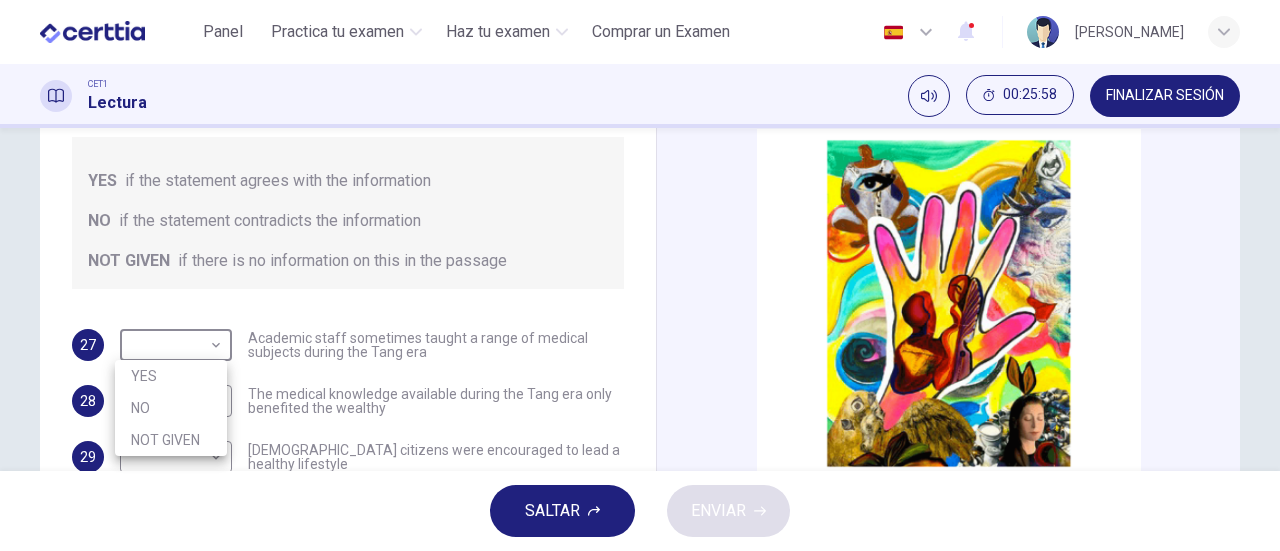 click on "NO" at bounding box center [171, 408] 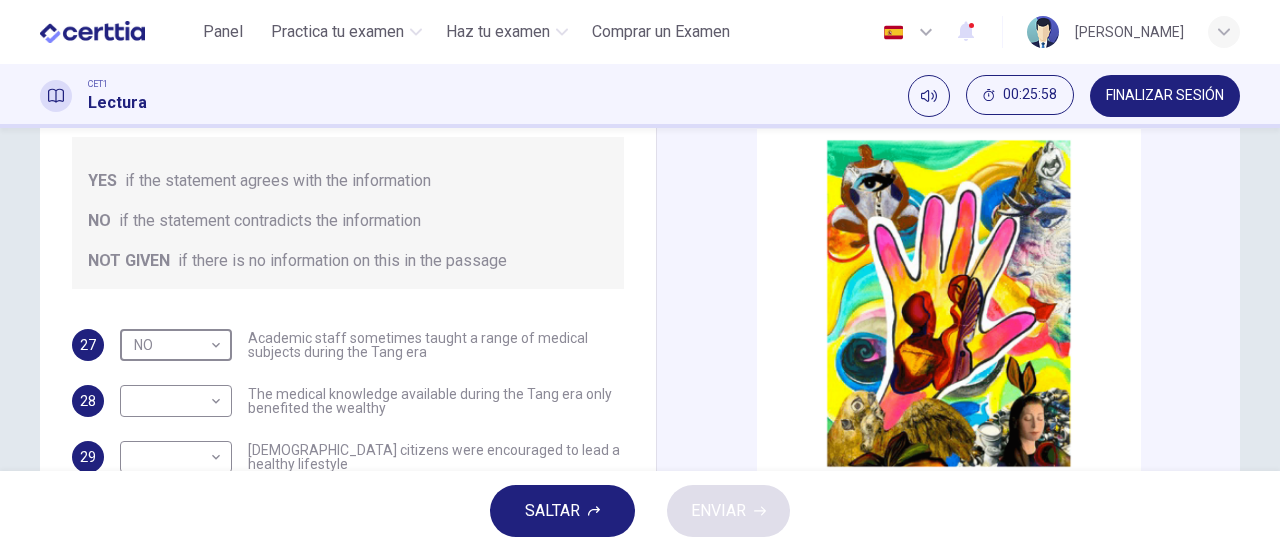 click on "This site uses cookies, as explained in our  Privacy Policy . If you agree to the use of cookies, please click the Accept button and continue to browse our site.   Privacy Policy Accept Panel Practica tu examen Haz tu examen Comprar un Examen Español ** ​ [PERSON_NAME] CET1 Lectura 00:25:58 FINALIZAR SESIÓN Preguntas 27 - 33 Do the following statements agree with the information given in the Reading Passage?
In the boxes below on your answer sheet write: YES if the statement agrees with the information NO if the statement contradicts the information NOT GIVEN if there is no information on this in the passage 27 NO ** ​ Academic staff sometimes taught a range of medical subjects during the Tang era 28 ​ ​ The medical knowledge available during the Tang era only benefited the wealthy 29 ​ ​ [DEMOGRAPHIC_DATA] citizens were encouraged to lead a healthy lifestyle 30 ​ ​ Doctors who behaved in a fraudulent manner were treated in the same way as ordinary criminals during the Tang era 31 ​ ​ 32 ​ ​ 33 ​ ​" at bounding box center [640, 275] 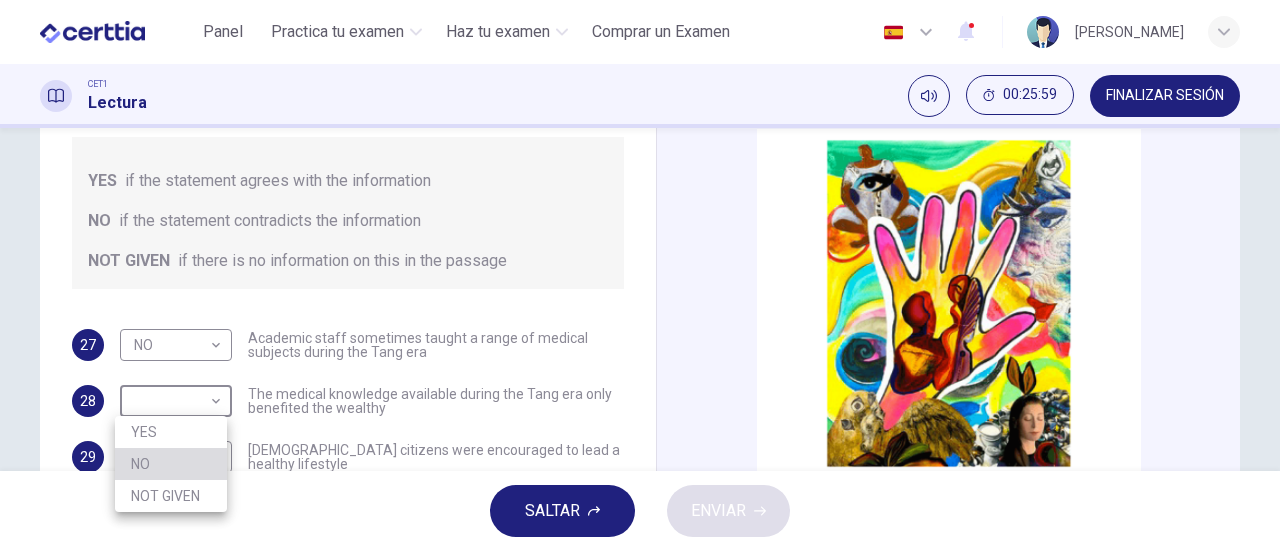 click on "NO" at bounding box center [171, 464] 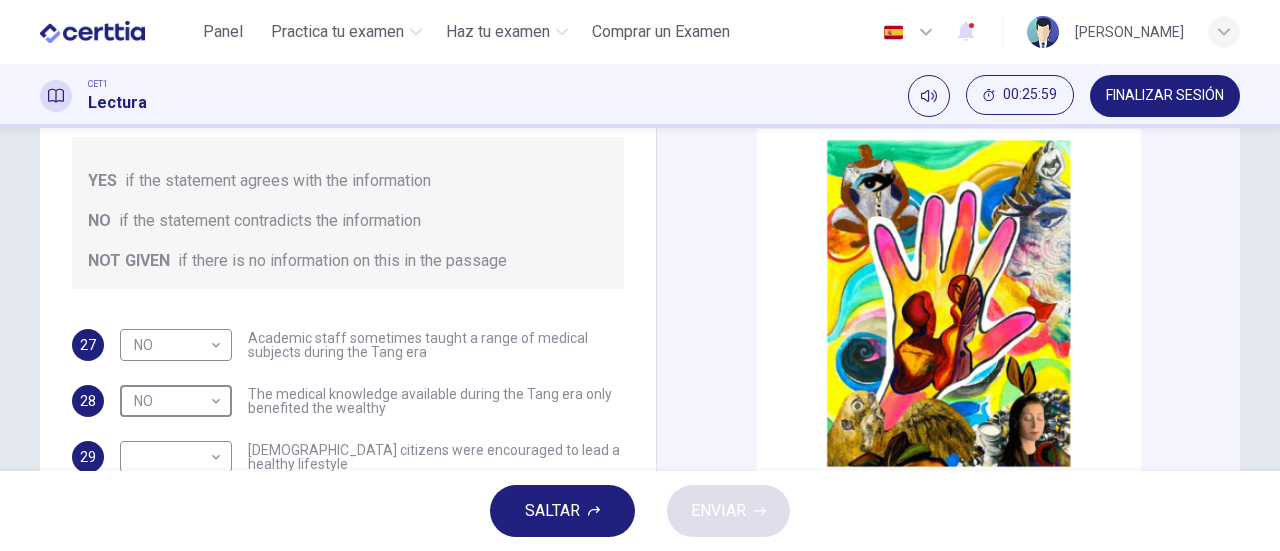 click on "This site uses cookies, as explained in our  Privacy Policy . If you agree to the use of cookies, please click the Accept button and continue to browse our site.   Privacy Policy Accept Panel Practica tu examen Haz tu examen Comprar un Examen Español ** ​ [PERSON_NAME] CET1 Lectura 00:25:59 FINALIZAR SESIÓN Preguntas 27 - 33 Do the following statements agree with the information given in the Reading Passage?
In the boxes below on your answer sheet write: YES if the statement agrees with the information NO if the statement contradicts the information NOT GIVEN if there is no information on this in the passage 27 NO ** ​ Academic staff sometimes taught a range of medical subjects during the Tang era 28 NO ** ​ The medical knowledge available during the Tang era only benefited the wealthy 29 ​ ​ [DEMOGRAPHIC_DATA] citizens were encouraged to lead a healthy lifestyle 30 ​ ​ Doctors who behaved in a fraudulent manner were treated in the same way as ordinary criminals during the Tang era 31 ​ ​ 32 ​ ​ 33 ​ 1" at bounding box center (640, 275) 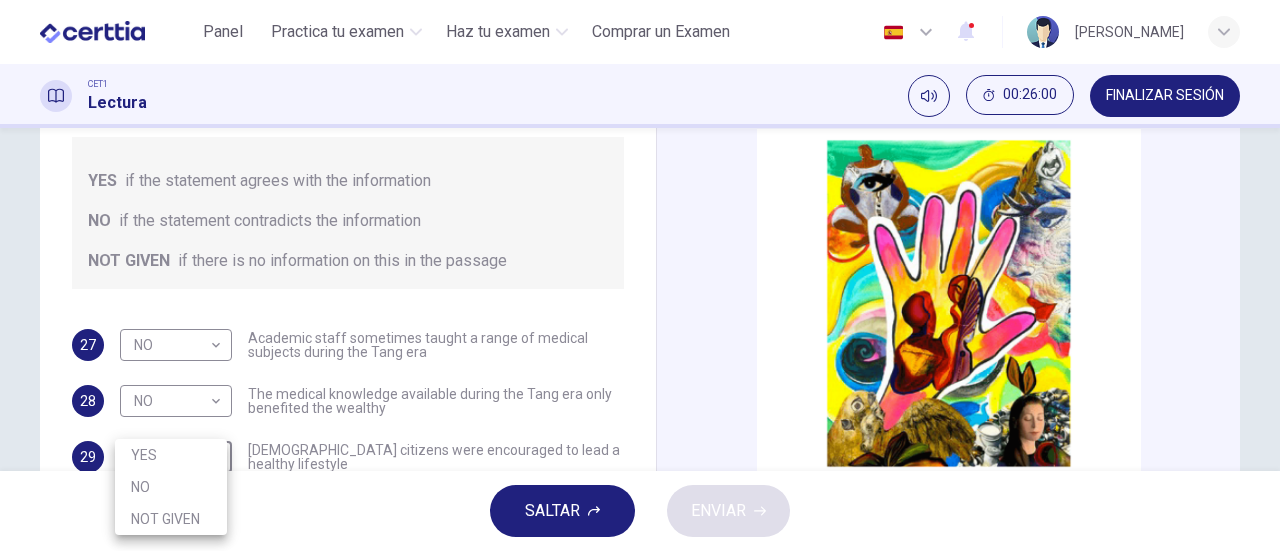 scroll, scrollTop: 140, scrollLeft: 0, axis: vertical 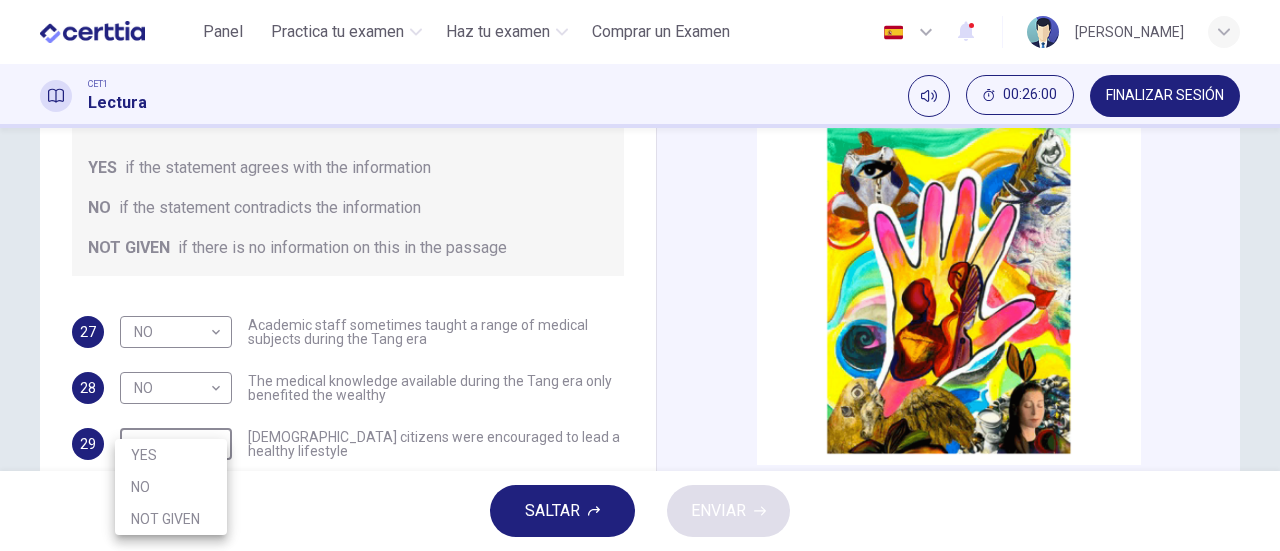 click on "YES" at bounding box center (171, 455) 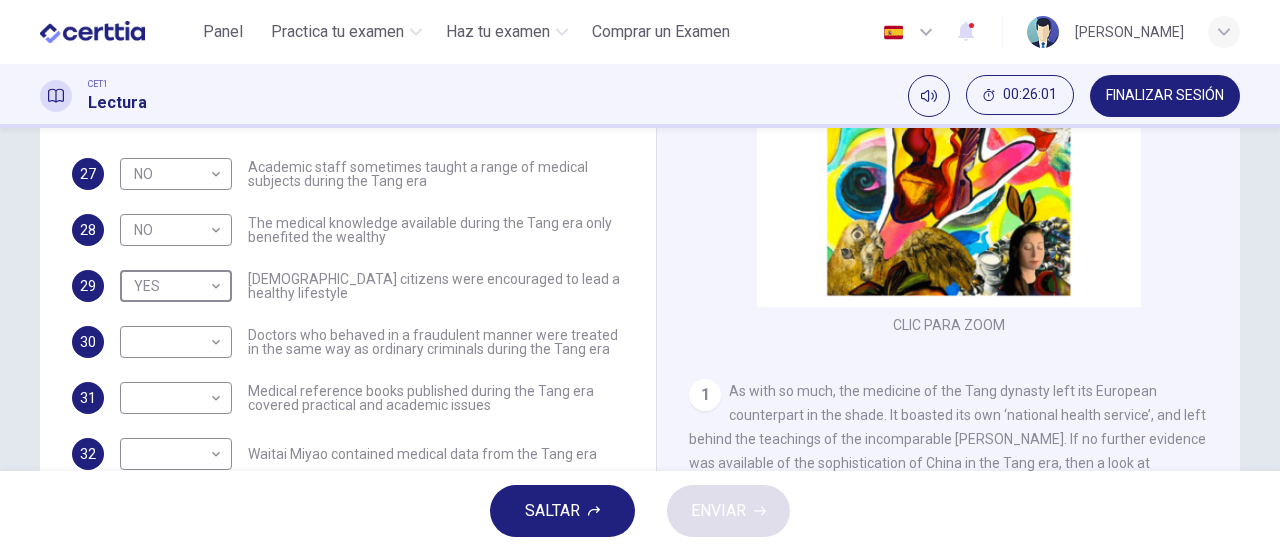 scroll, scrollTop: 326, scrollLeft: 0, axis: vertical 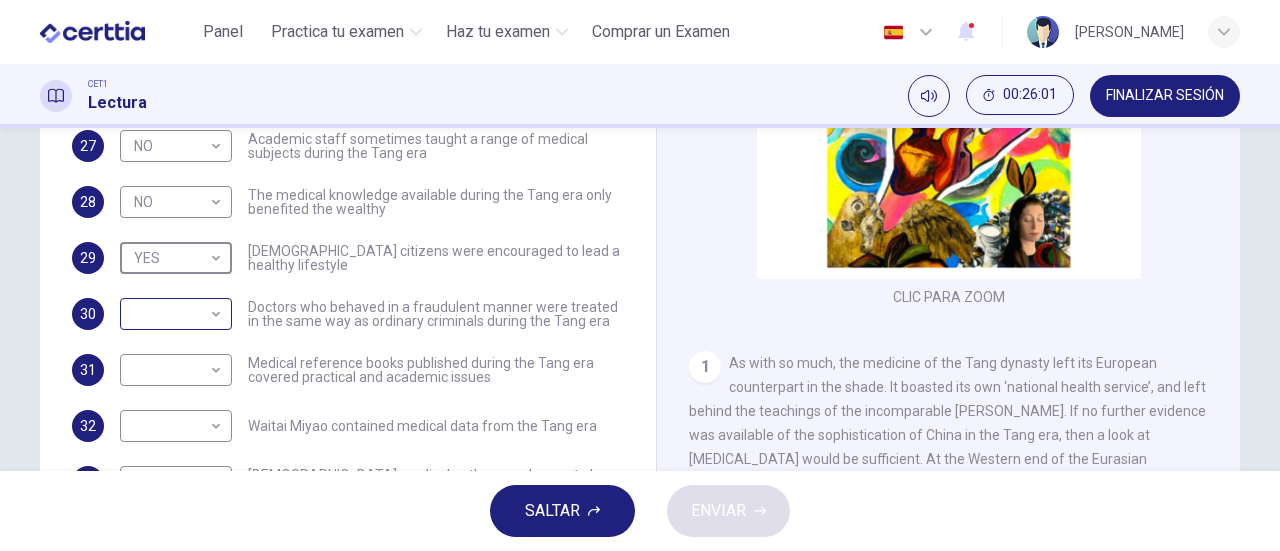 click on "This site uses cookies, as explained in our  Privacy Policy . If you agree to the use of cookies, please click the Accept button and continue to browse our site.   Privacy Policy Accept Panel Practica tu examen Haz tu examen Comprar un Examen Español ** ​ [PERSON_NAME] CET1 Lectura 00:26:01 FINALIZAR SESIÓN Preguntas 27 - 33 Do the following statements agree with the information given in the Reading Passage?
In the boxes below on your answer sheet write: YES if the statement agrees with the information NO if the statement contradicts the information NOT GIVEN if there is no information on this in the passage 27 NO ** ​ Academic staff sometimes taught a range of medical subjects during the Tang era 28 NO ** ​ The medical knowledge available during the Tang era only benefited the wealthy 29 YES *** ​ [DEMOGRAPHIC_DATA] citizens were encouraged to lead a healthy lifestyle 30 ​ ​ Doctors who behaved in a fraudulent manner were treated in the same way as ordinary criminals during the Tang era 31 ​ ​ 32 ​ ​ 33 1" at bounding box center (640, 275) 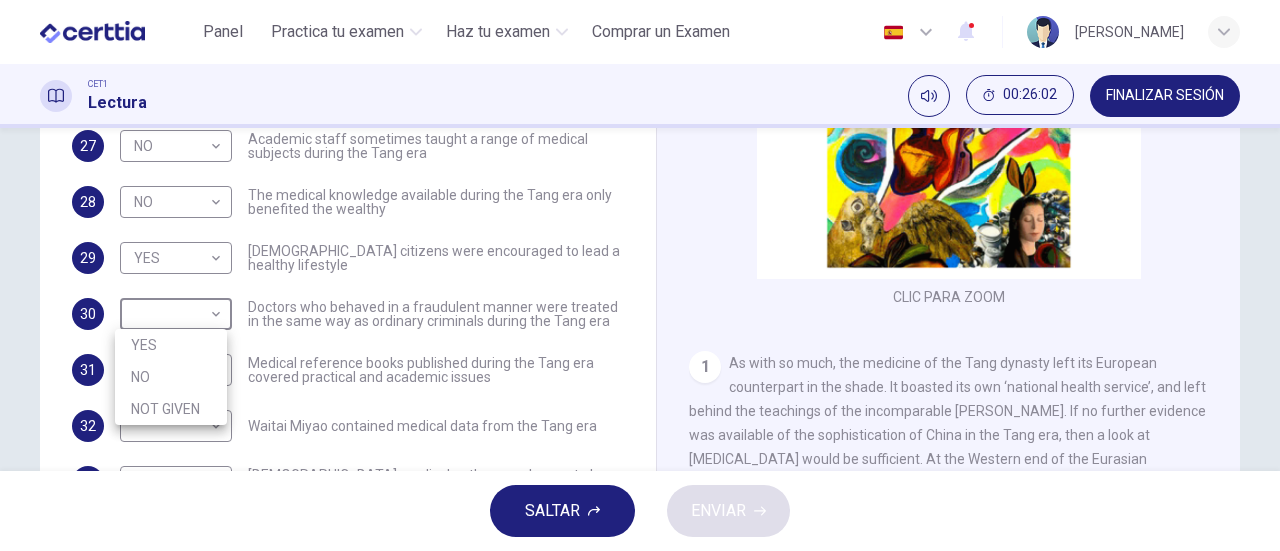 click on "NOT GIVEN" at bounding box center [171, 409] 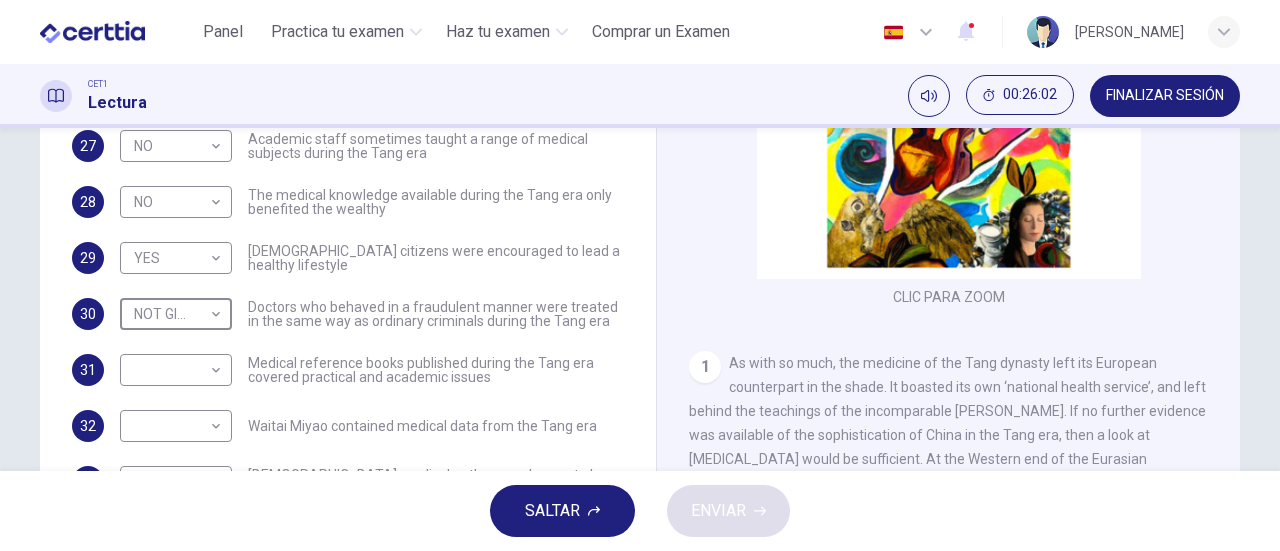 type on "*********" 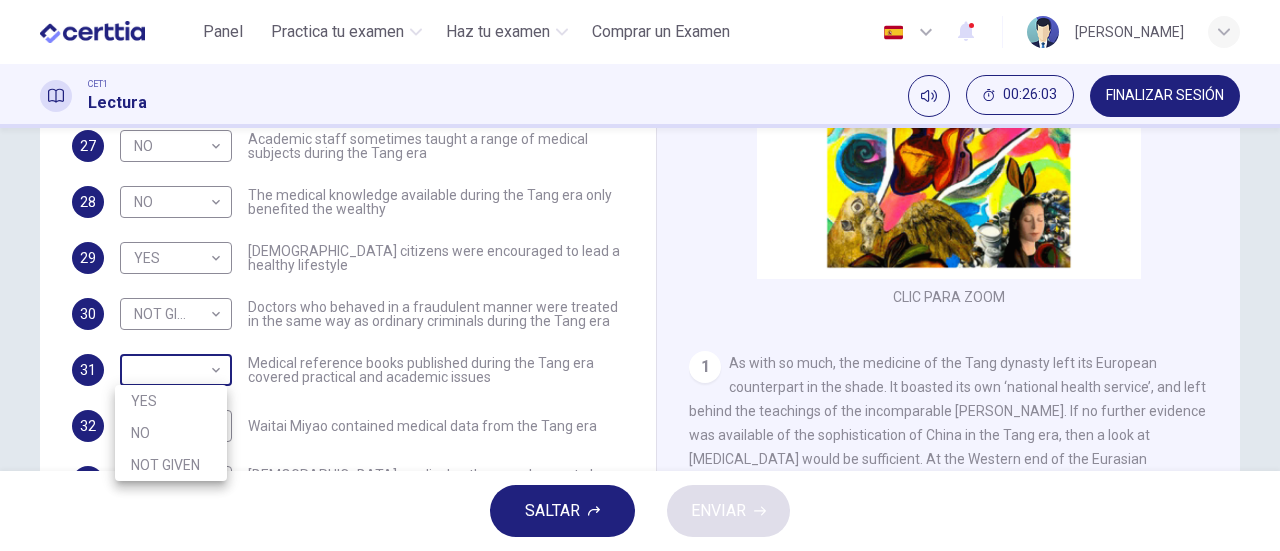 click on "This site uses cookies, as explained in our  Privacy Policy . If you agree to the use of cookies, please click the Accept button and continue to browse our site.   Privacy Policy Accept Panel Practica tu examen Haz tu examen Comprar un Examen Español ** ​ [PERSON_NAME] CET1 Lectura 00:26:03 FINALIZAR SESIÓN Preguntas 27 - 33 Do the following statements agree with the information given in the Reading Passage?
In the boxes below on your answer sheet write: YES if the statement agrees with the information NO if the statement contradicts the information NOT GIVEN if there is no information on this in the passage 27 NO ** ​ Academic staff sometimes taught a range of medical subjects during the Tang era 28 NO ** ​ The medical knowledge available during the Tang era only benefited the wealthy 29 YES *** ​ [DEMOGRAPHIC_DATA] citizens were encouraged to lead a healthy lifestyle 30 NOT GIVEN ********* ​ Doctors who behaved in a fraudulent manner were treated in the same way as ordinary criminals during the Tang era 31 ​ ​" at bounding box center [640, 275] 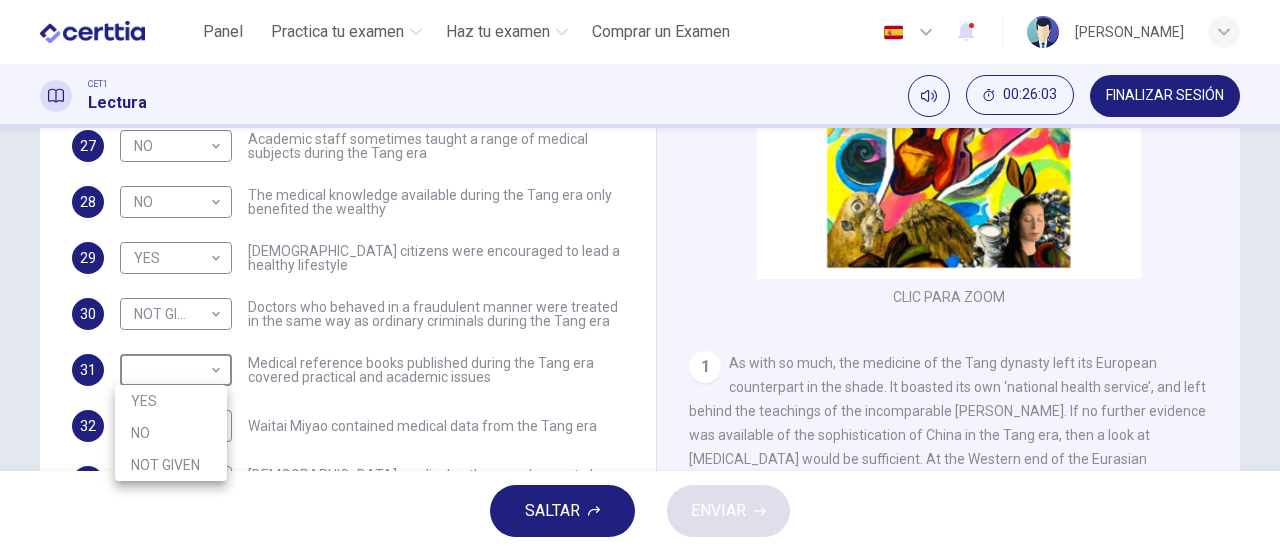 click on "YES" at bounding box center [171, 401] 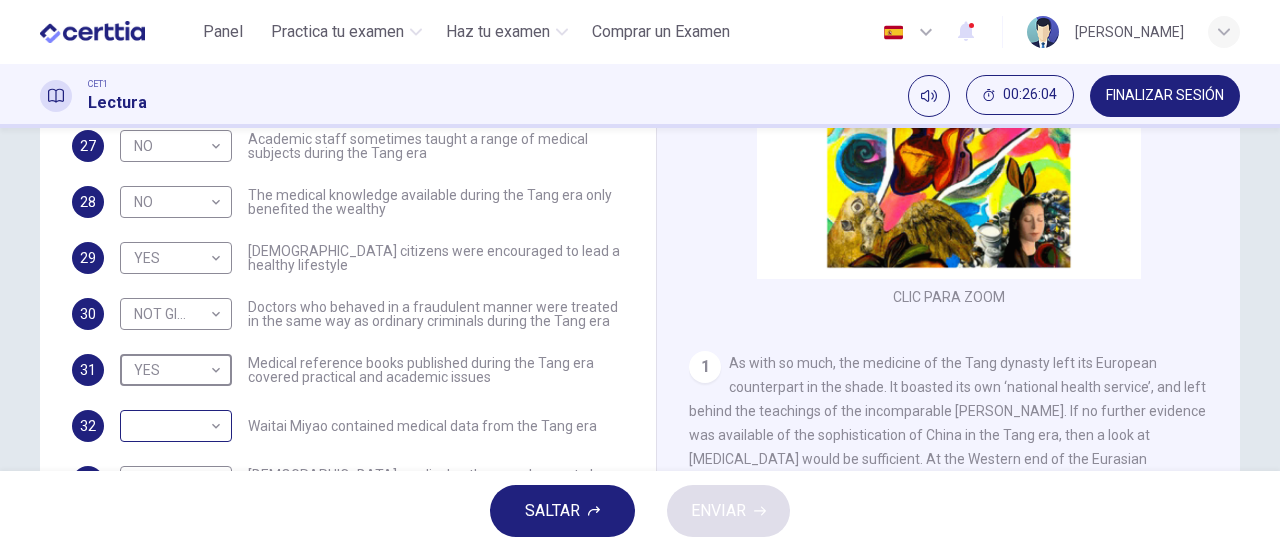 click on "This site uses cookies, as explained in our  Privacy Policy . If you agree to the use of cookies, please click the Accept button and continue to browse our site.   Privacy Policy Accept Panel Practica tu examen Haz tu examen Comprar un Examen Español ** ​ [PERSON_NAME] CET1 Lectura 00:26:04 FINALIZAR SESIÓN Preguntas 27 - 33 Do the following statements agree with the information given in the Reading Passage?
In the boxes below on your answer sheet write: YES if the statement agrees with the information NO if the statement contradicts the information NOT GIVEN if there is no information on this in the passage 27 NO ** ​ Academic staff sometimes taught a range of medical subjects during the Tang era 28 NO ** ​ The medical knowledge available during the Tang era only benefited the wealthy 29 YES *** ​ [DEMOGRAPHIC_DATA] citizens were encouraged to lead a healthy lifestyle 30 NOT GIVEN ********* ​ Doctors who behaved in a fraudulent manner were treated in the same way as ordinary criminals during the Tang era 31 YES ***" at bounding box center (640, 275) 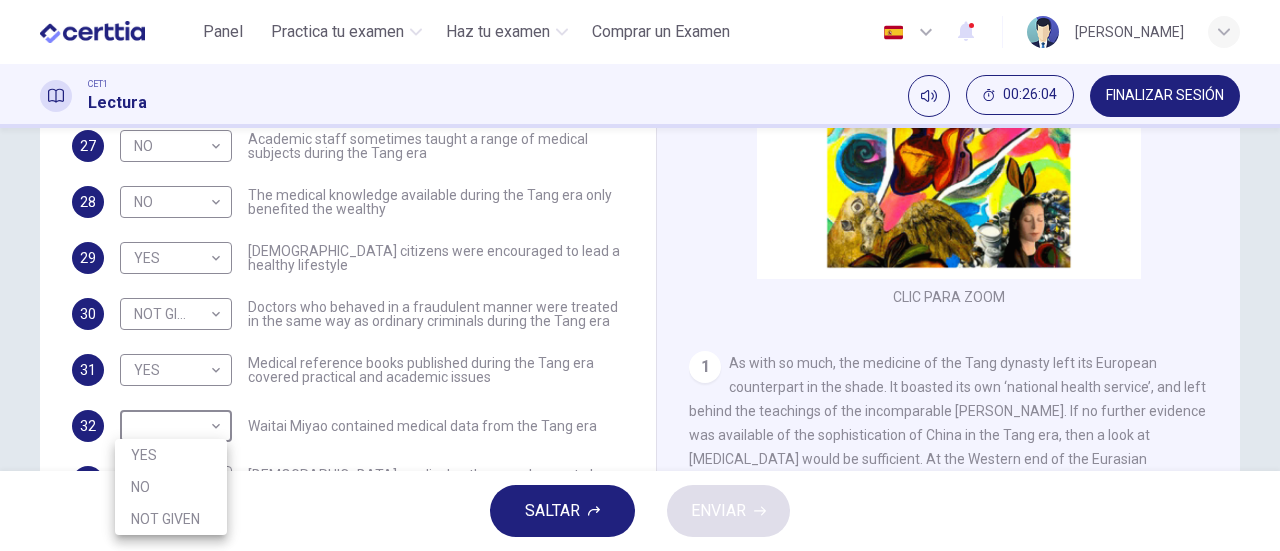 click on "NOT GIVEN" at bounding box center [171, 519] 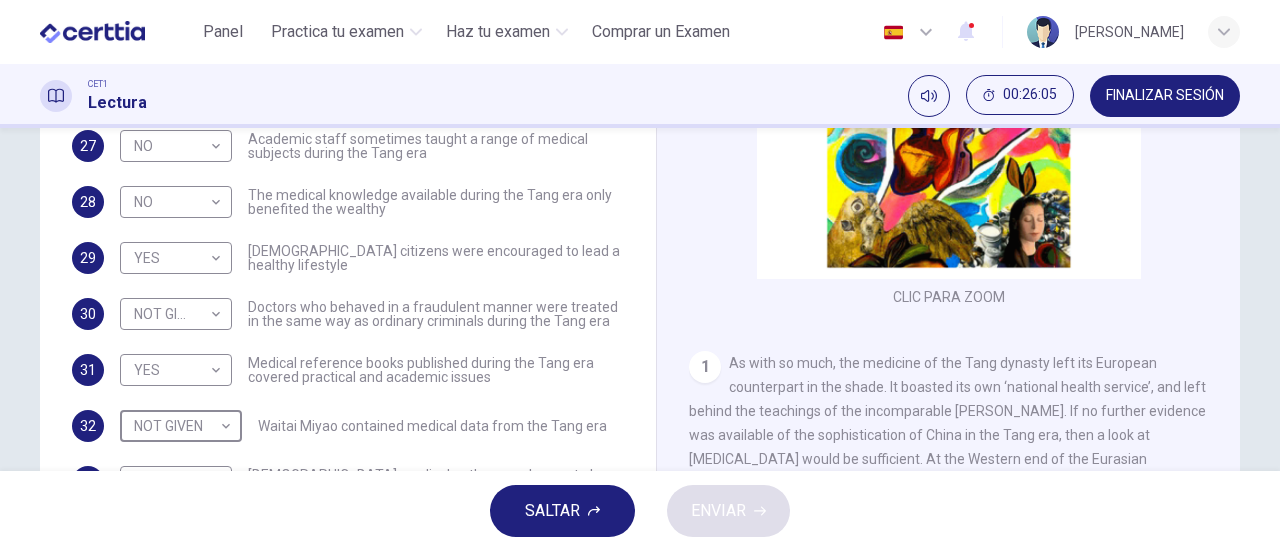 scroll, scrollTop: 432, scrollLeft: 0, axis: vertical 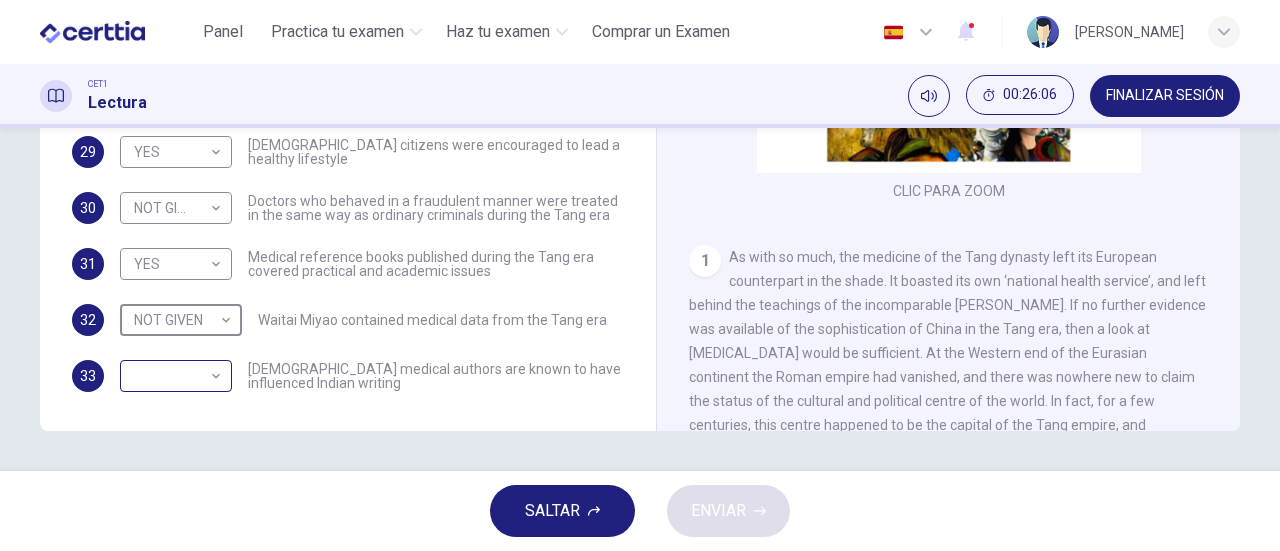 click on "This site uses cookies, as explained in our  Privacy Policy . If you agree to the use of cookies, please click the Accept button and continue to browse our site.   Privacy Policy Accept Panel Practica tu examen Haz tu examen Comprar un Examen Español ** ​ [PERSON_NAME] CET1 Lectura 00:26:06 FINALIZAR SESIÓN Preguntas 27 - 33 Do the following statements agree with the information given in the Reading Passage?
In the boxes below on your answer sheet write: YES if the statement agrees with the information NO if the statement contradicts the information NOT GIVEN if there is no information on this in the passage 27 NO ** ​ Academic staff sometimes taught a range of medical subjects during the Tang era 28 NO ** ​ The medical knowledge available during the Tang era only benefited the wealthy 29 YES *** ​ [DEMOGRAPHIC_DATA] citizens were encouraged to lead a healthy lifestyle 30 NOT GIVEN ********* ​ Doctors who behaved in a fraudulent manner were treated in the same way as ordinary criminals during the Tang era 31 YES ***" at bounding box center (640, 275) 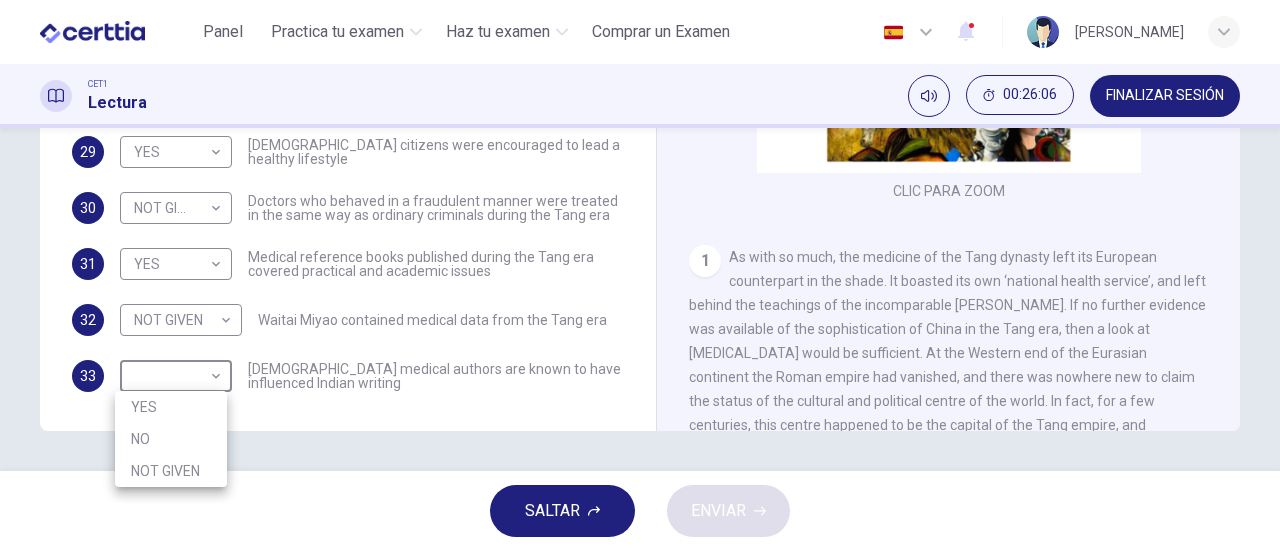 click on "YES" at bounding box center [171, 407] 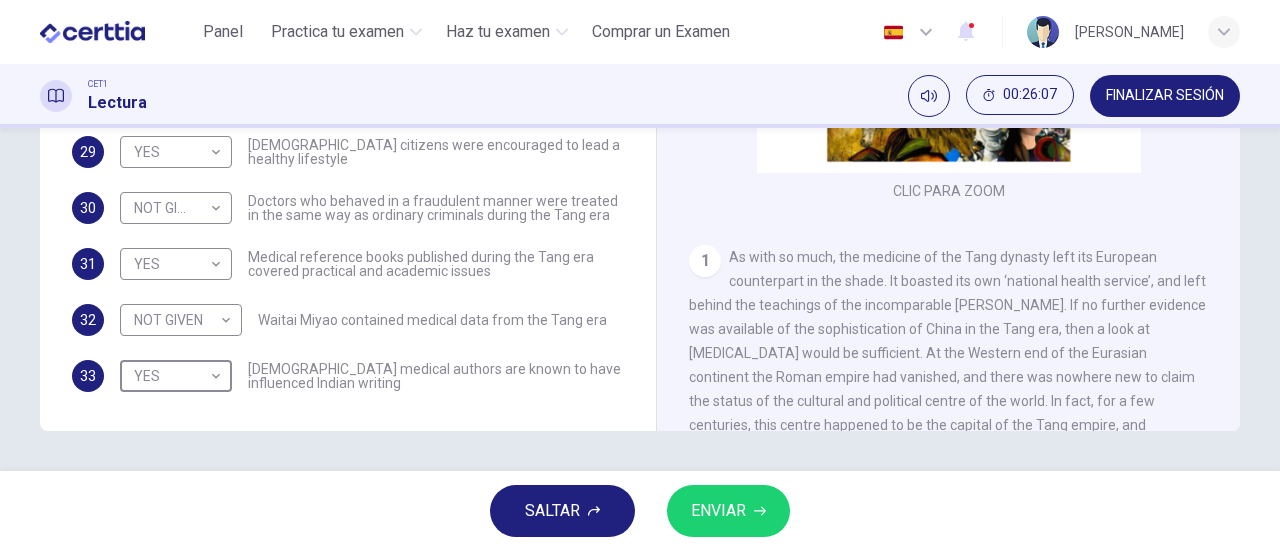click on "ENVIAR" at bounding box center (718, 511) 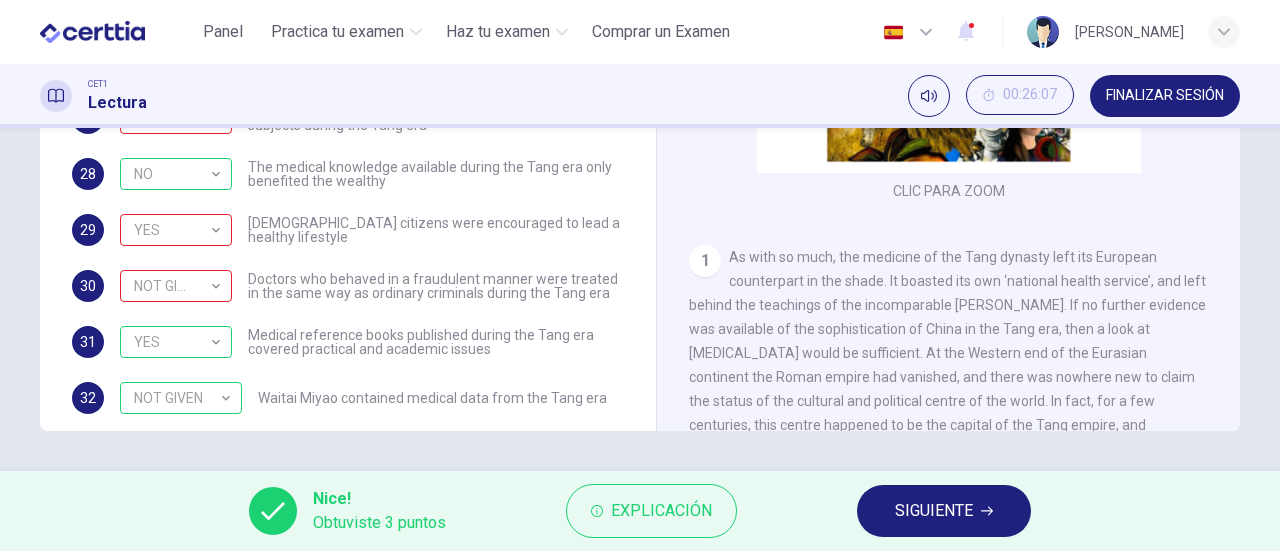 scroll, scrollTop: 0, scrollLeft: 0, axis: both 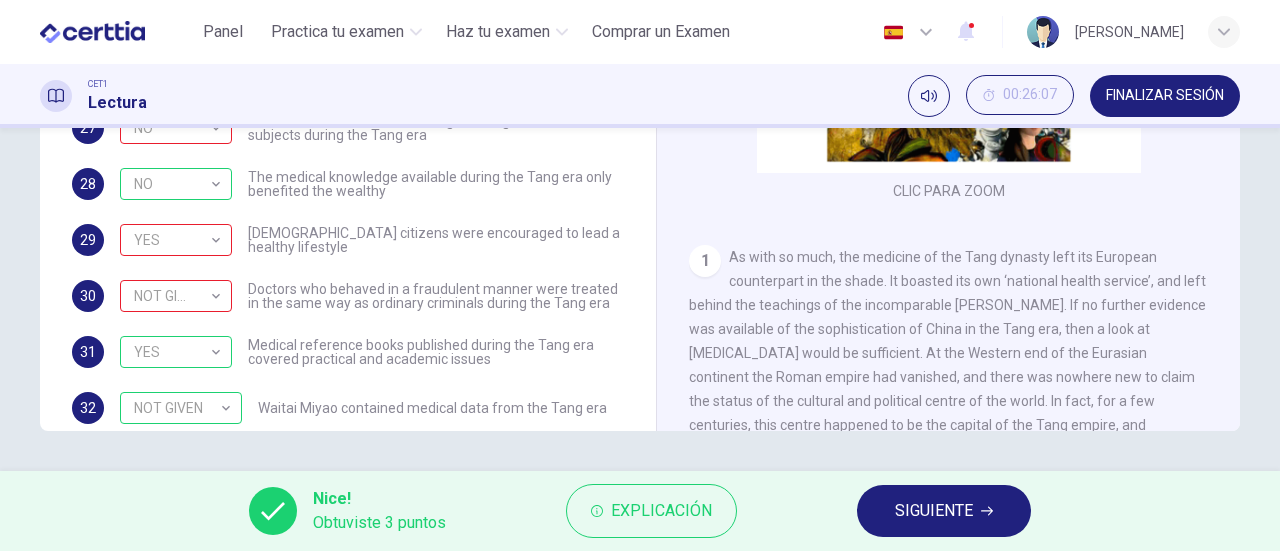 click on "SIGUIENTE" at bounding box center (934, 511) 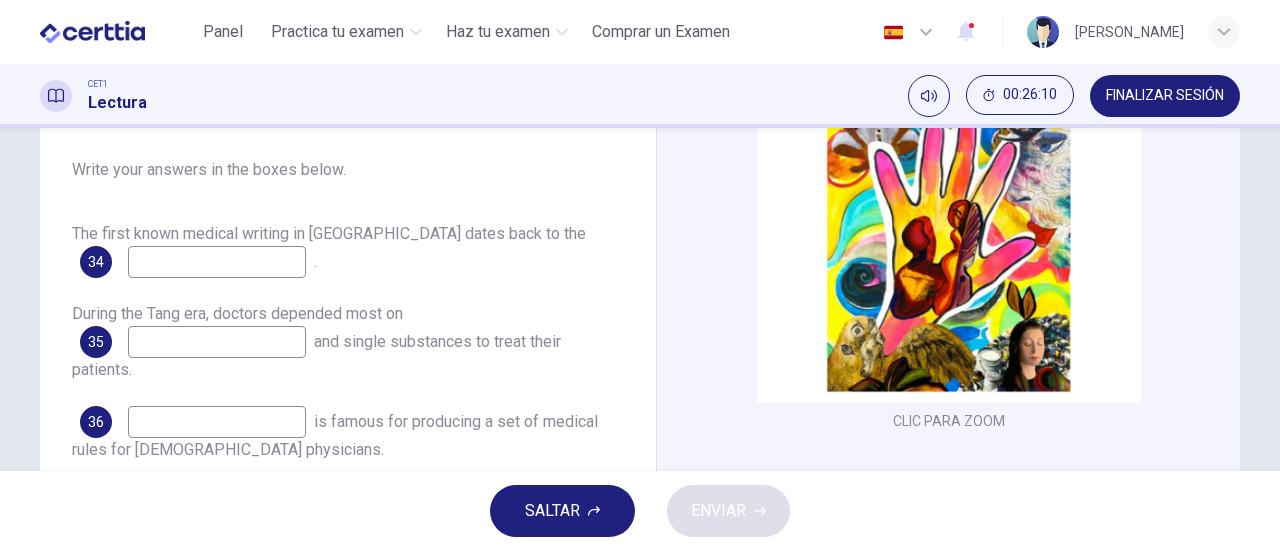 scroll, scrollTop: 204, scrollLeft: 0, axis: vertical 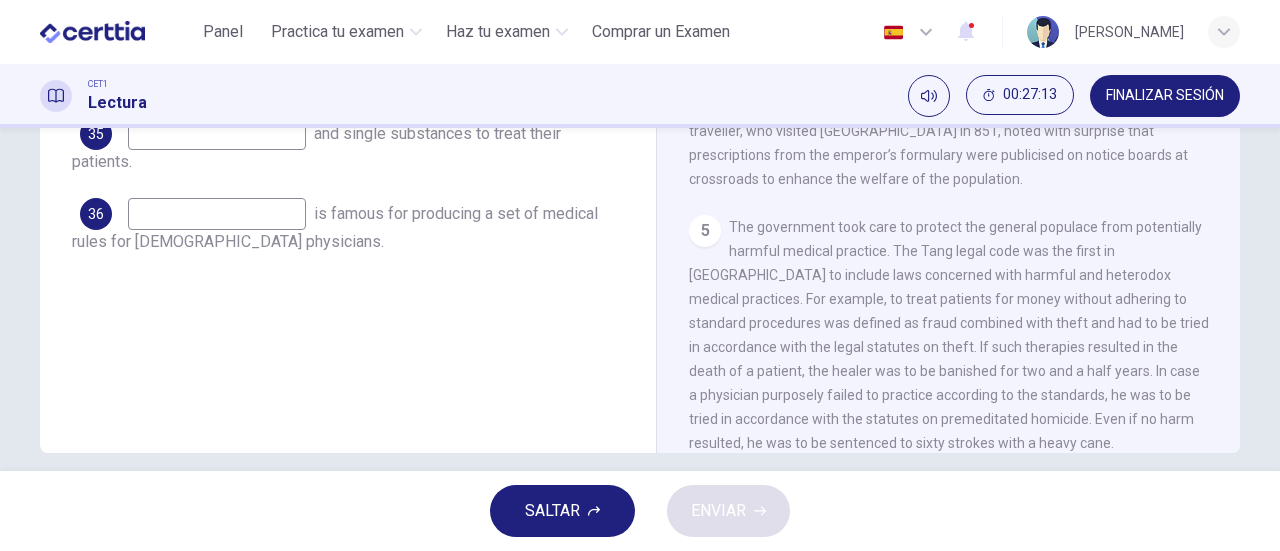 click on "SALTAR ENVIAR" at bounding box center (640, 511) 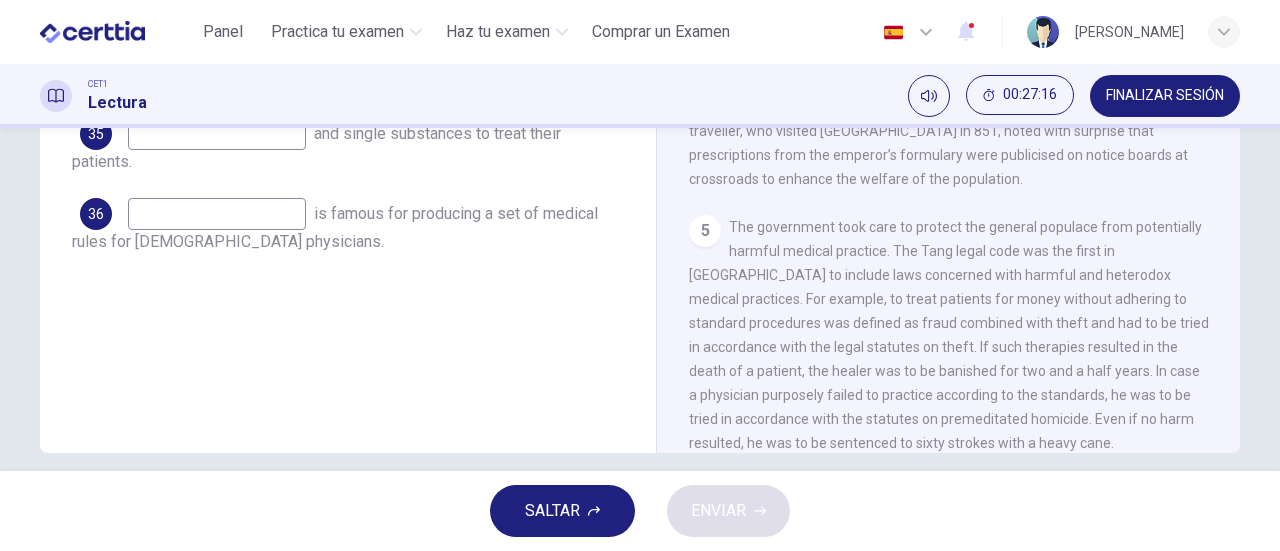 click at bounding box center (217, 214) 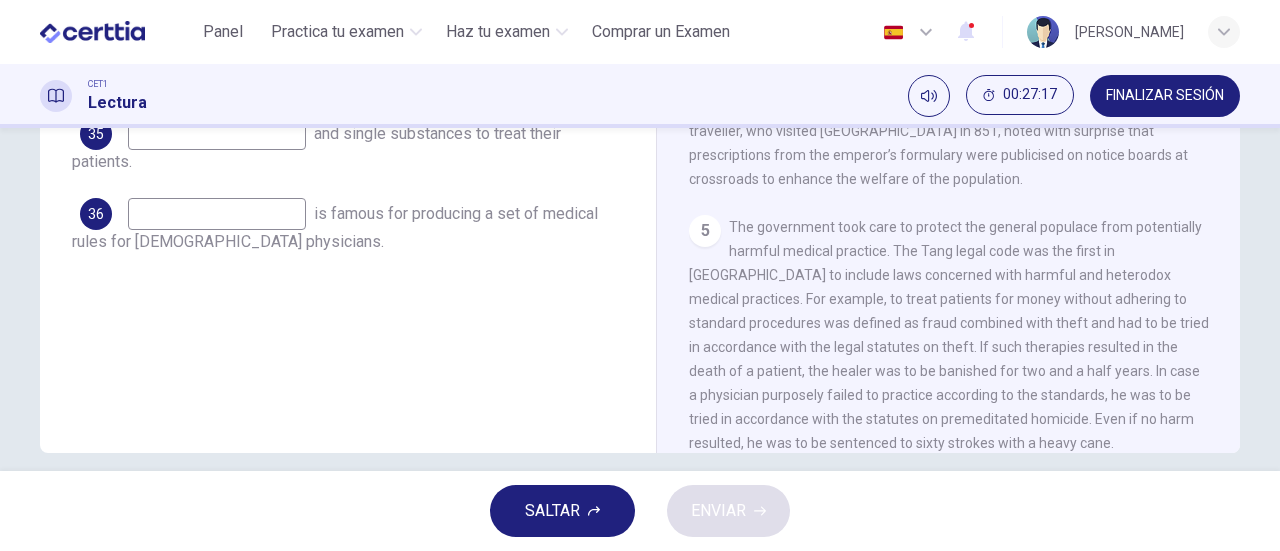 click on "SALTAR" at bounding box center (552, 511) 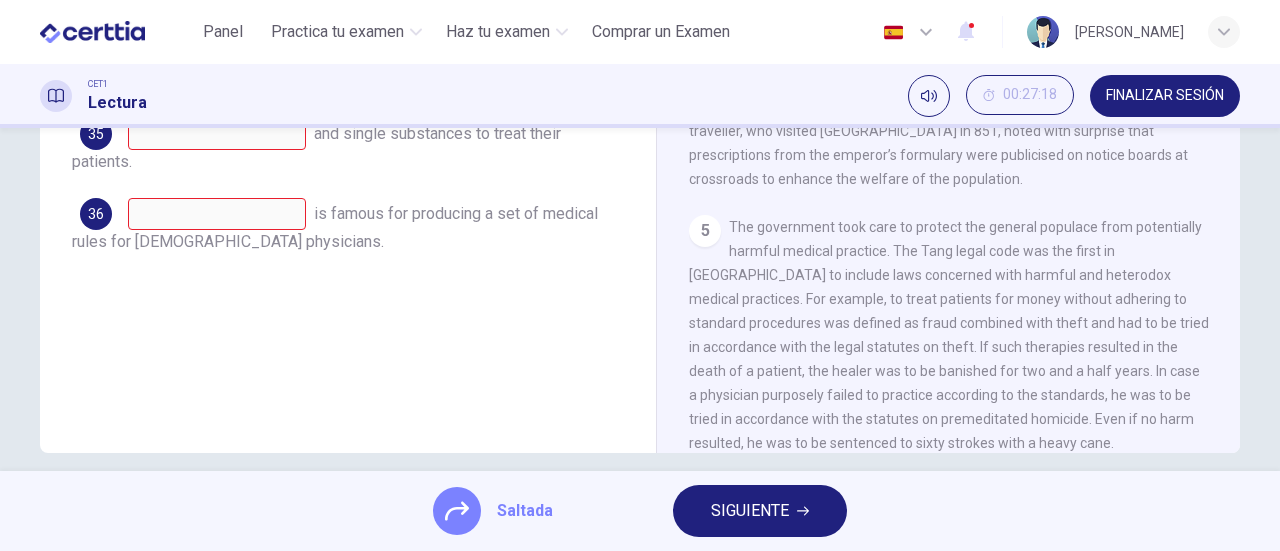 click on "SIGUIENTE" at bounding box center (750, 511) 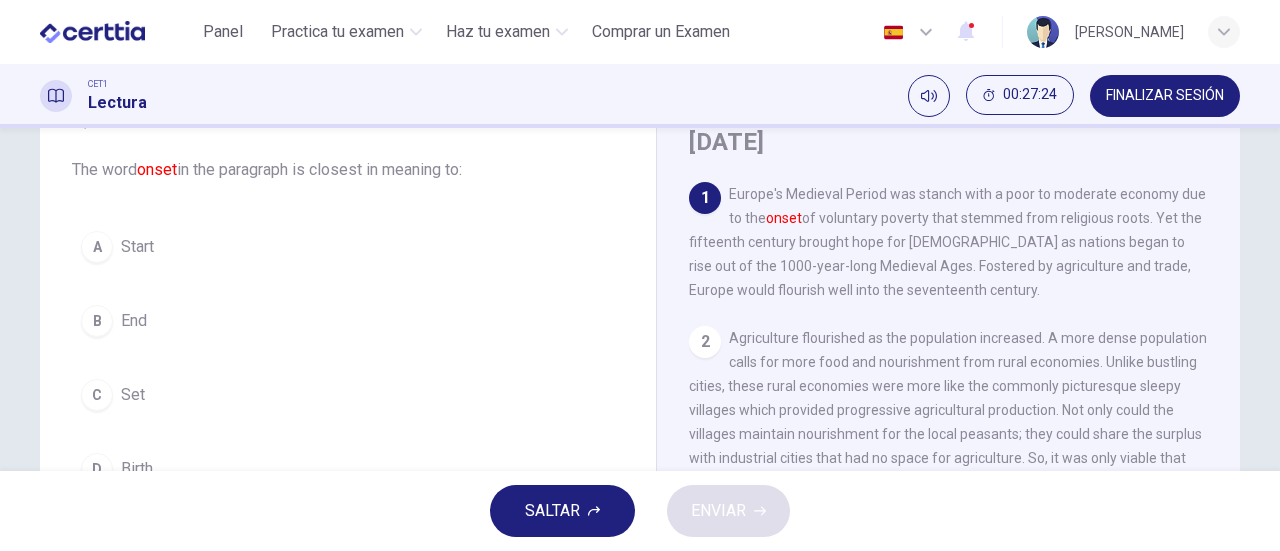 scroll, scrollTop: 123, scrollLeft: 0, axis: vertical 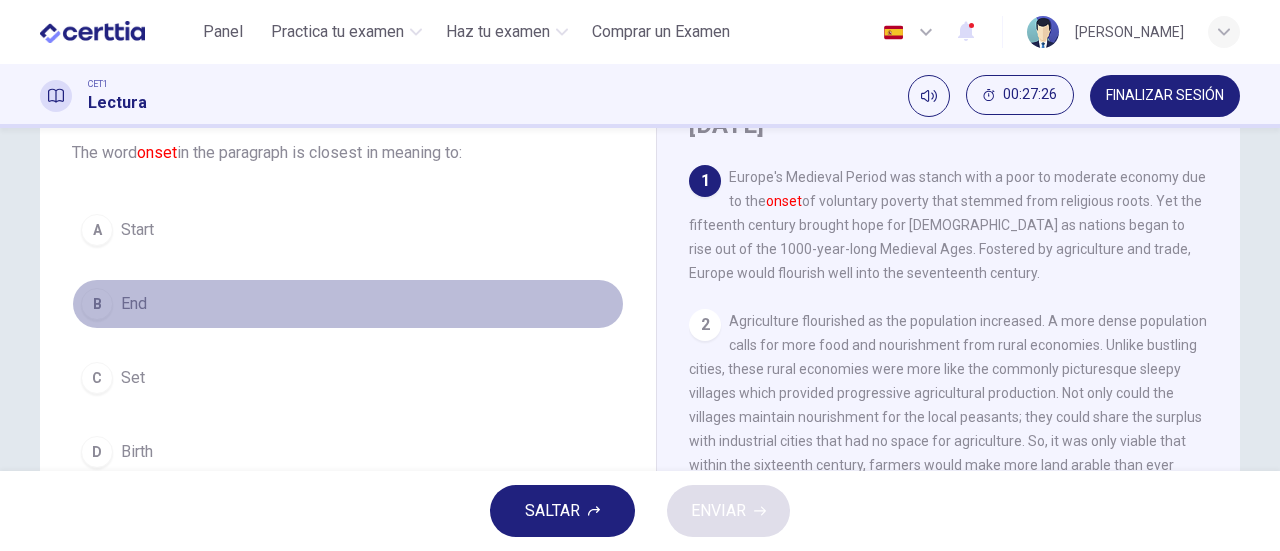 click on "End" at bounding box center (134, 304) 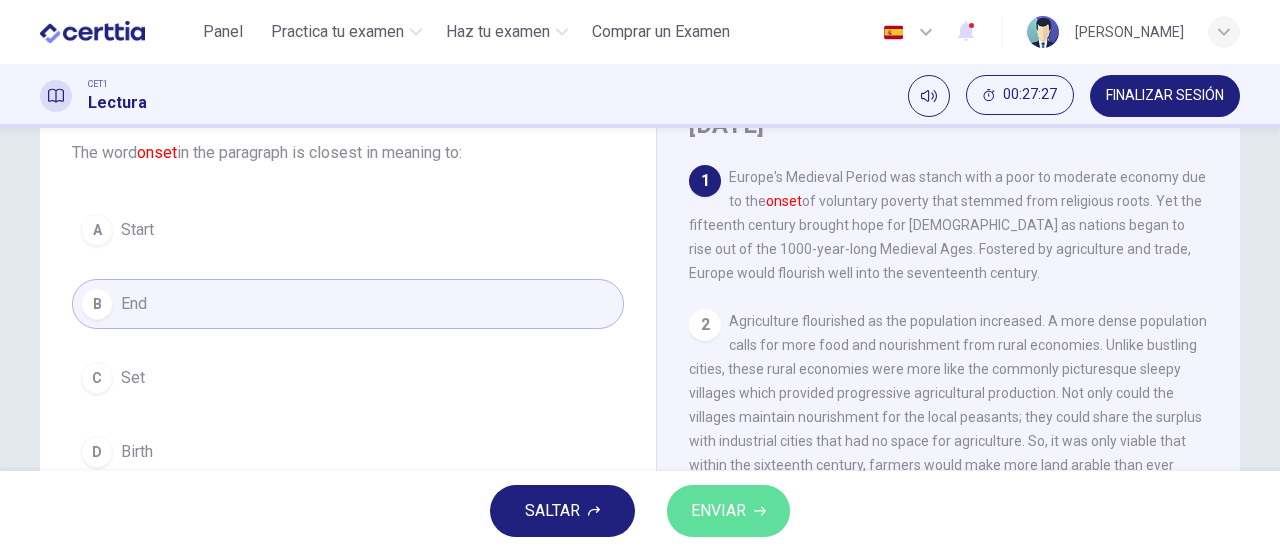 click on "ENVIAR" at bounding box center [718, 511] 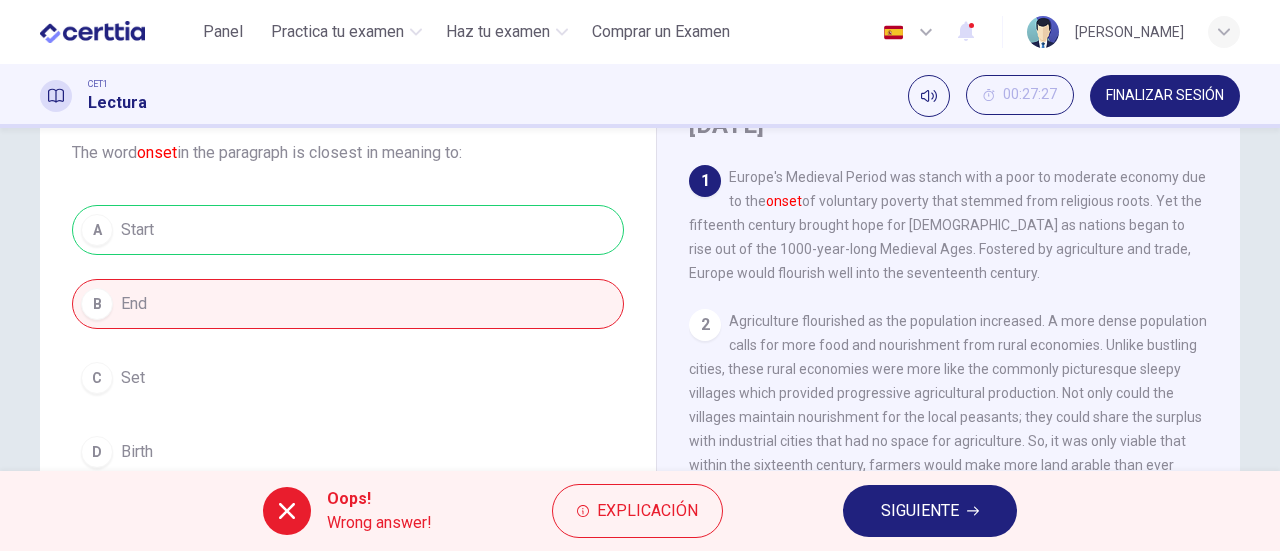 click on "SIGUIENTE" at bounding box center [920, 511] 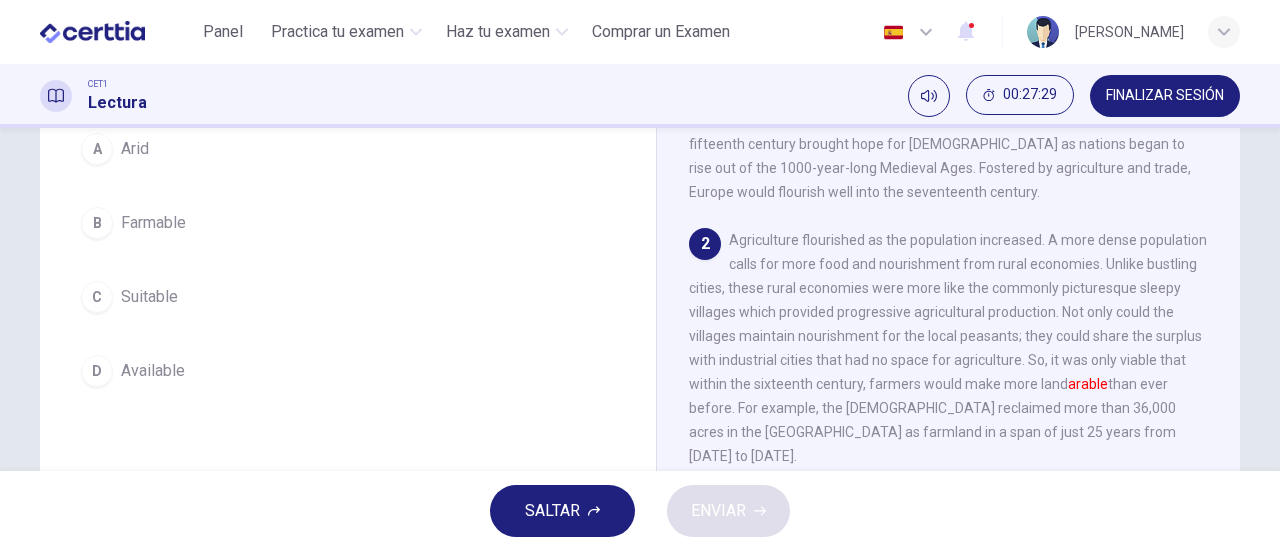 scroll, scrollTop: 206, scrollLeft: 0, axis: vertical 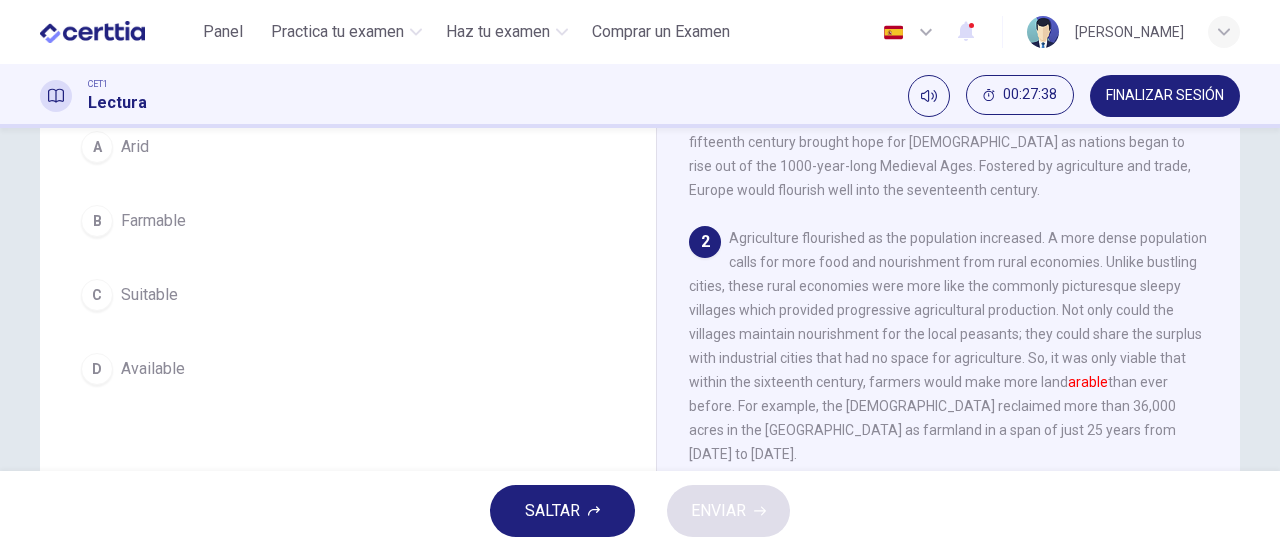 click on "Available" at bounding box center [153, 369] 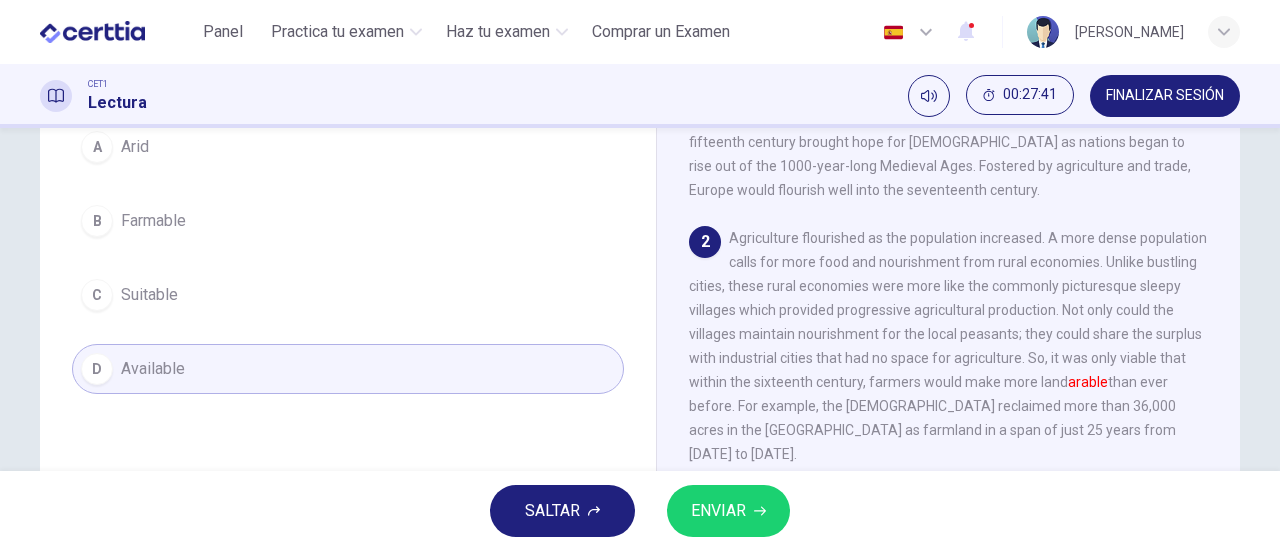 click on "ENVIAR" at bounding box center (718, 511) 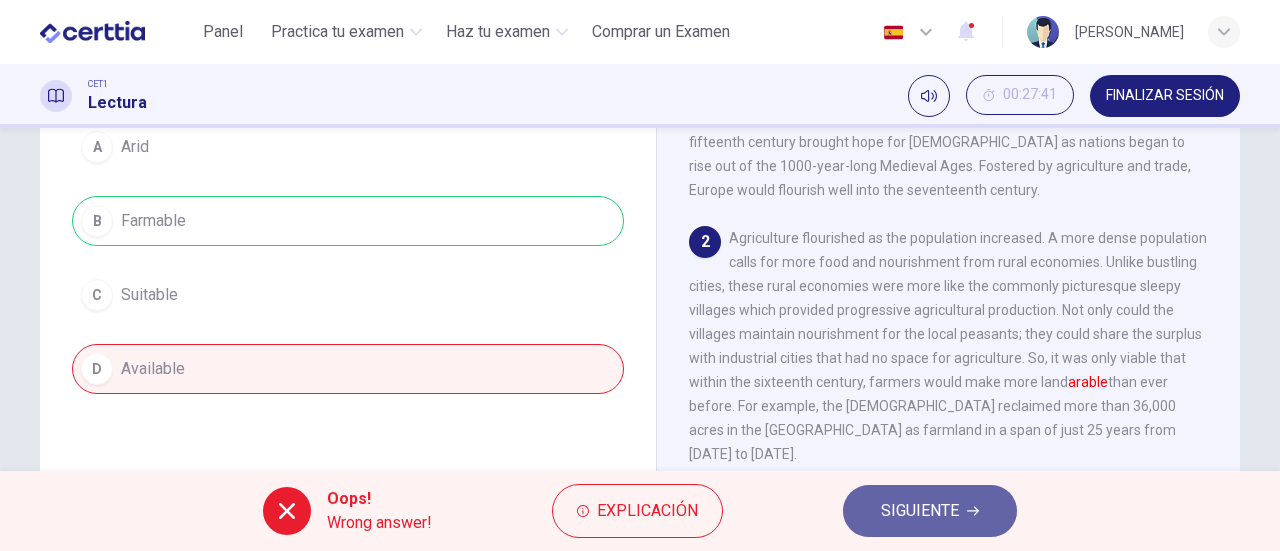 click on "SIGUIENTE" at bounding box center [930, 511] 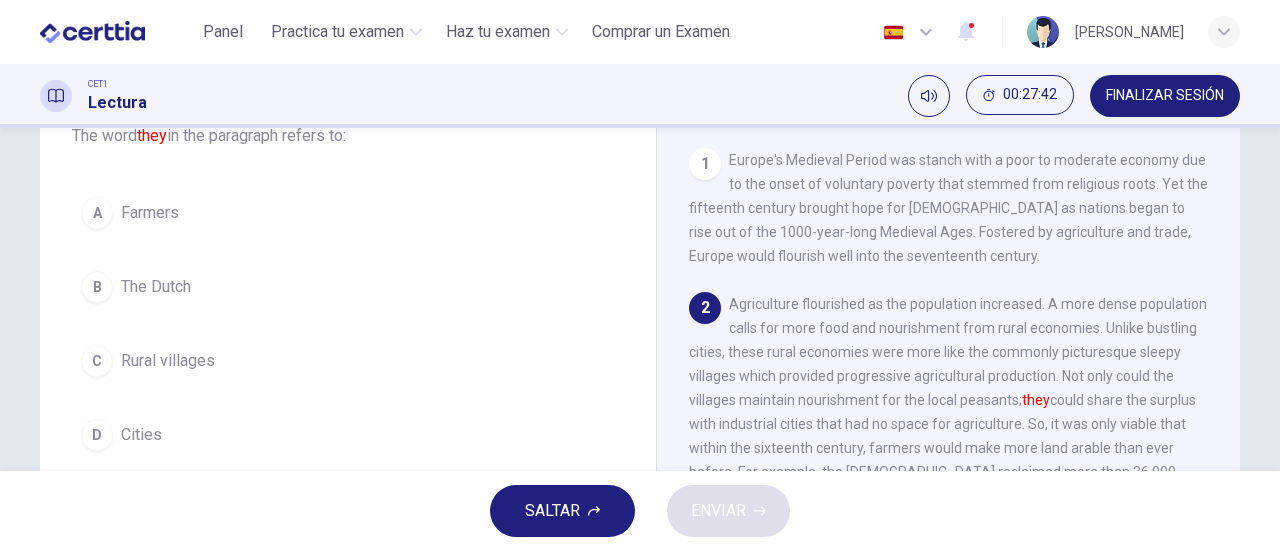 scroll, scrollTop: 126, scrollLeft: 0, axis: vertical 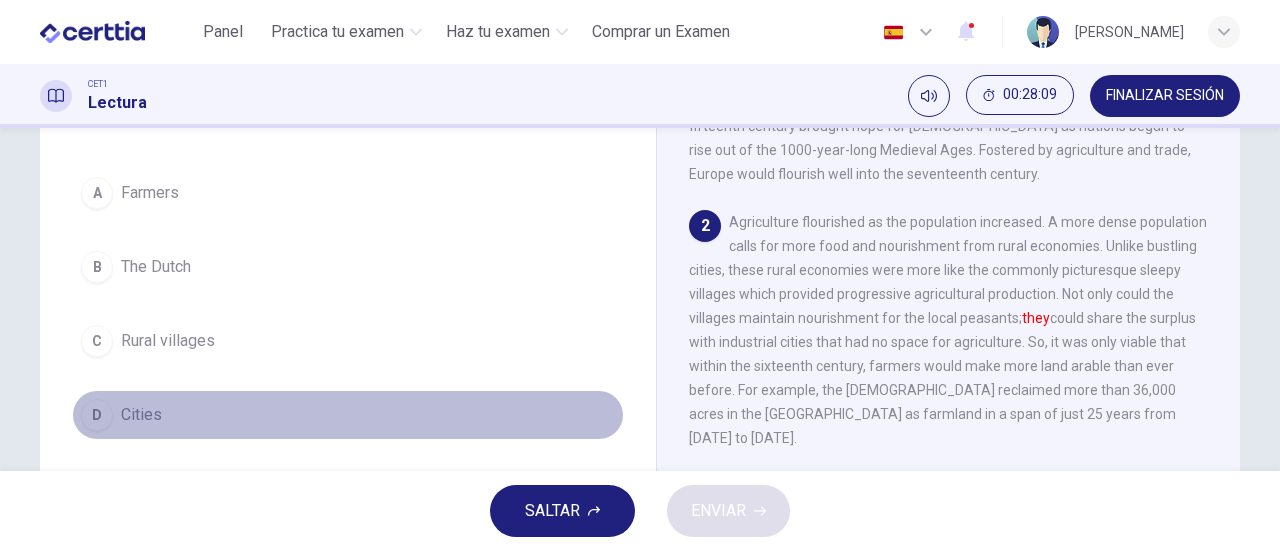 click on "D Cities" at bounding box center (348, 415) 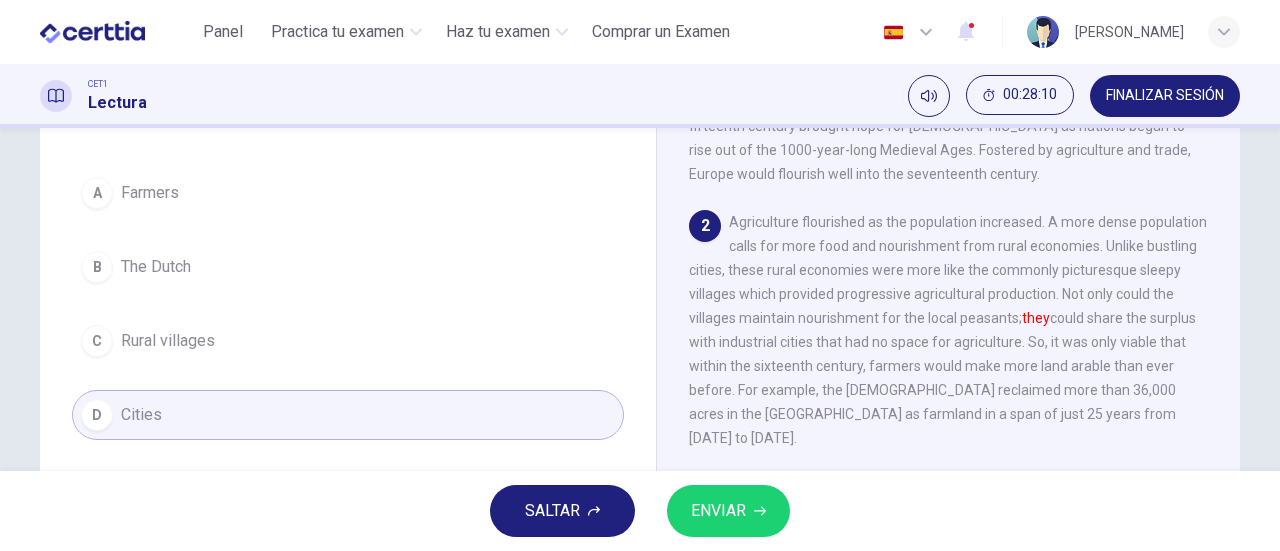 click 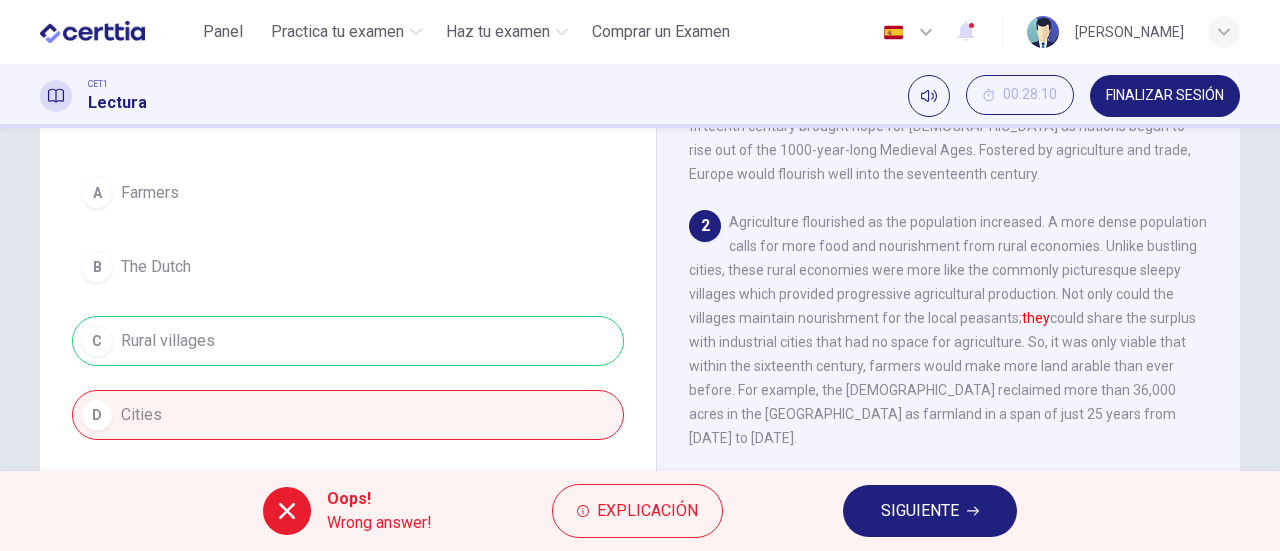 click on "SIGUIENTE" at bounding box center [930, 511] 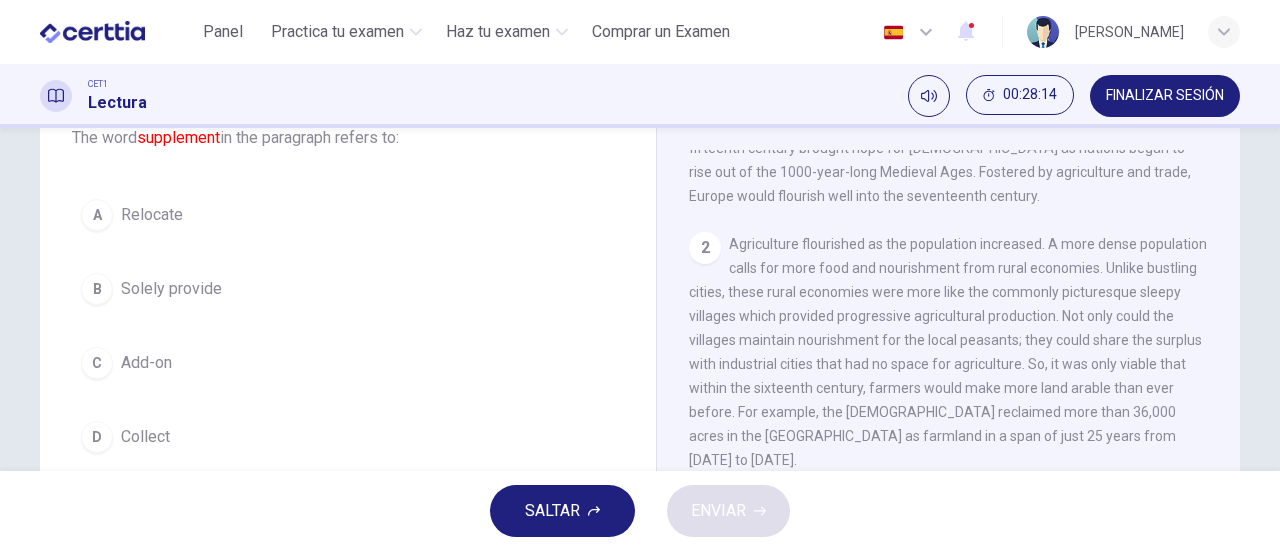 scroll, scrollTop: 144, scrollLeft: 0, axis: vertical 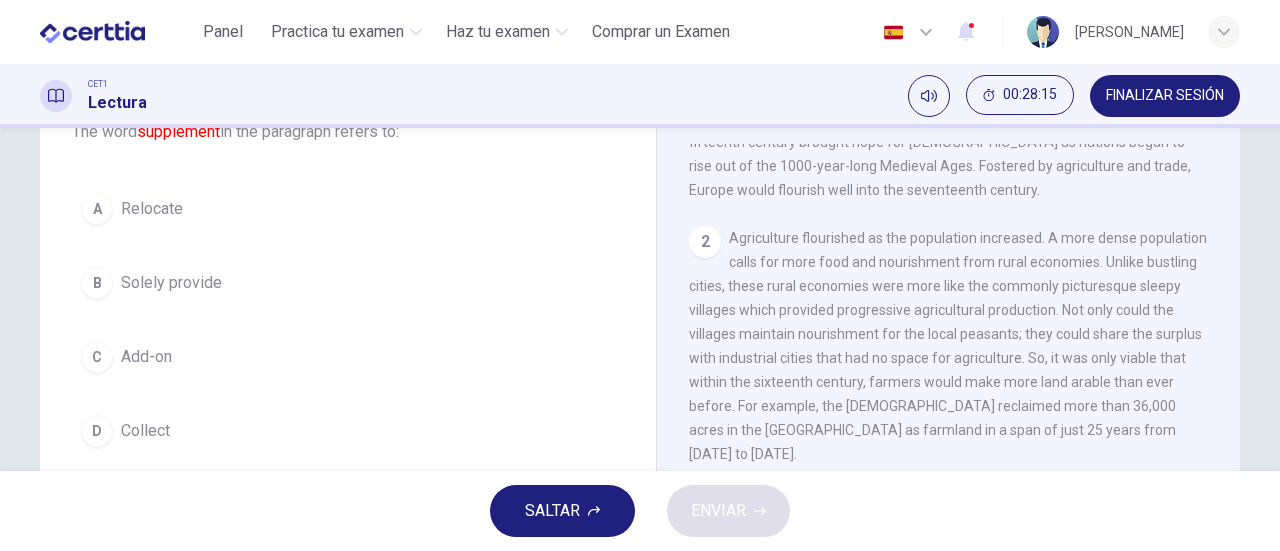 click on "C Add-on" at bounding box center [348, 357] 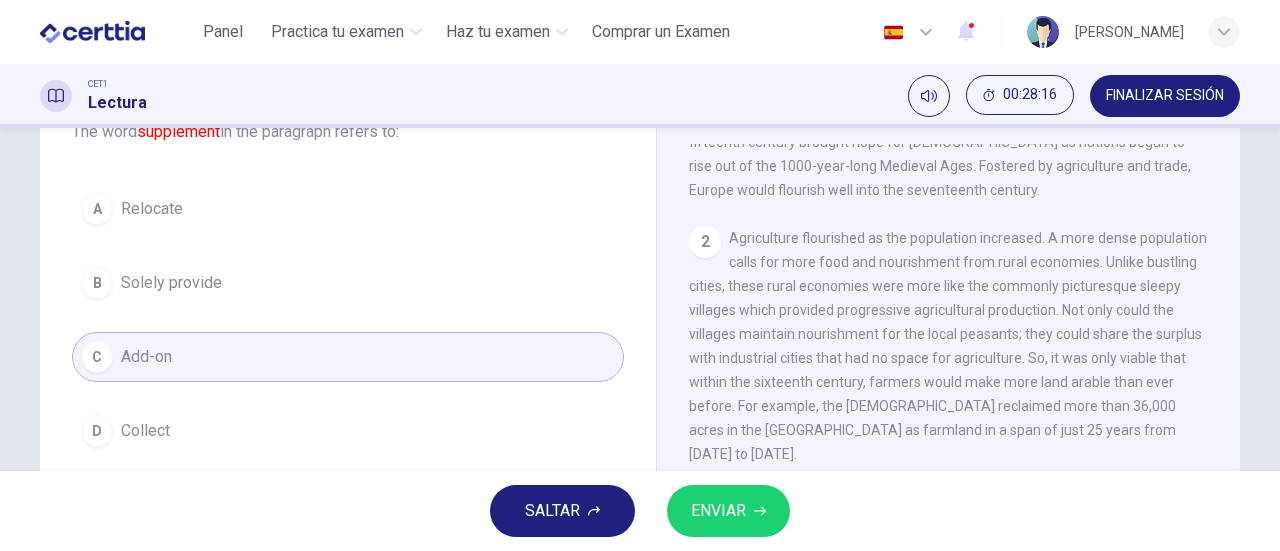 click on "ENVIAR" at bounding box center [728, 511] 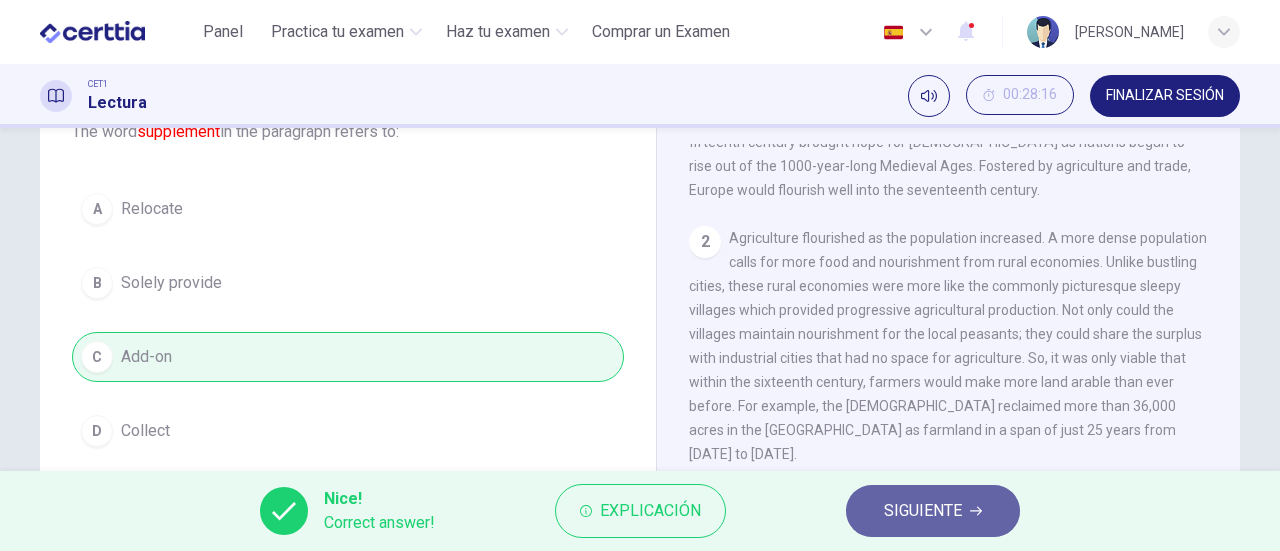 click on "SIGUIENTE" at bounding box center (933, 511) 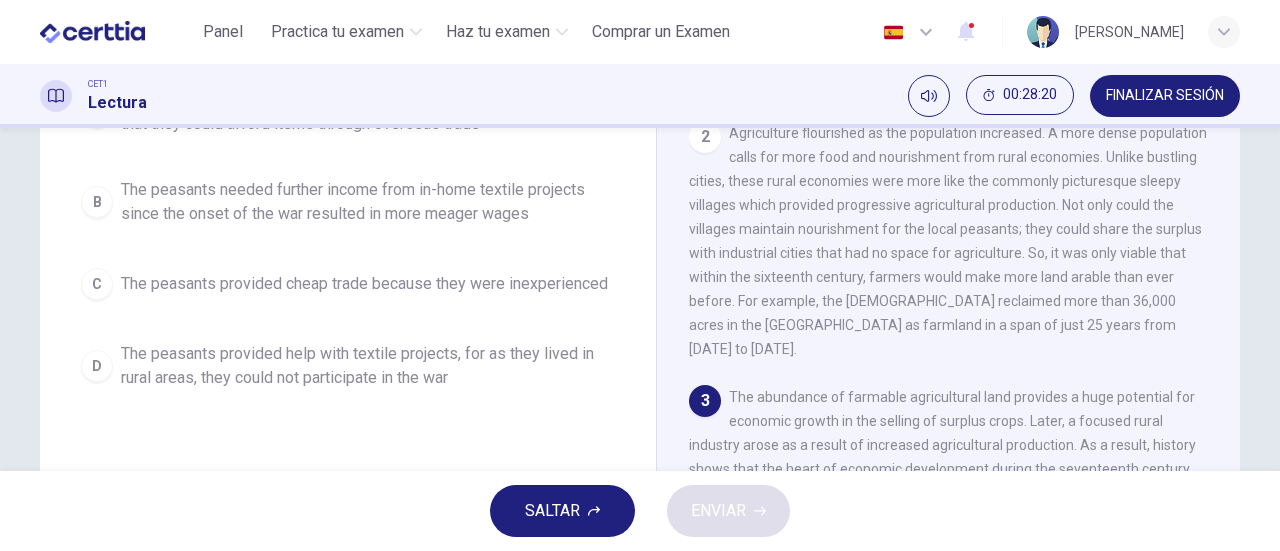scroll, scrollTop: 237, scrollLeft: 0, axis: vertical 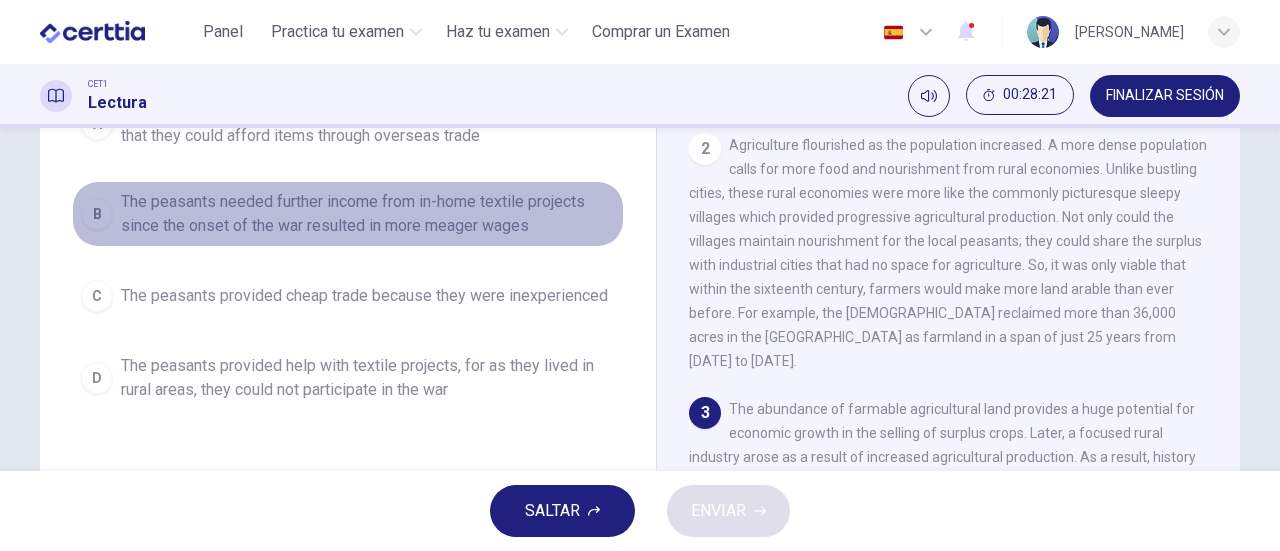 click on "B The peasants needed further income from in-home textile projects since the onset of the war resulted in more meager wages" at bounding box center (348, 214) 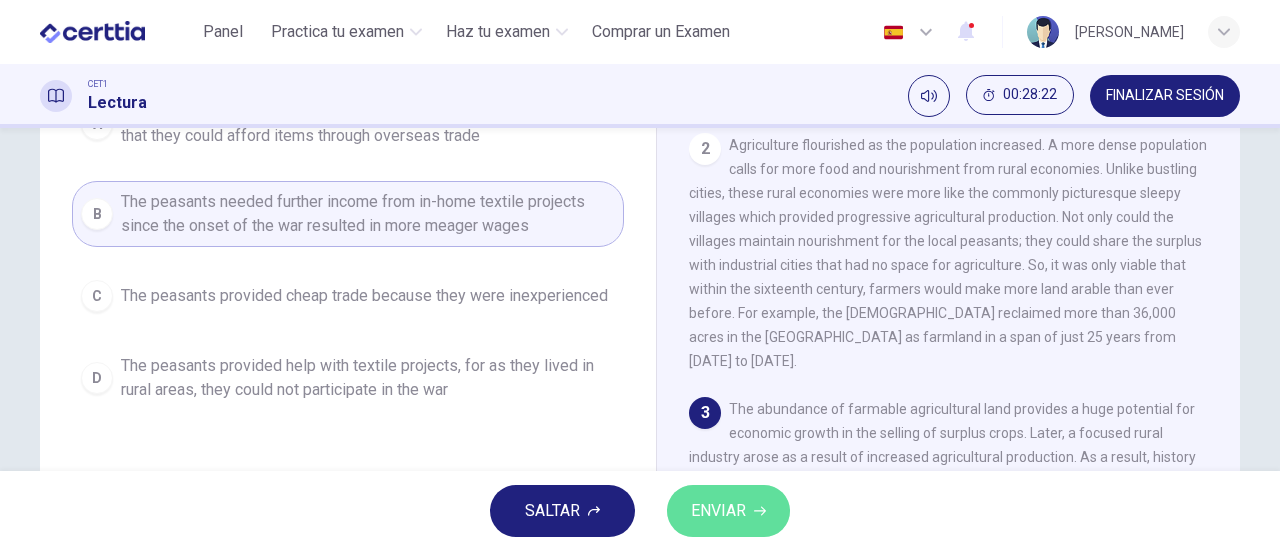 click on "ENVIAR" at bounding box center [728, 511] 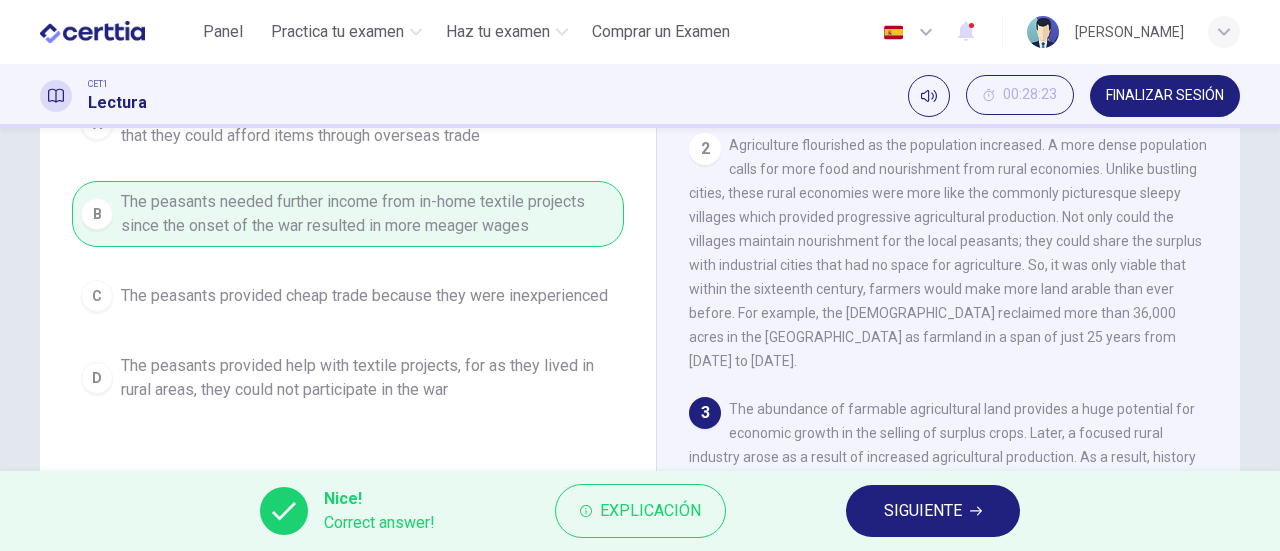 click on "SIGUIENTE" at bounding box center (933, 511) 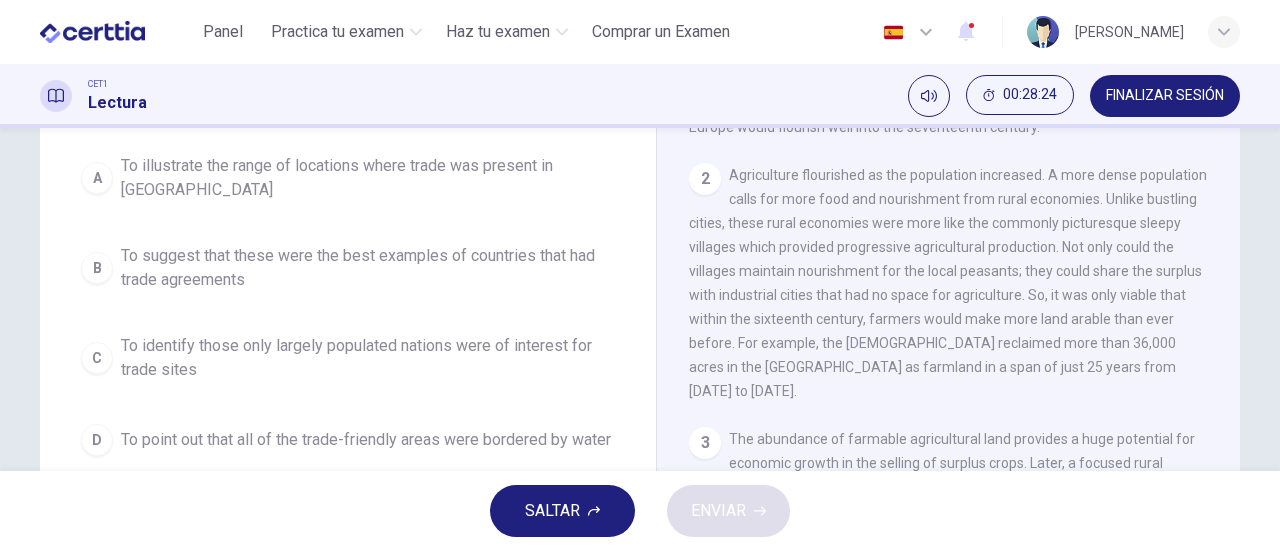 scroll, scrollTop: 210, scrollLeft: 0, axis: vertical 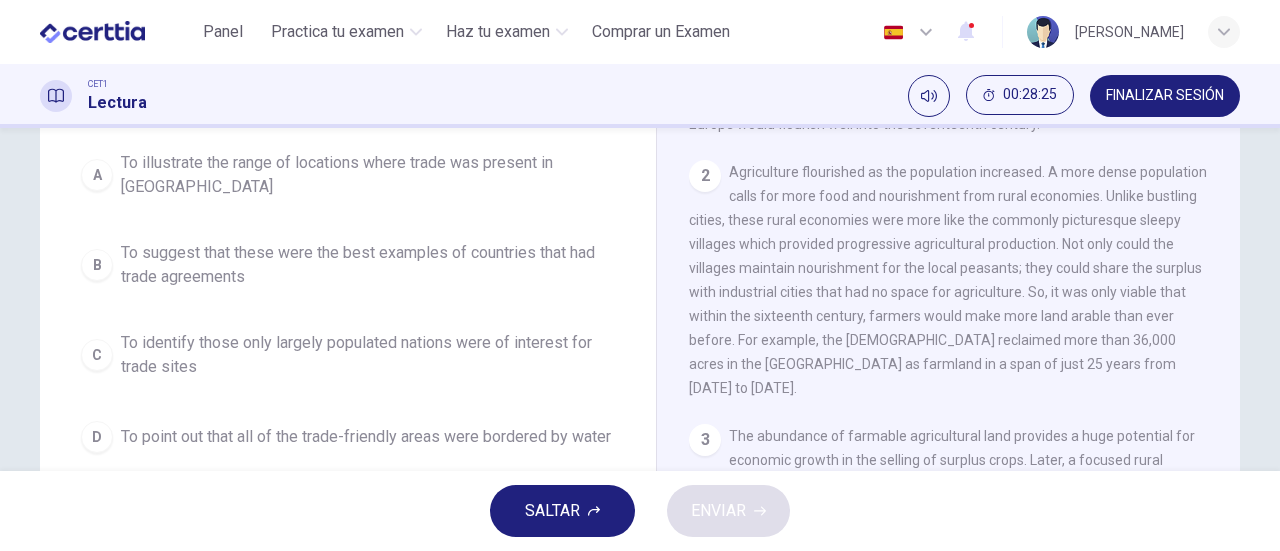 click on "To suggest that these were the best examples of countries that had trade agreements" at bounding box center [368, 265] 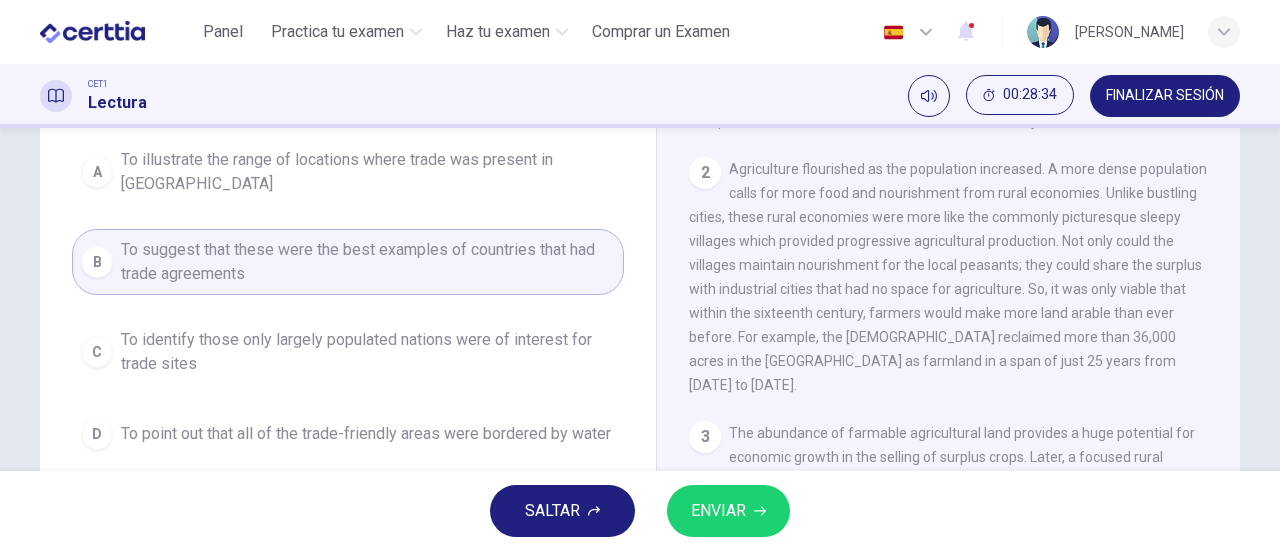 scroll, scrollTop: 224, scrollLeft: 0, axis: vertical 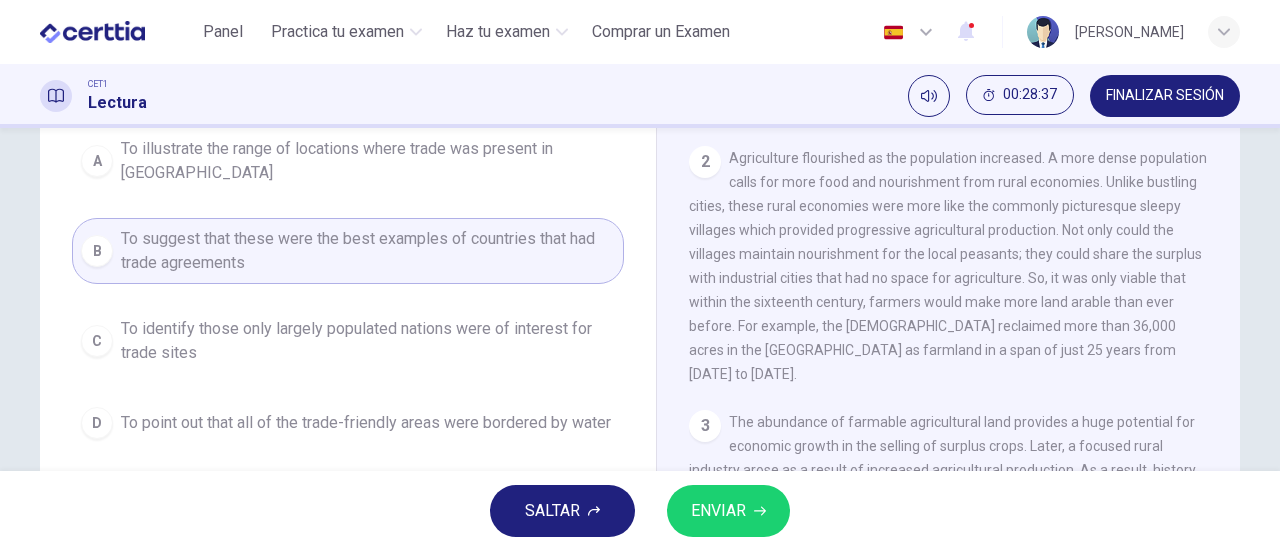 click on "ENVIAR" at bounding box center (718, 511) 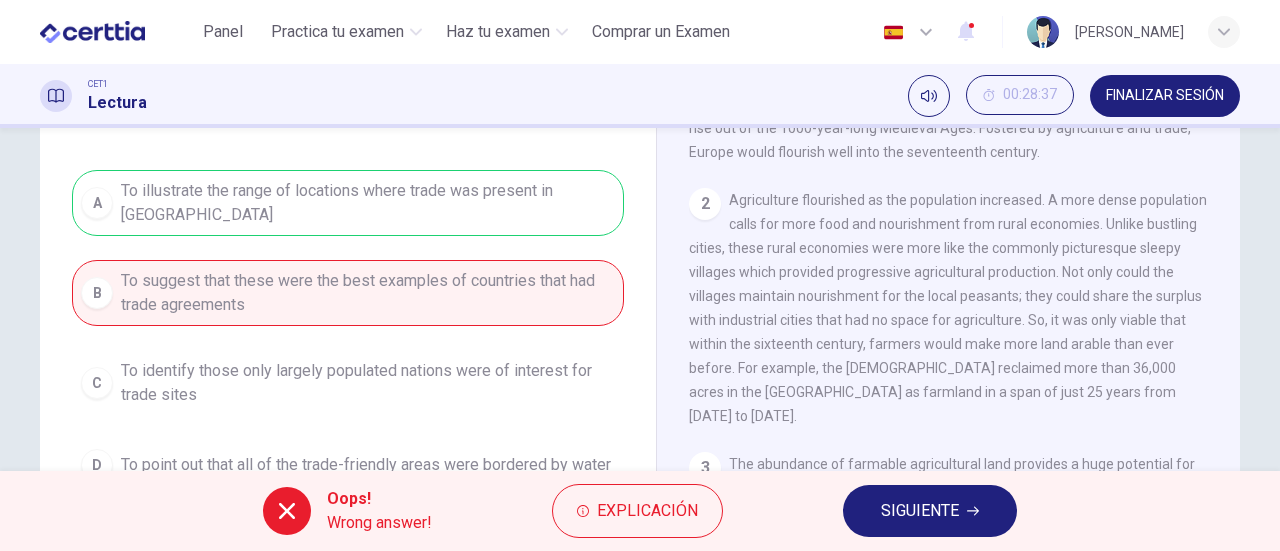 scroll, scrollTop: 168, scrollLeft: 0, axis: vertical 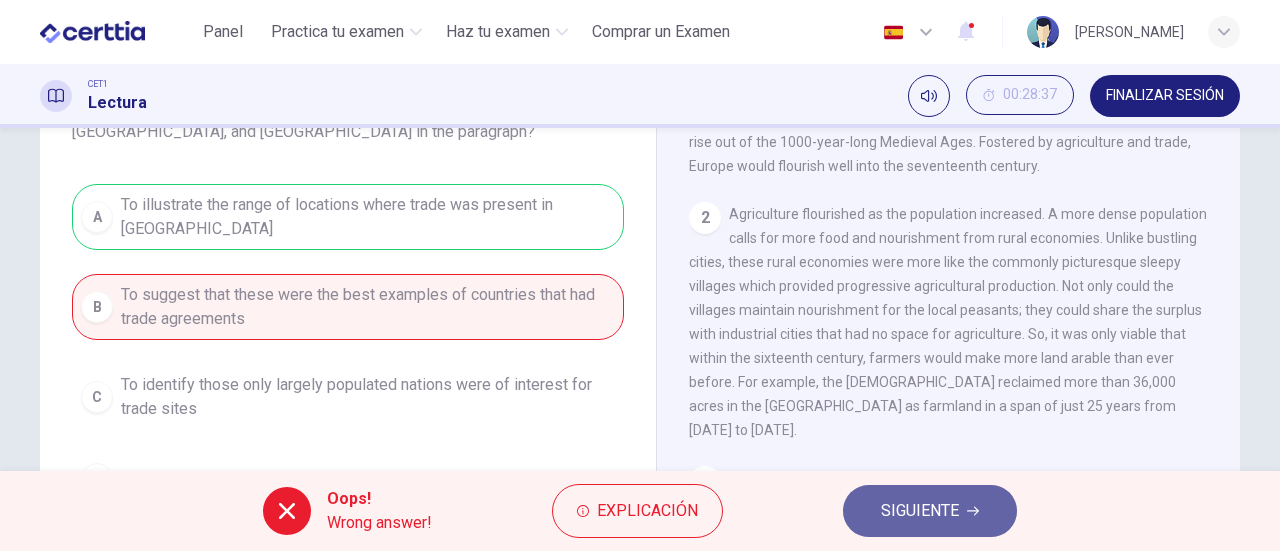 click on "SIGUIENTE" at bounding box center (930, 511) 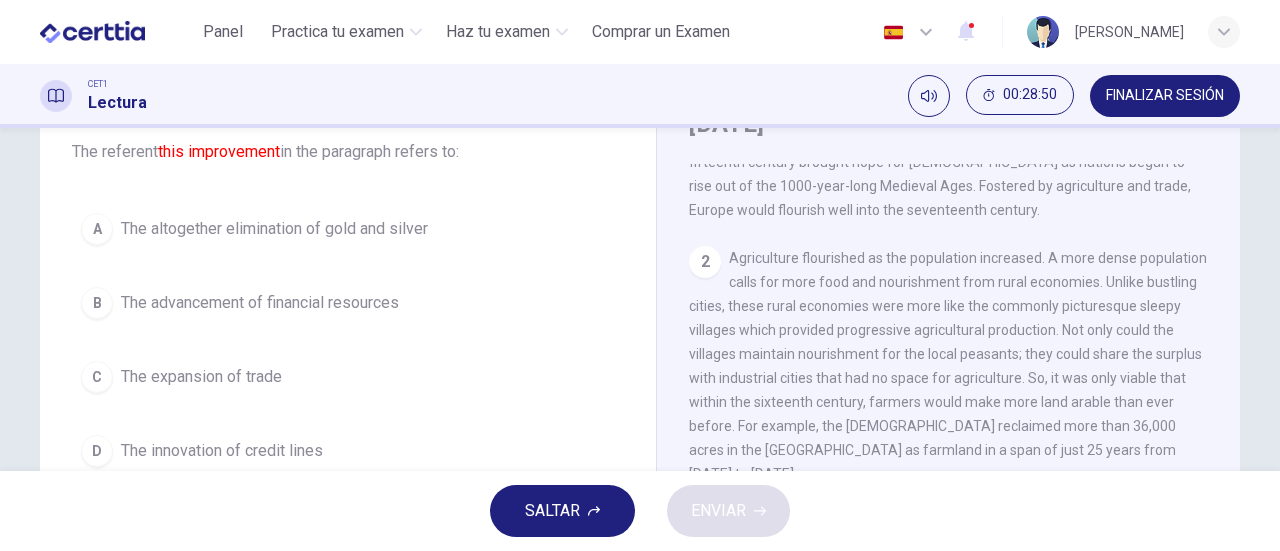 scroll, scrollTop: 132, scrollLeft: 0, axis: vertical 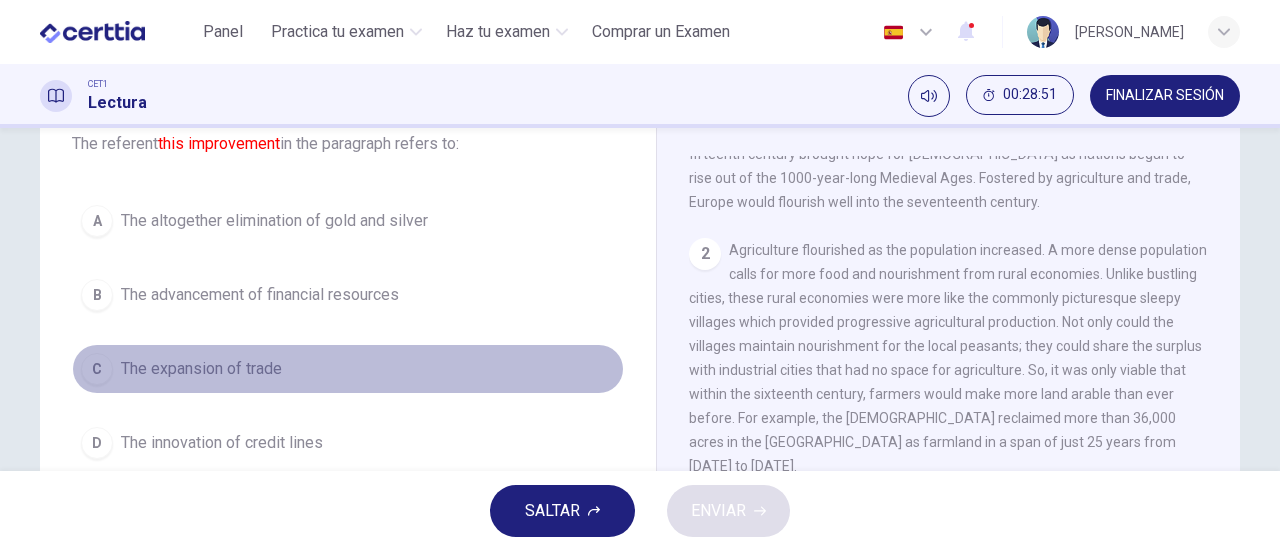 click on "The expansion of trade" at bounding box center (201, 369) 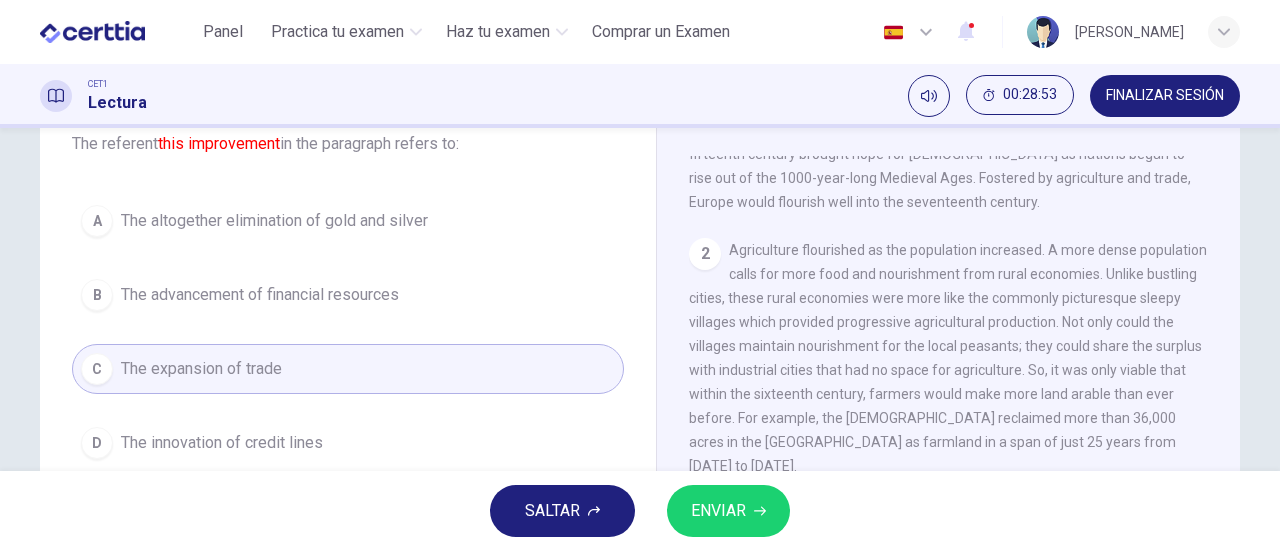 click on "ENVIAR" at bounding box center [718, 511] 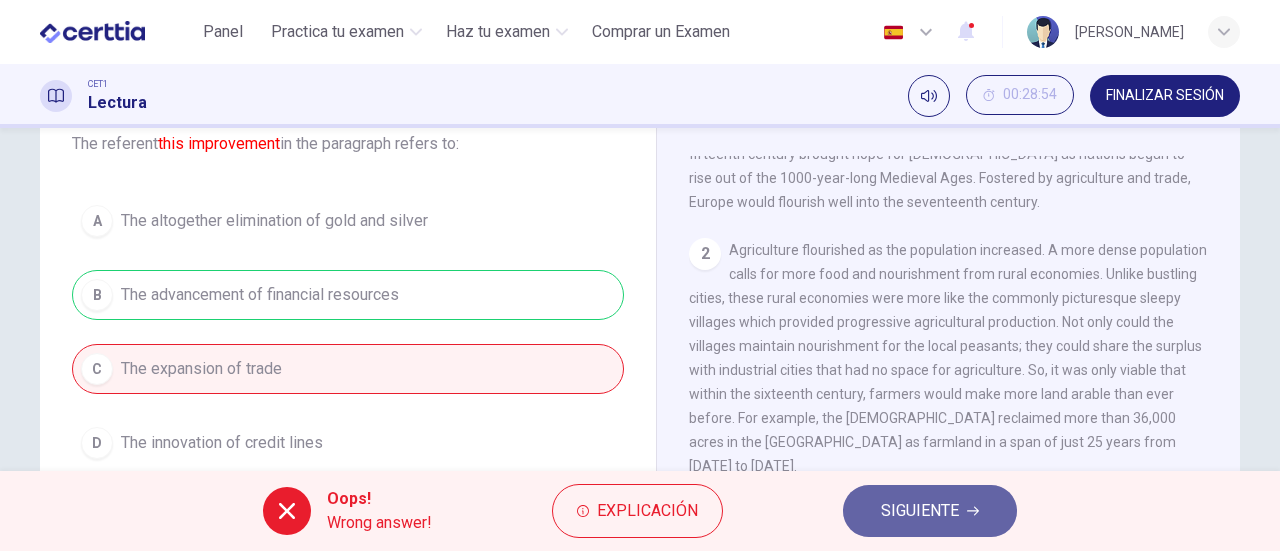 click on "SIGUIENTE" at bounding box center (930, 511) 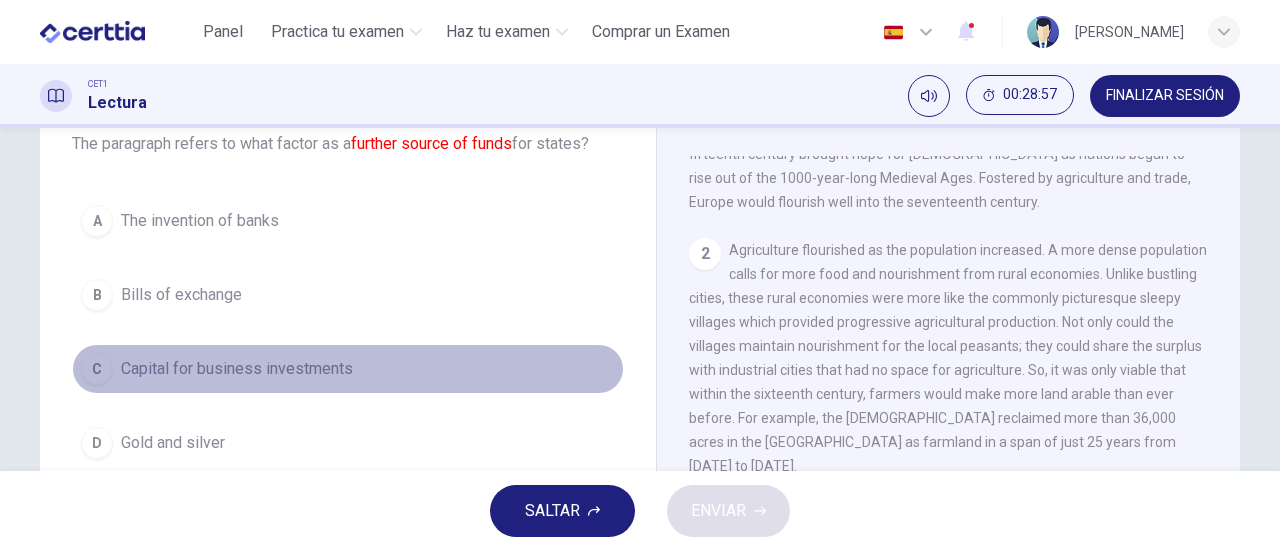 click on "Capital for business investments" at bounding box center [237, 369] 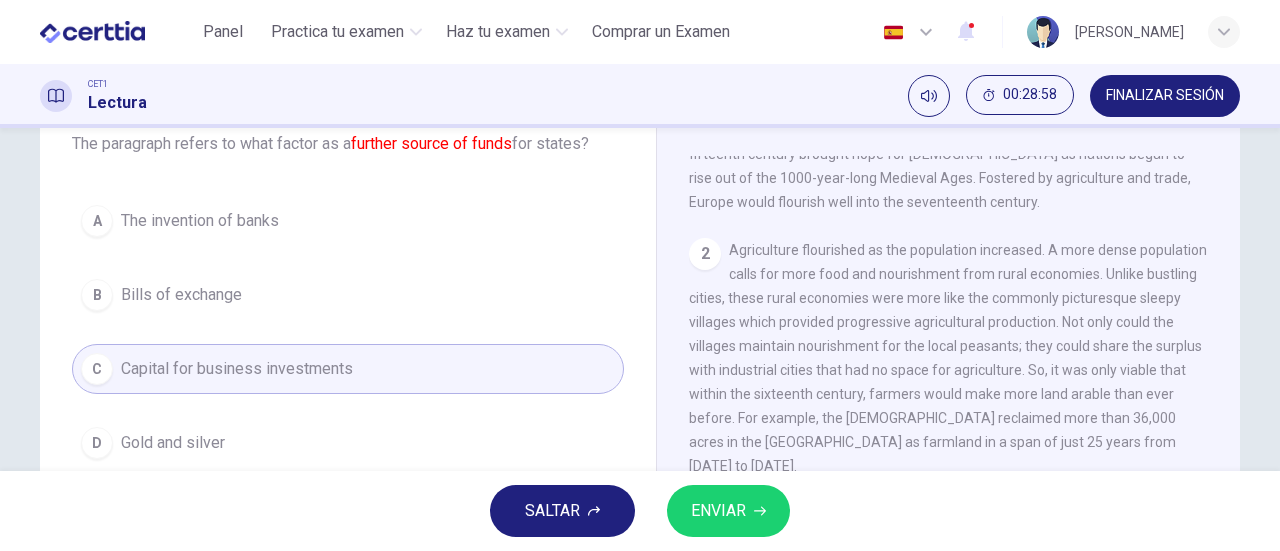 click on "ENVIAR" at bounding box center (718, 511) 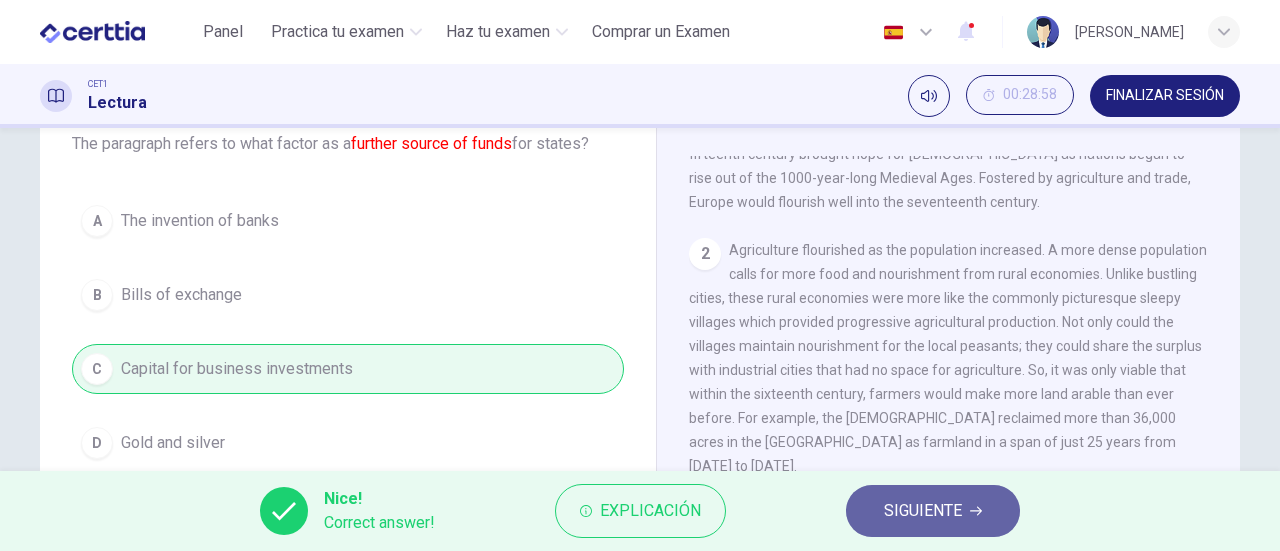 click on "SIGUIENTE" at bounding box center (923, 511) 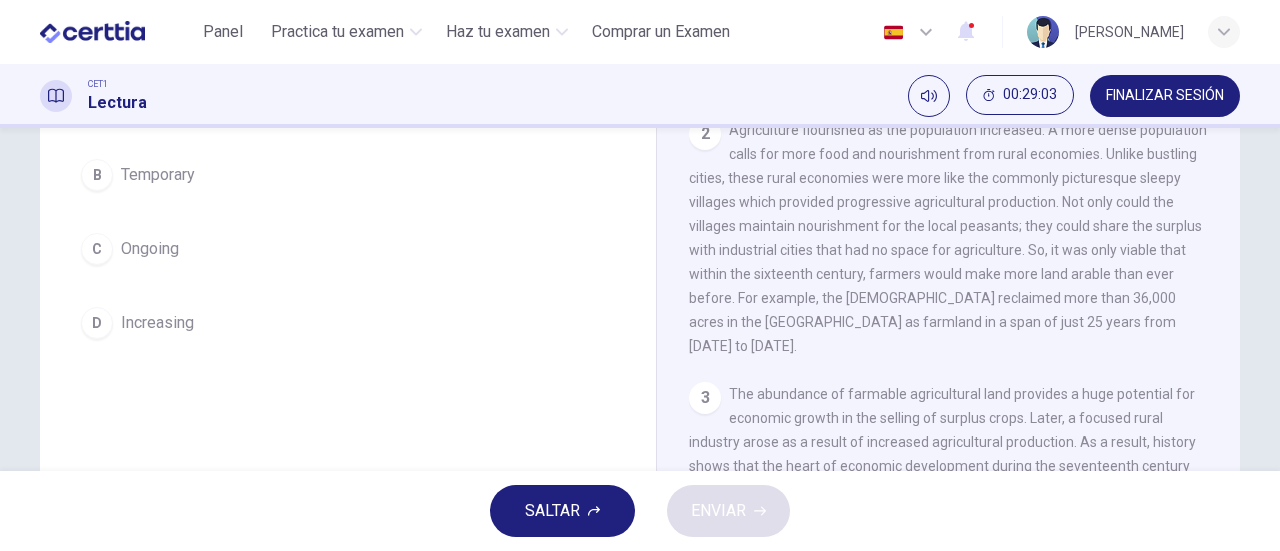 scroll, scrollTop: 303, scrollLeft: 0, axis: vertical 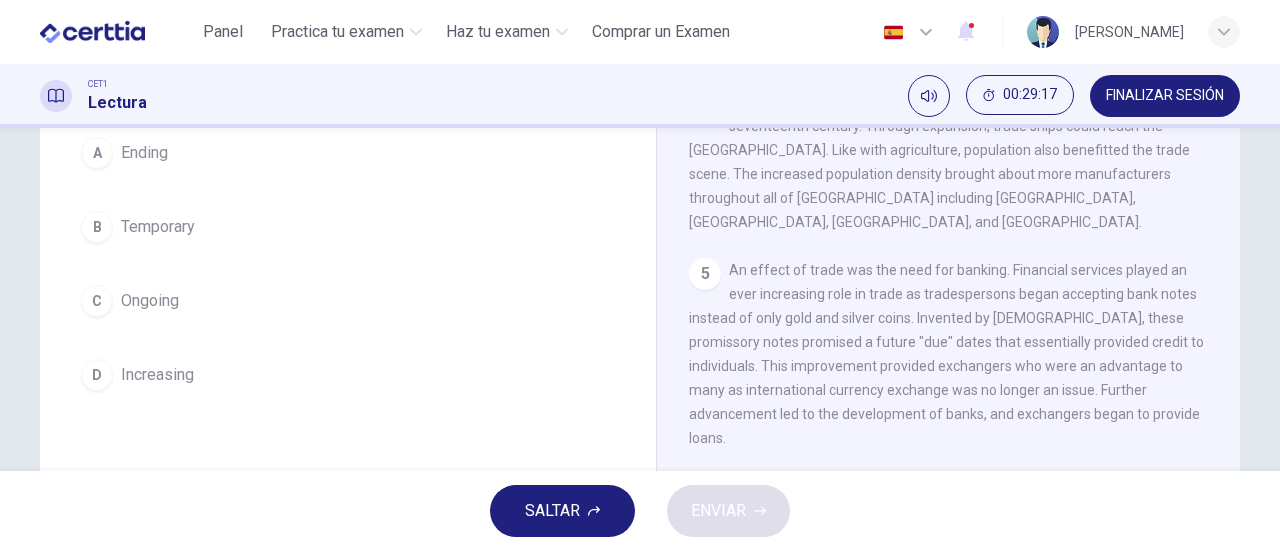 click on "A Ending" at bounding box center (348, 153) 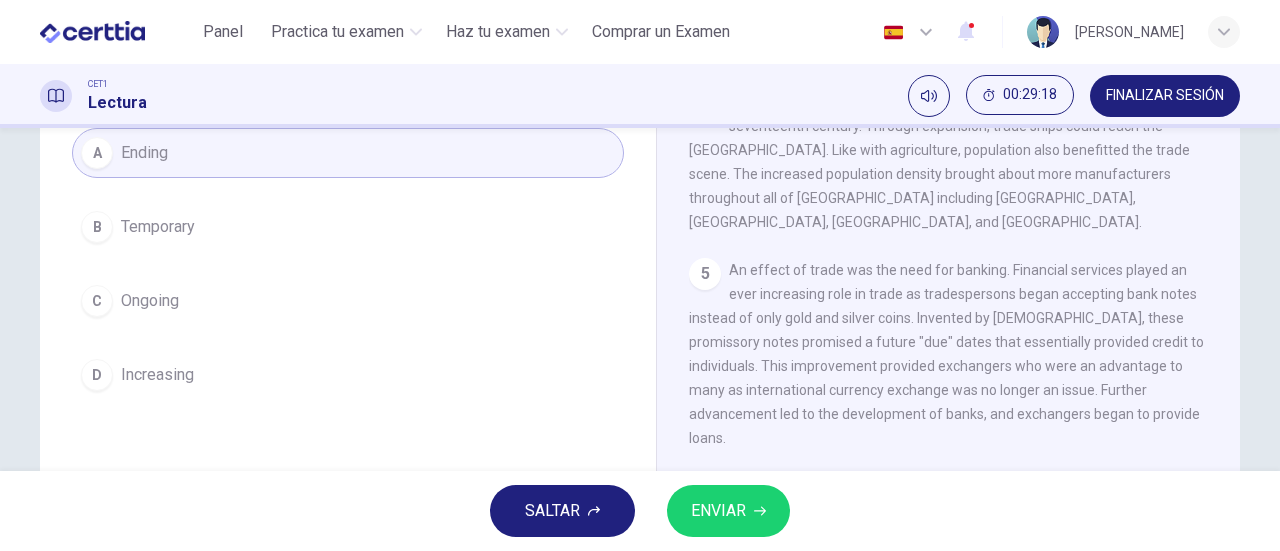click on "ENVIAR" at bounding box center [718, 511] 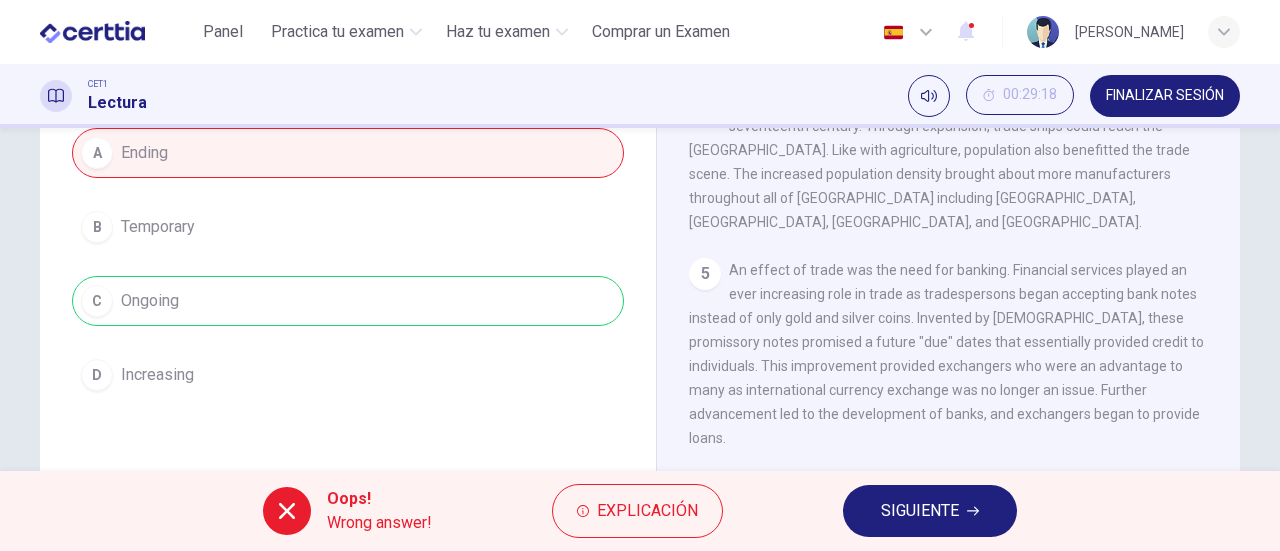 click on "SIGUIENTE" at bounding box center (920, 511) 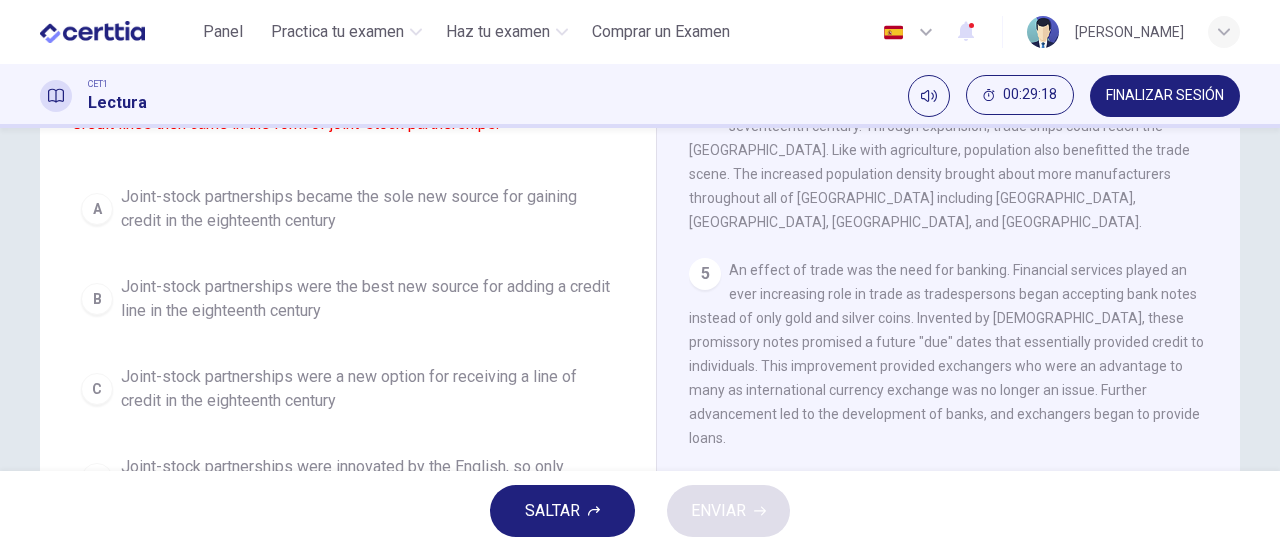 scroll, scrollTop: 272, scrollLeft: 0, axis: vertical 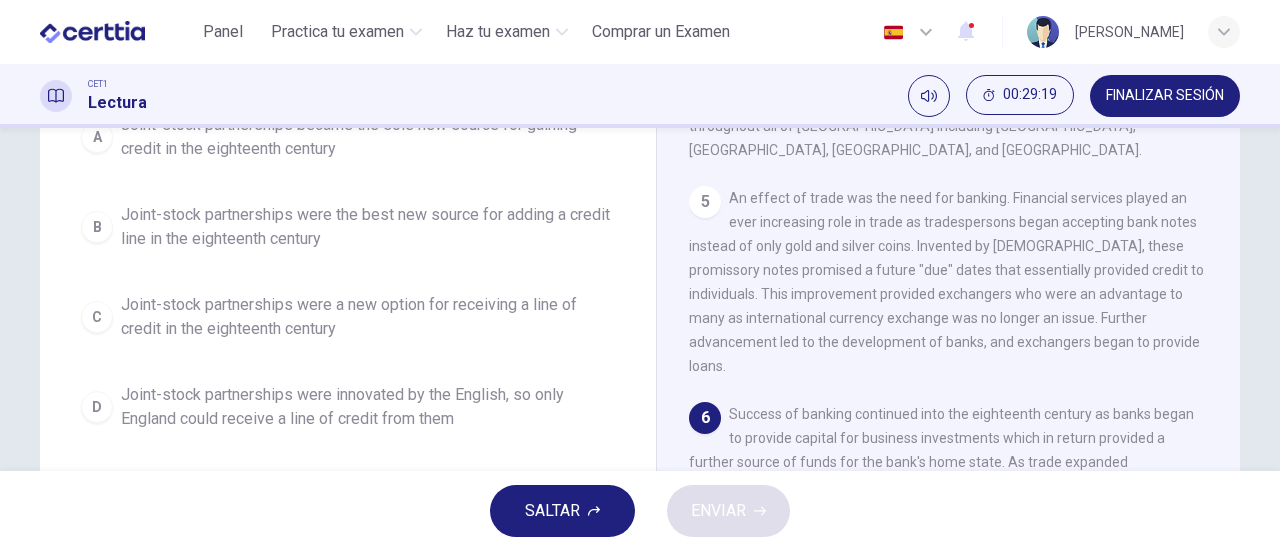 click on "Joint-stock partnerships were the best new source for adding a credit line in the eighteenth century" at bounding box center [368, 227] 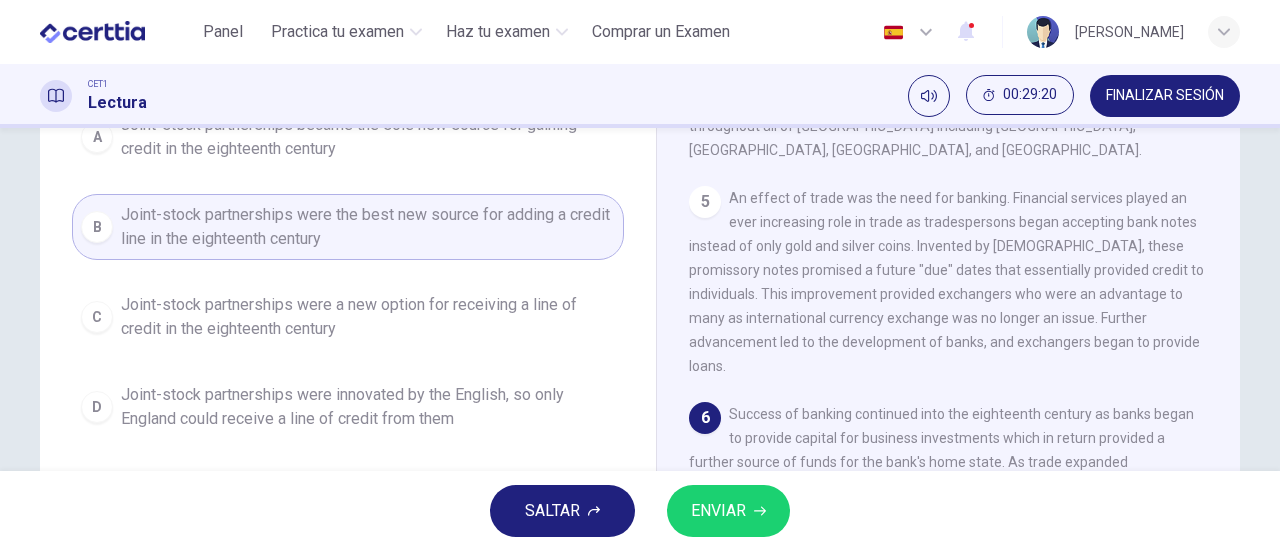 click on "ENVIAR" at bounding box center [718, 511] 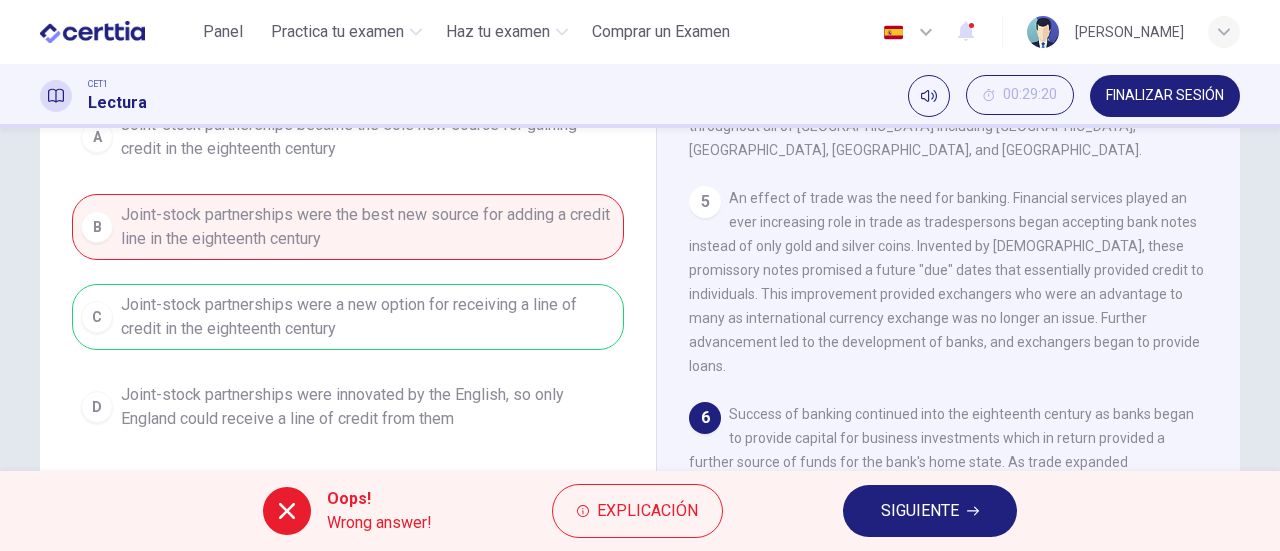 click on "SIGUIENTE" at bounding box center (930, 511) 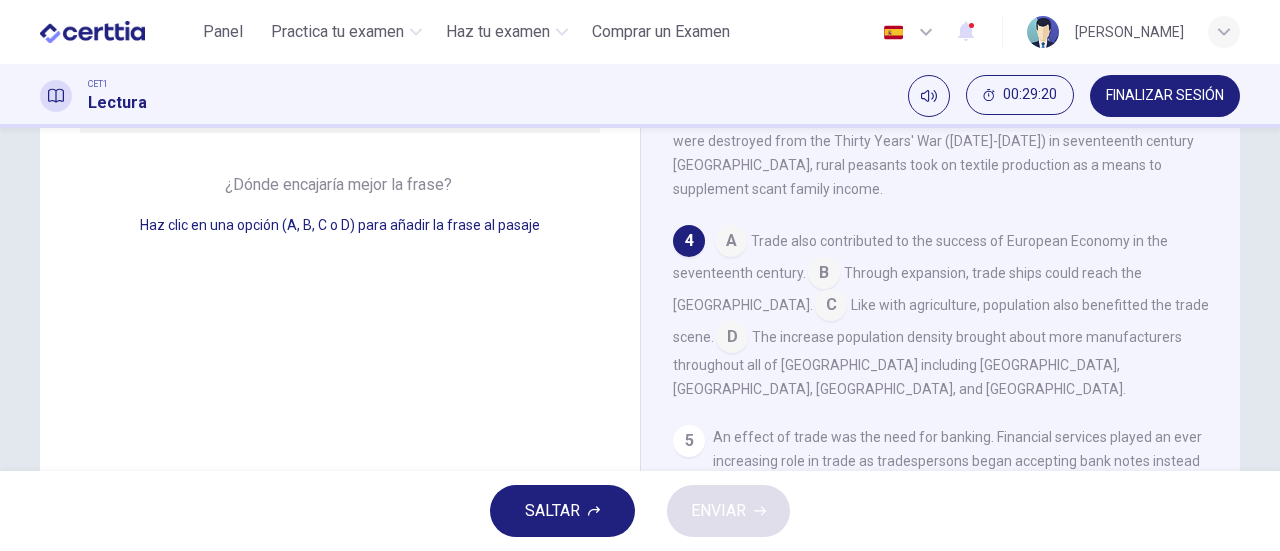 scroll, scrollTop: 416, scrollLeft: 0, axis: vertical 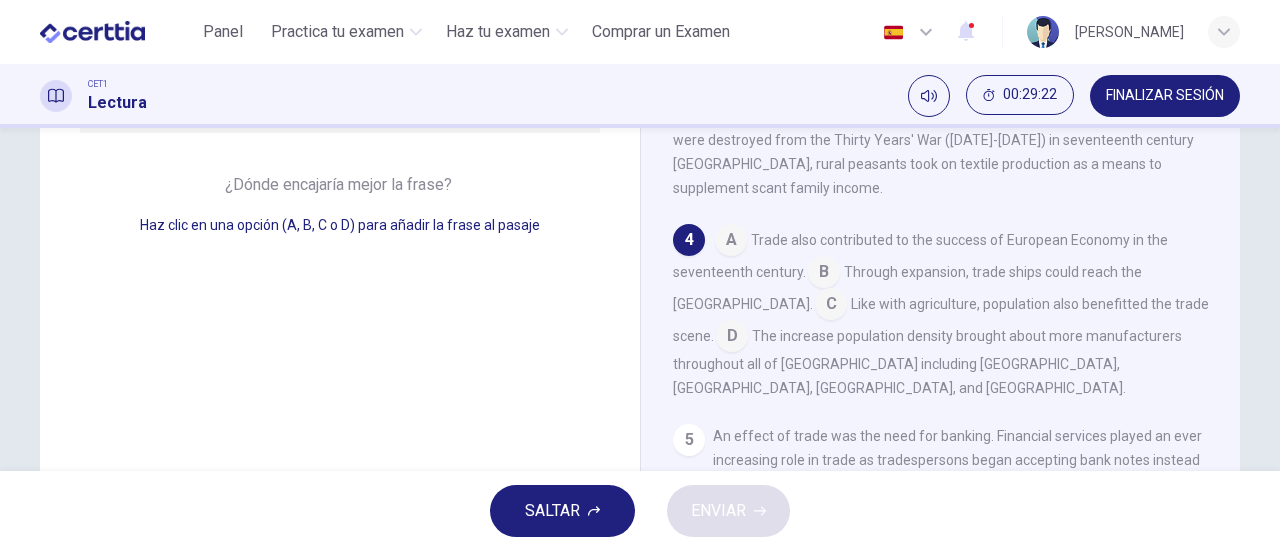 click at bounding box center (732, 338) 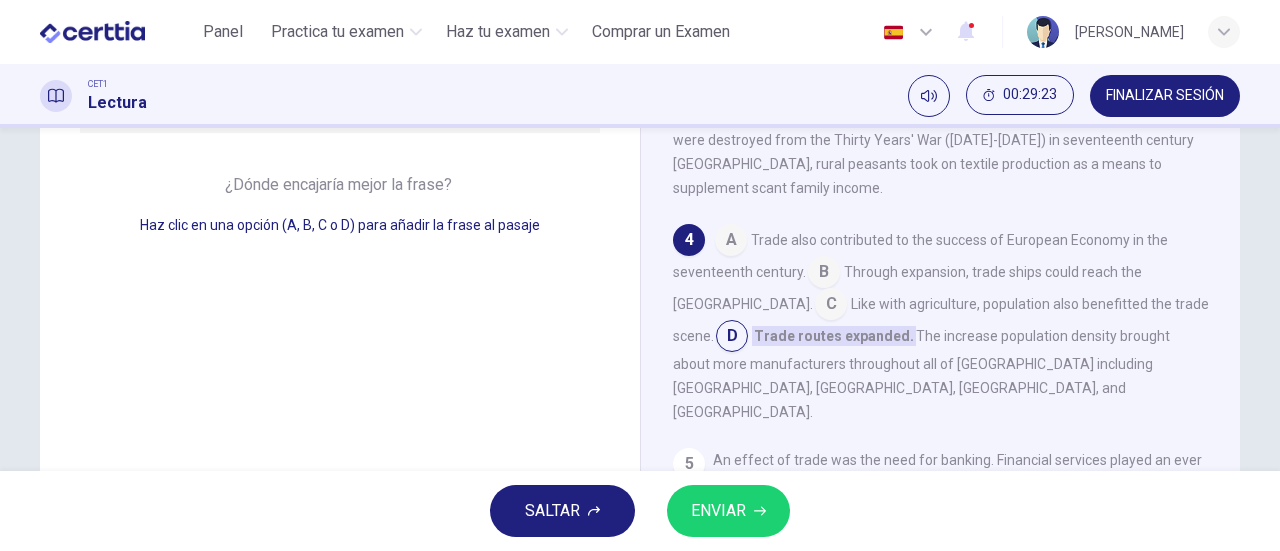 click on "ENVIAR" at bounding box center (718, 511) 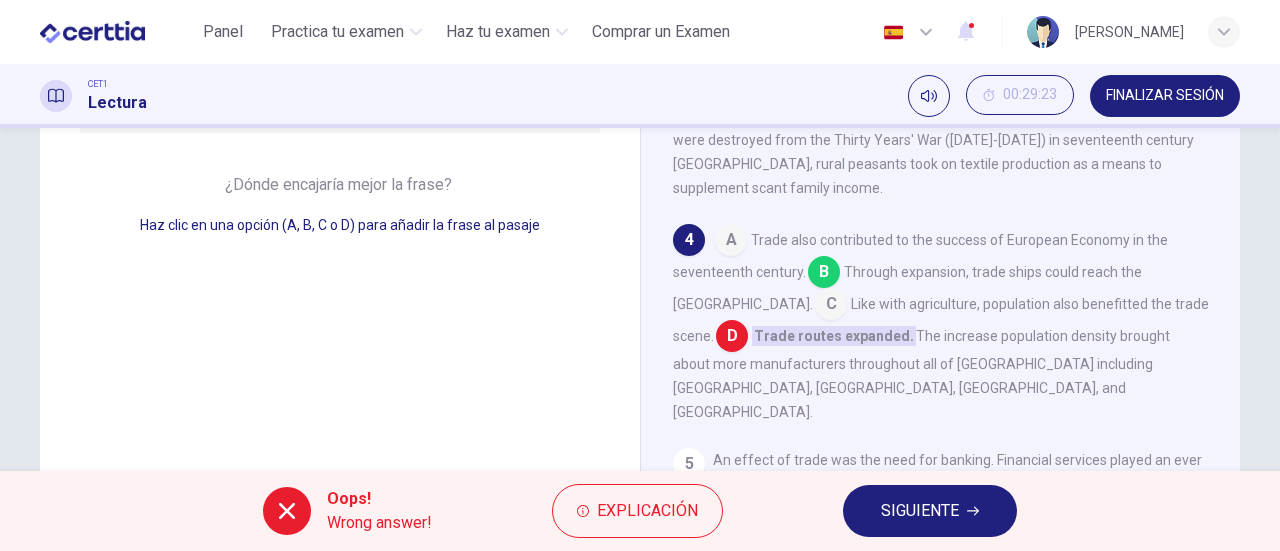click on "SIGUIENTE" at bounding box center (920, 511) 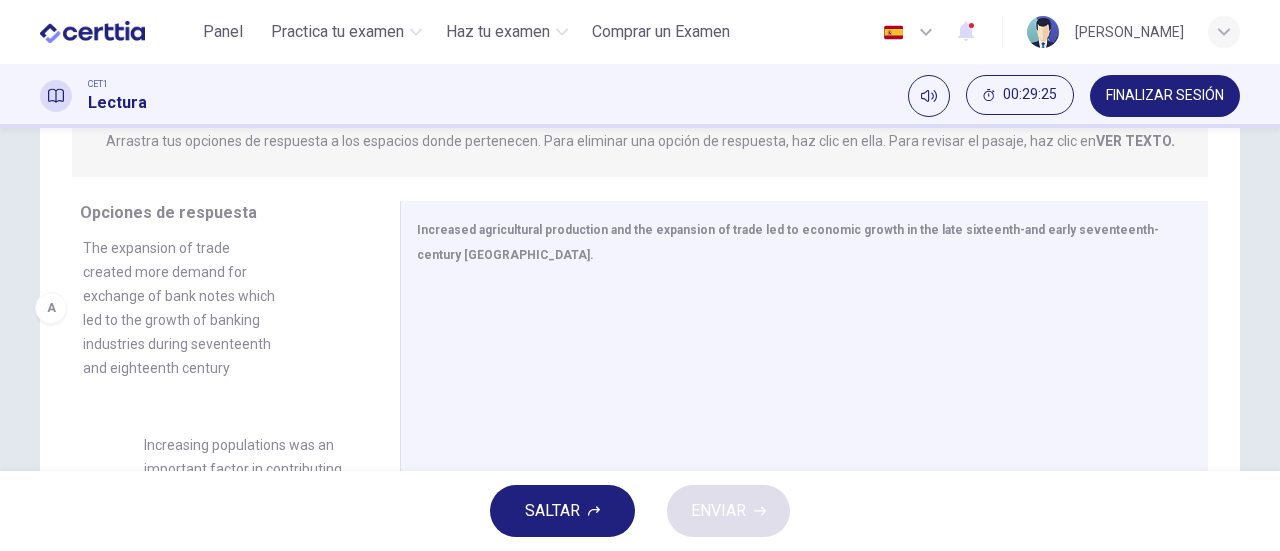 drag, startPoint x: 196, startPoint y: 343, endPoint x: 148, endPoint y: 322, distance: 52.392746 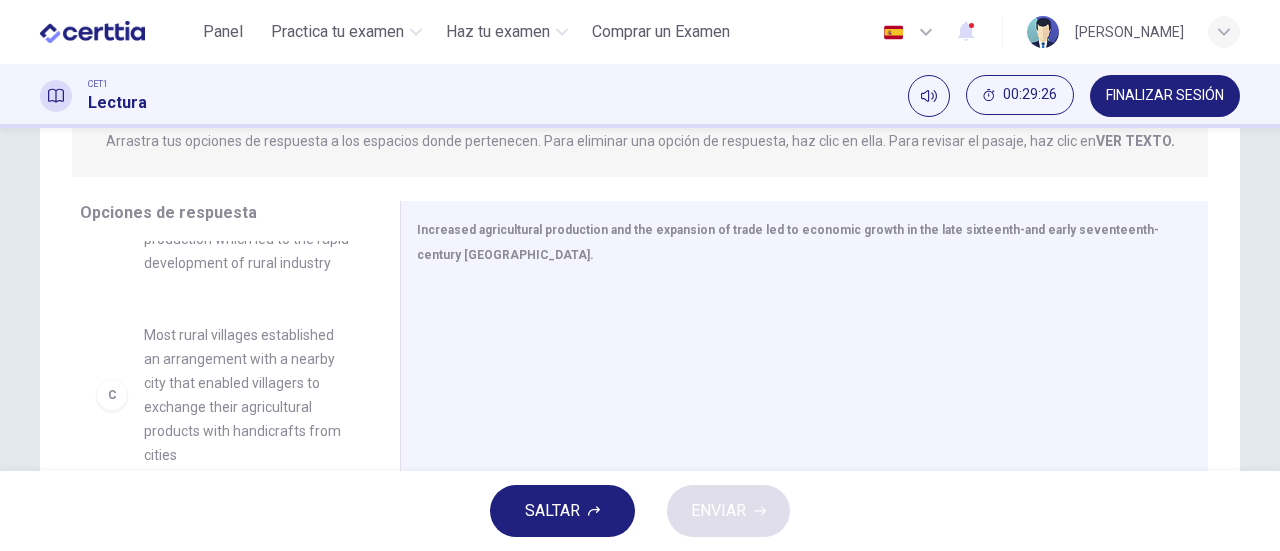 scroll, scrollTop: 295, scrollLeft: 0, axis: vertical 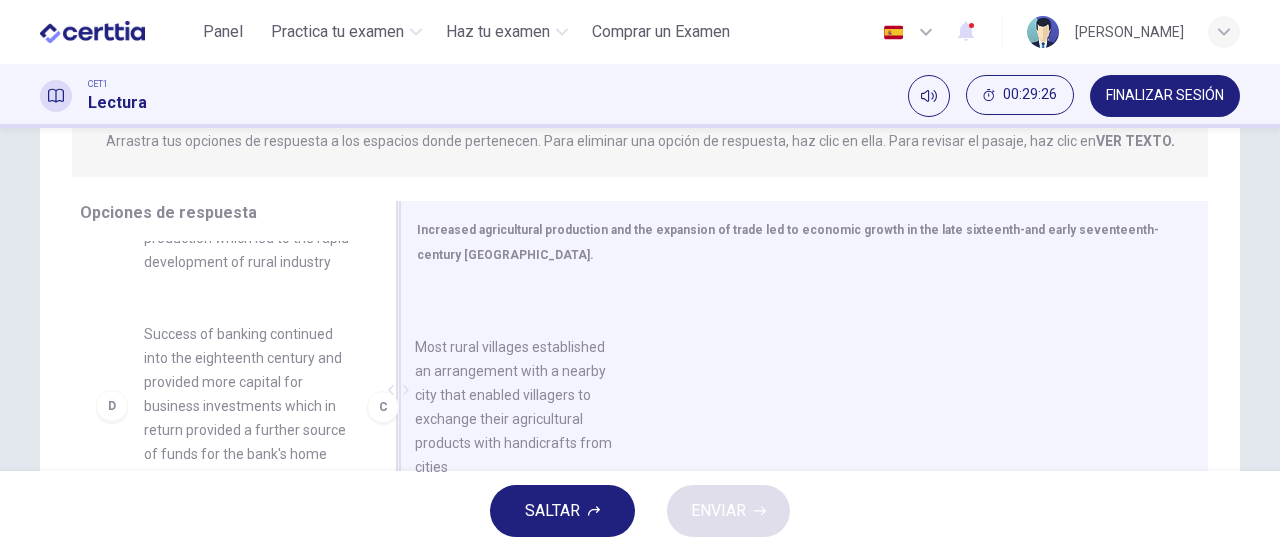 drag, startPoint x: 229, startPoint y: 405, endPoint x: 528, endPoint y: 390, distance: 299.376 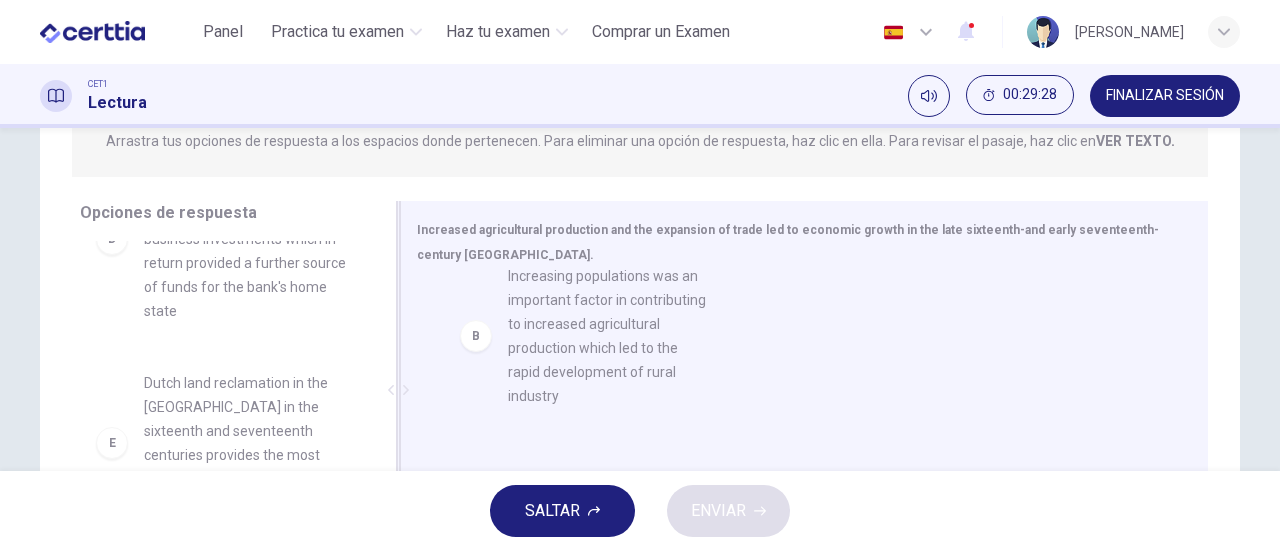 drag, startPoint x: 222, startPoint y: 280, endPoint x: 604, endPoint y: 391, distance: 397.8002 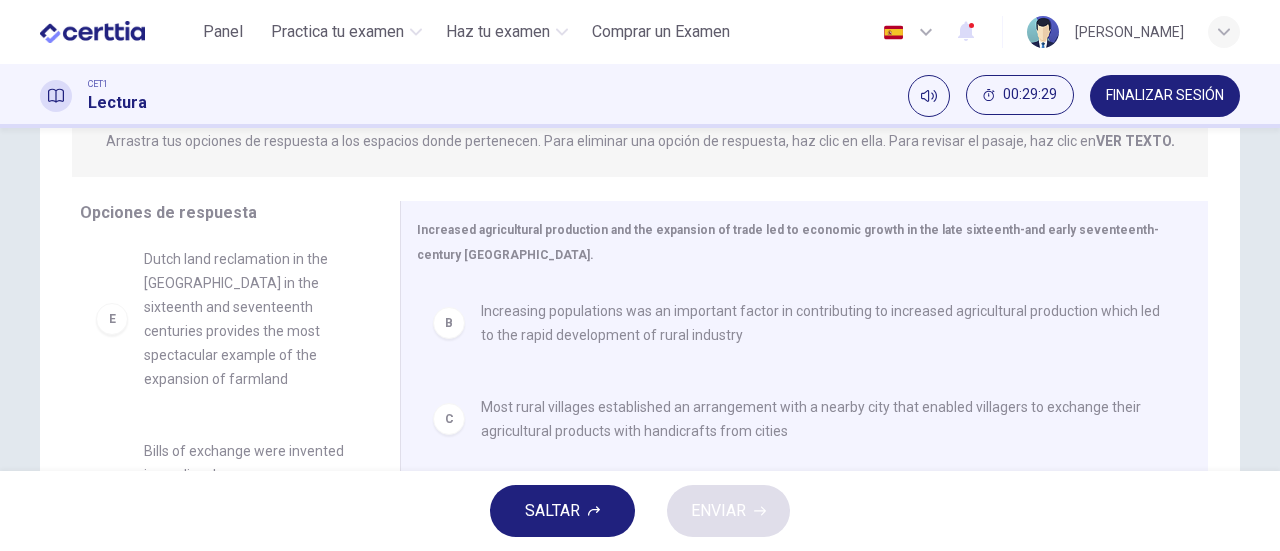 scroll, scrollTop: 420, scrollLeft: 0, axis: vertical 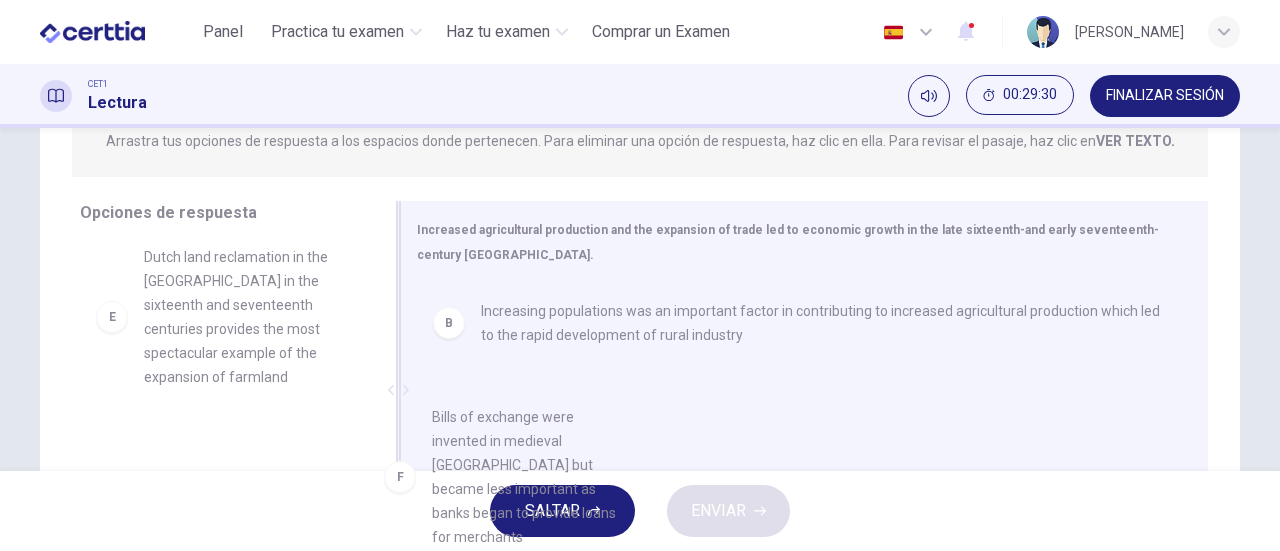 drag, startPoint x: 406, startPoint y: 402, endPoint x: 626, endPoint y: 420, distance: 220.73514 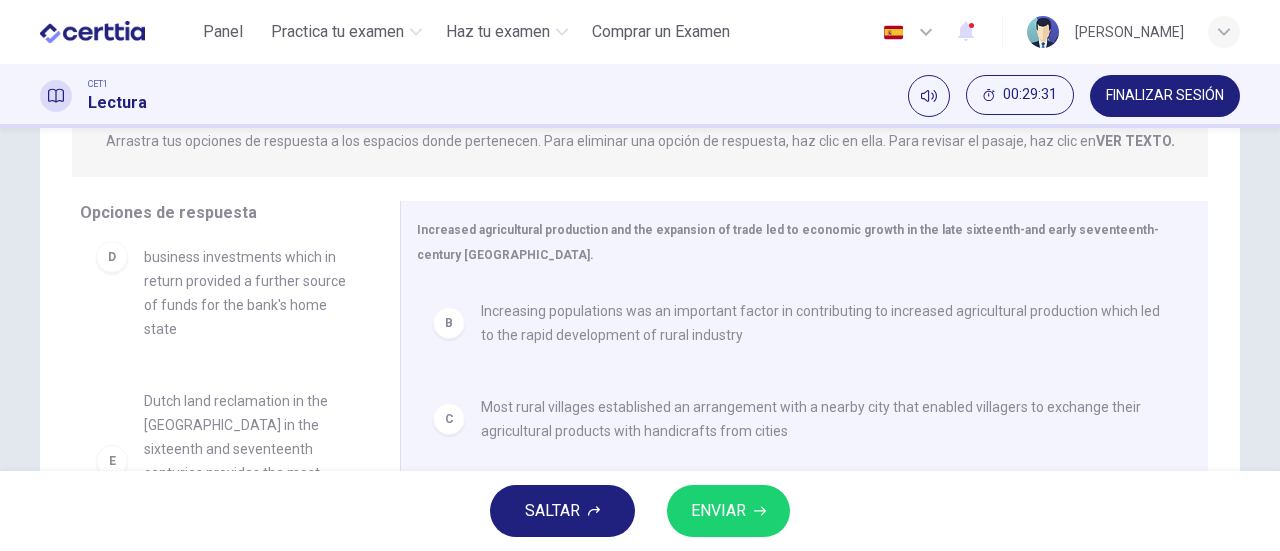 scroll, scrollTop: 276, scrollLeft: 0, axis: vertical 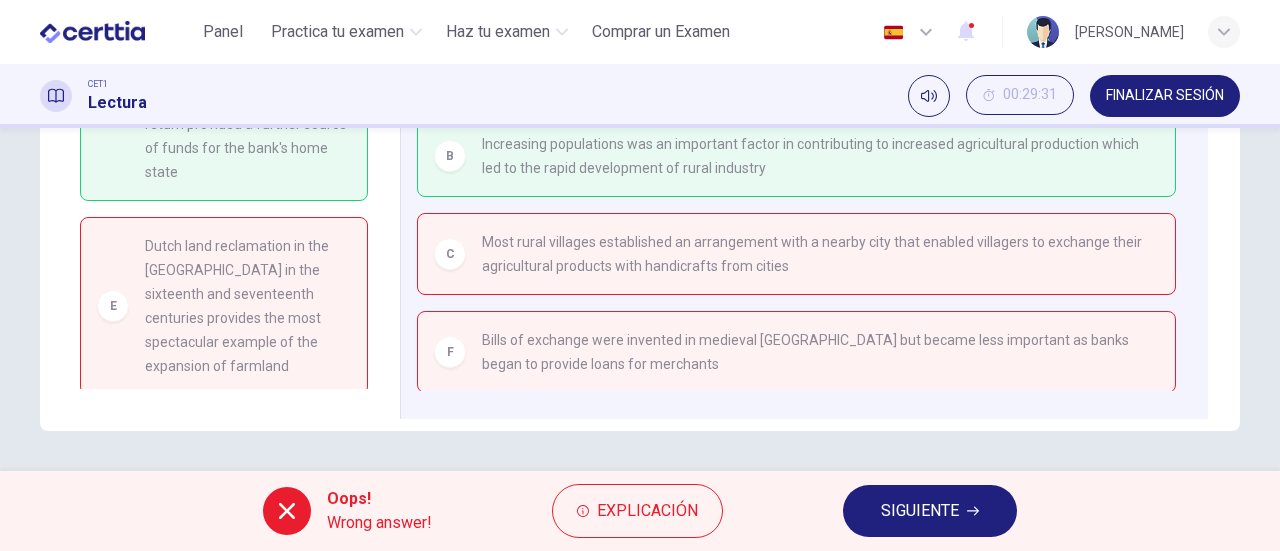 click on "SIGUIENTE" at bounding box center [920, 511] 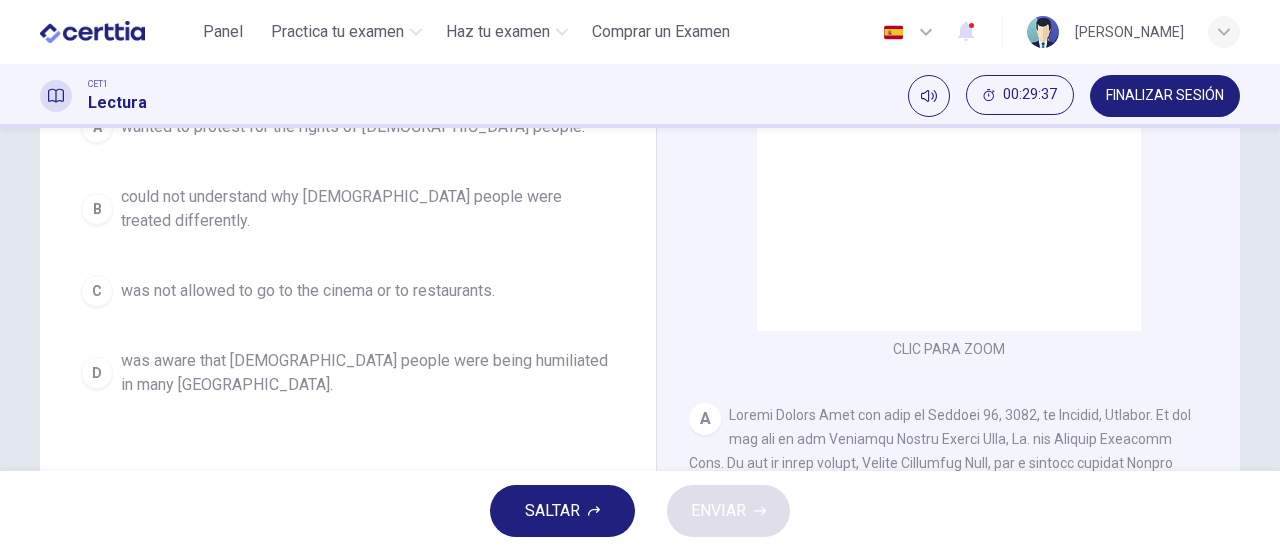 scroll, scrollTop: 290, scrollLeft: 0, axis: vertical 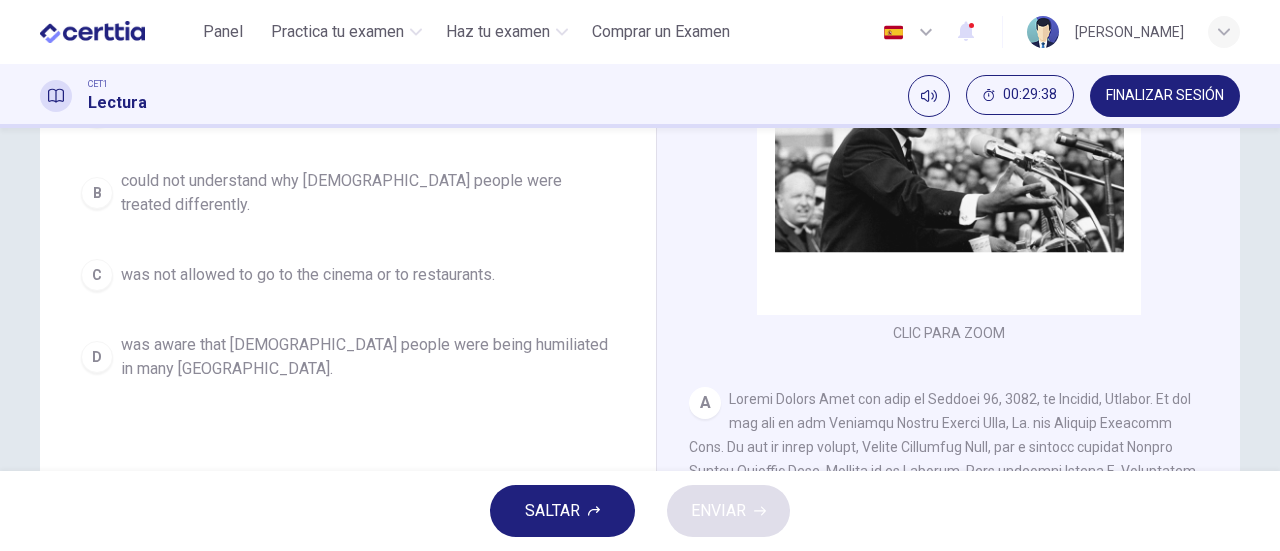 click on "was aware that [DEMOGRAPHIC_DATA] people were being humiliated in many [GEOGRAPHIC_DATA]." at bounding box center (368, 357) 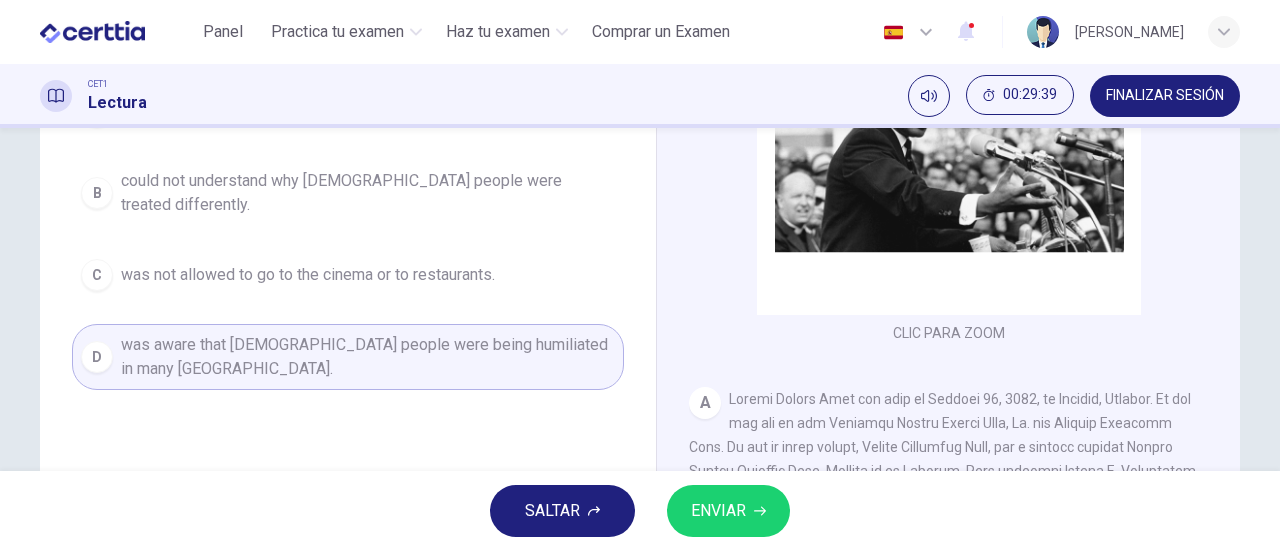 click on "ENVIAR" at bounding box center (728, 511) 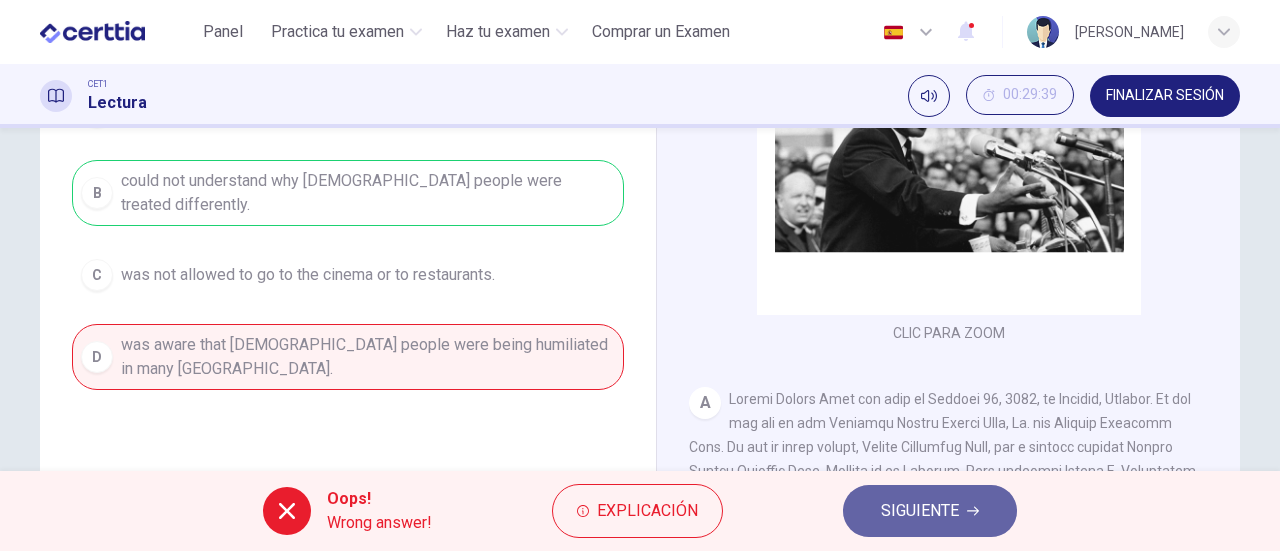 click on "SIGUIENTE" at bounding box center [920, 511] 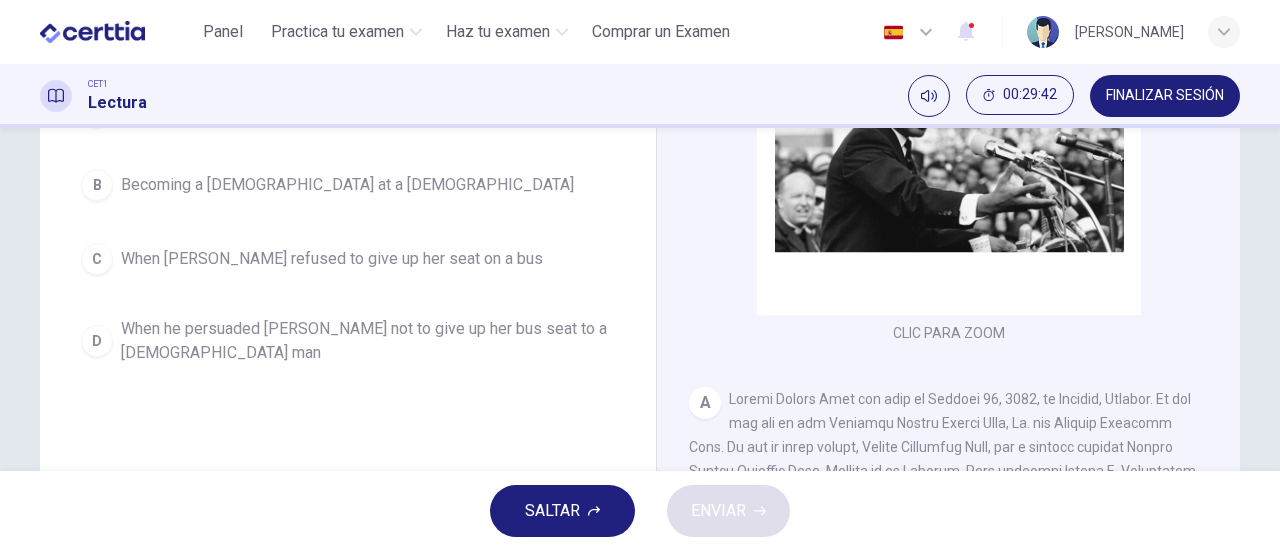 drag, startPoint x: 342, startPoint y: 24, endPoint x: 1141, endPoint y: 113, distance: 803.9415 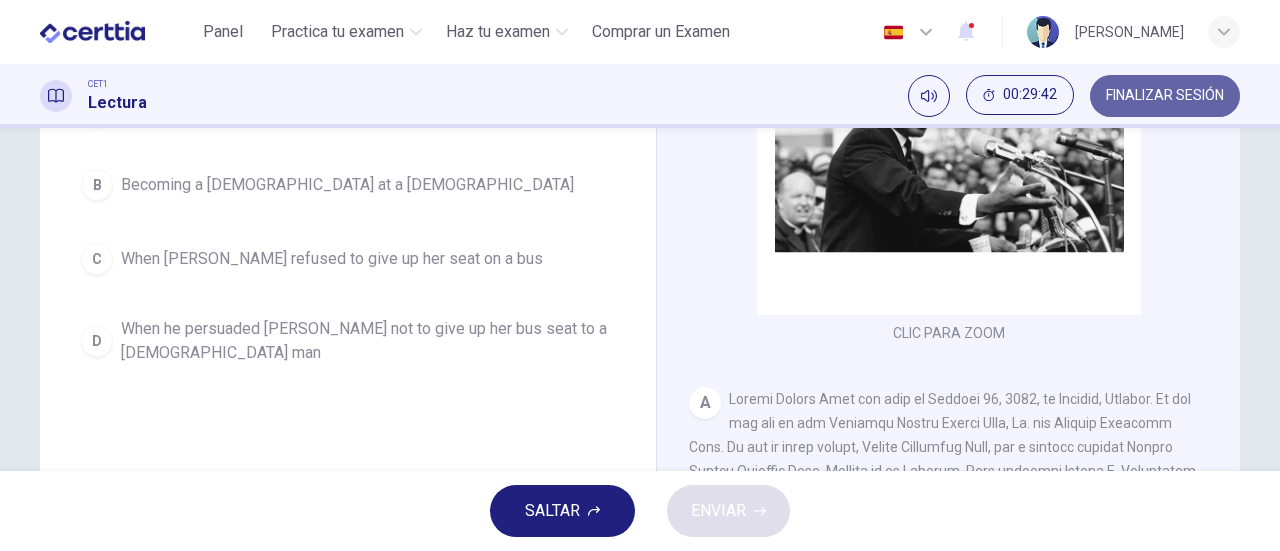 click on "FINALIZAR SESIÓN" at bounding box center [1165, 96] 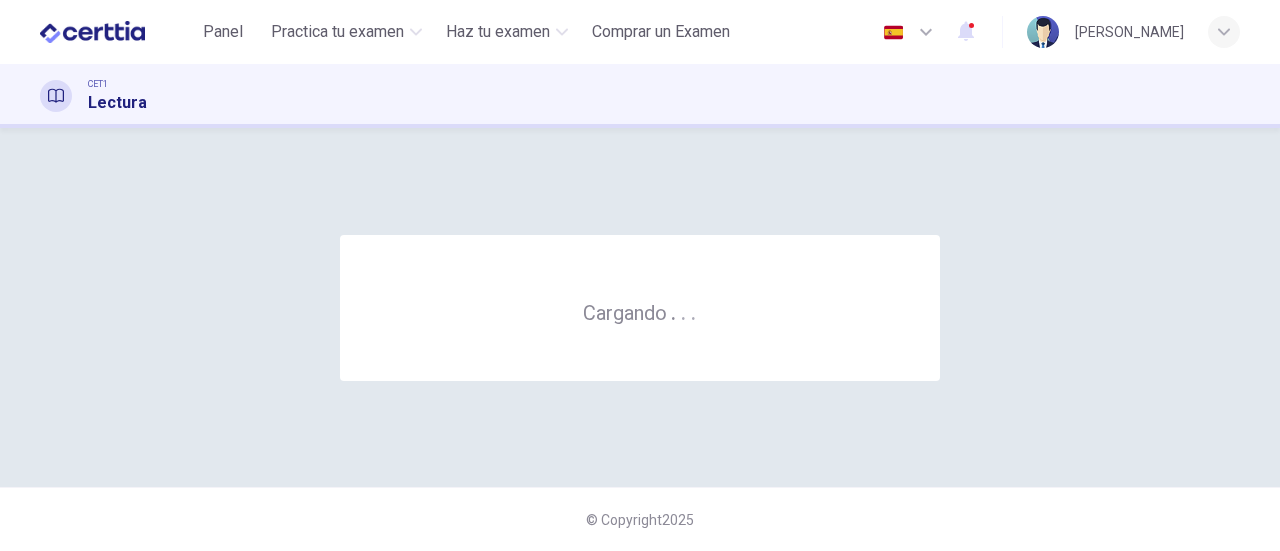 scroll, scrollTop: 0, scrollLeft: 0, axis: both 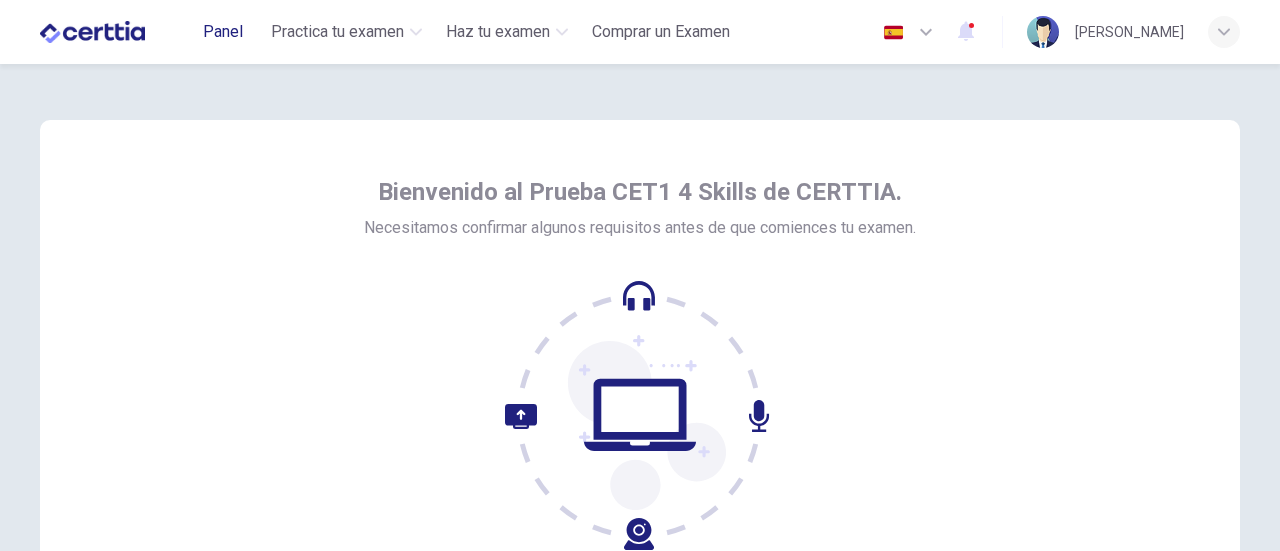 click on "Panel" at bounding box center (223, 32) 